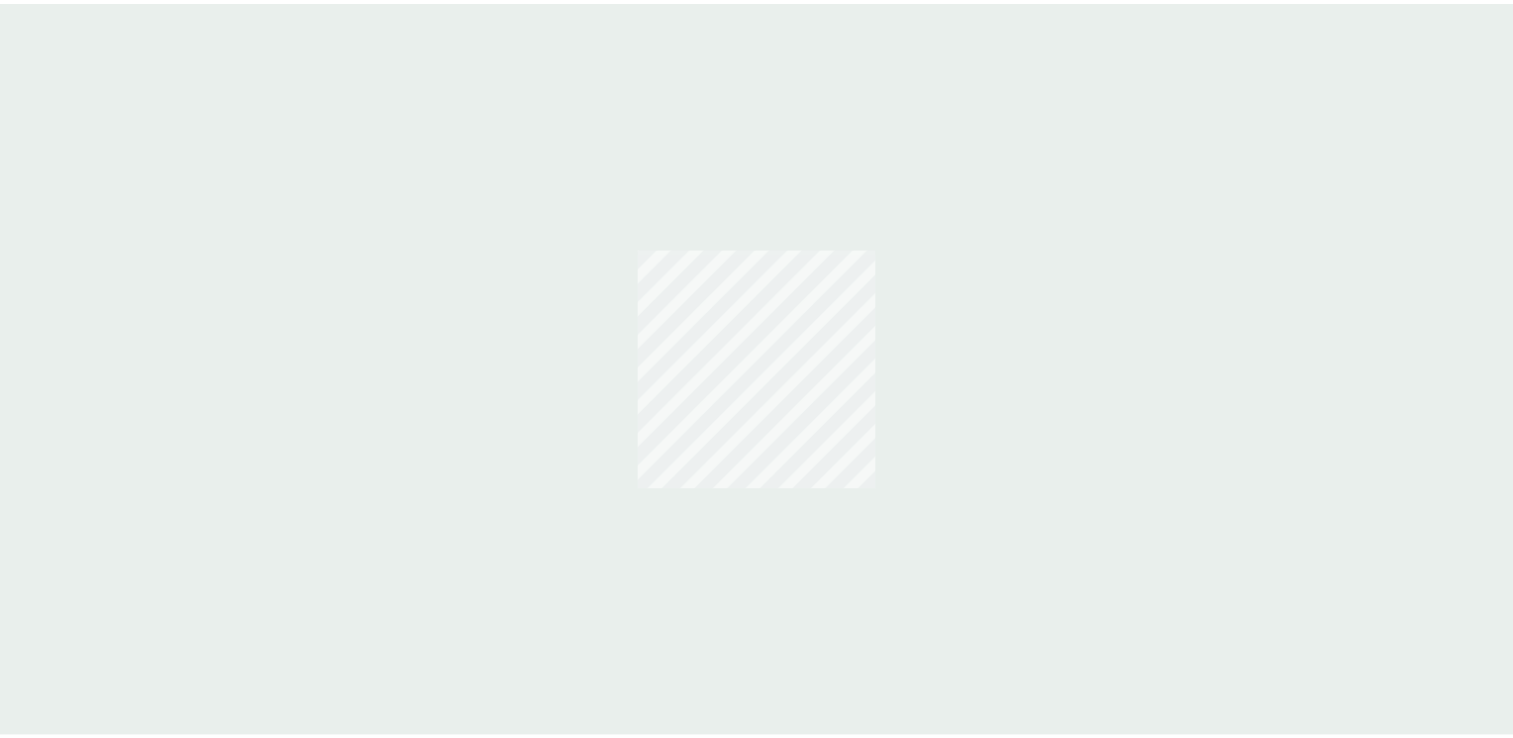 scroll, scrollTop: 0, scrollLeft: 0, axis: both 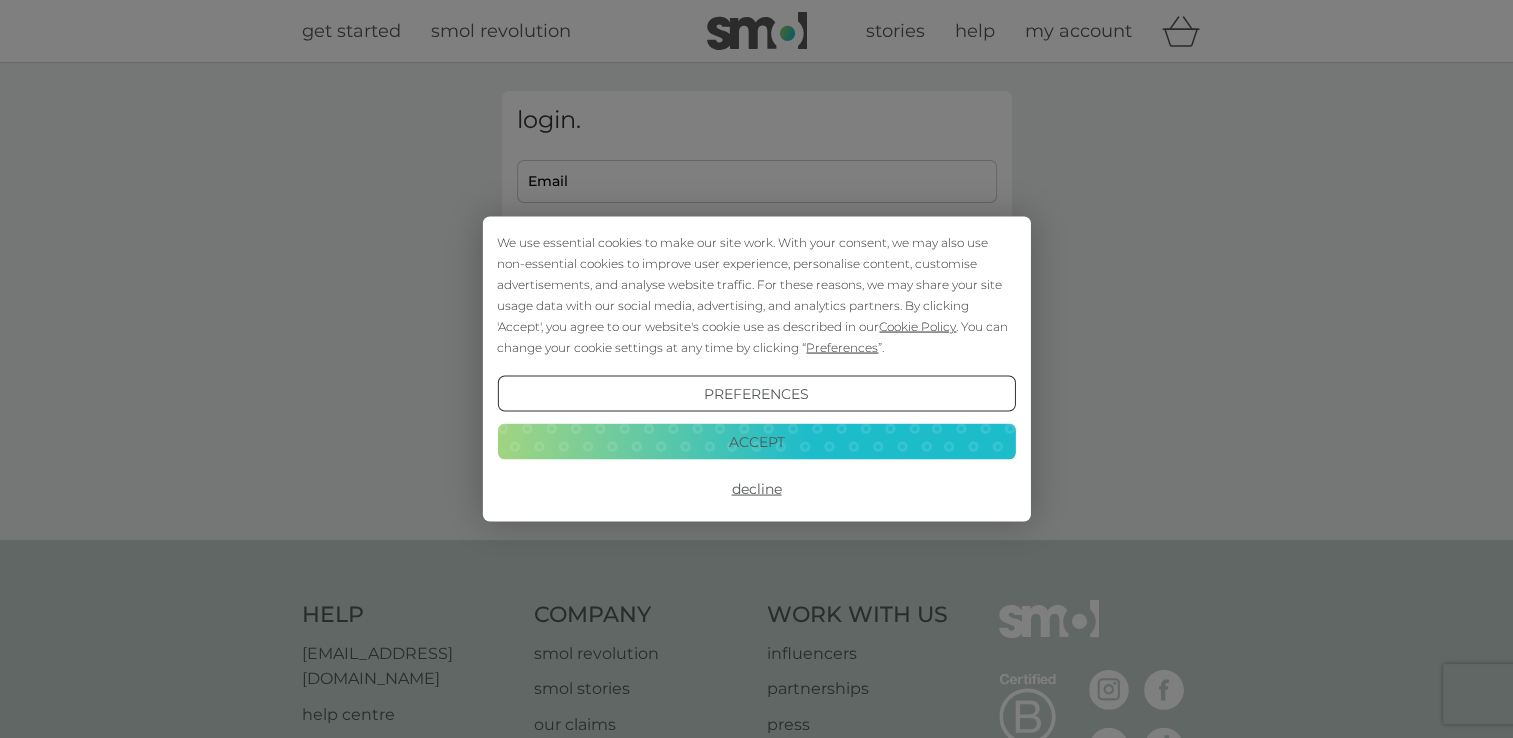 type on "revkirstenstott@gmail.com" 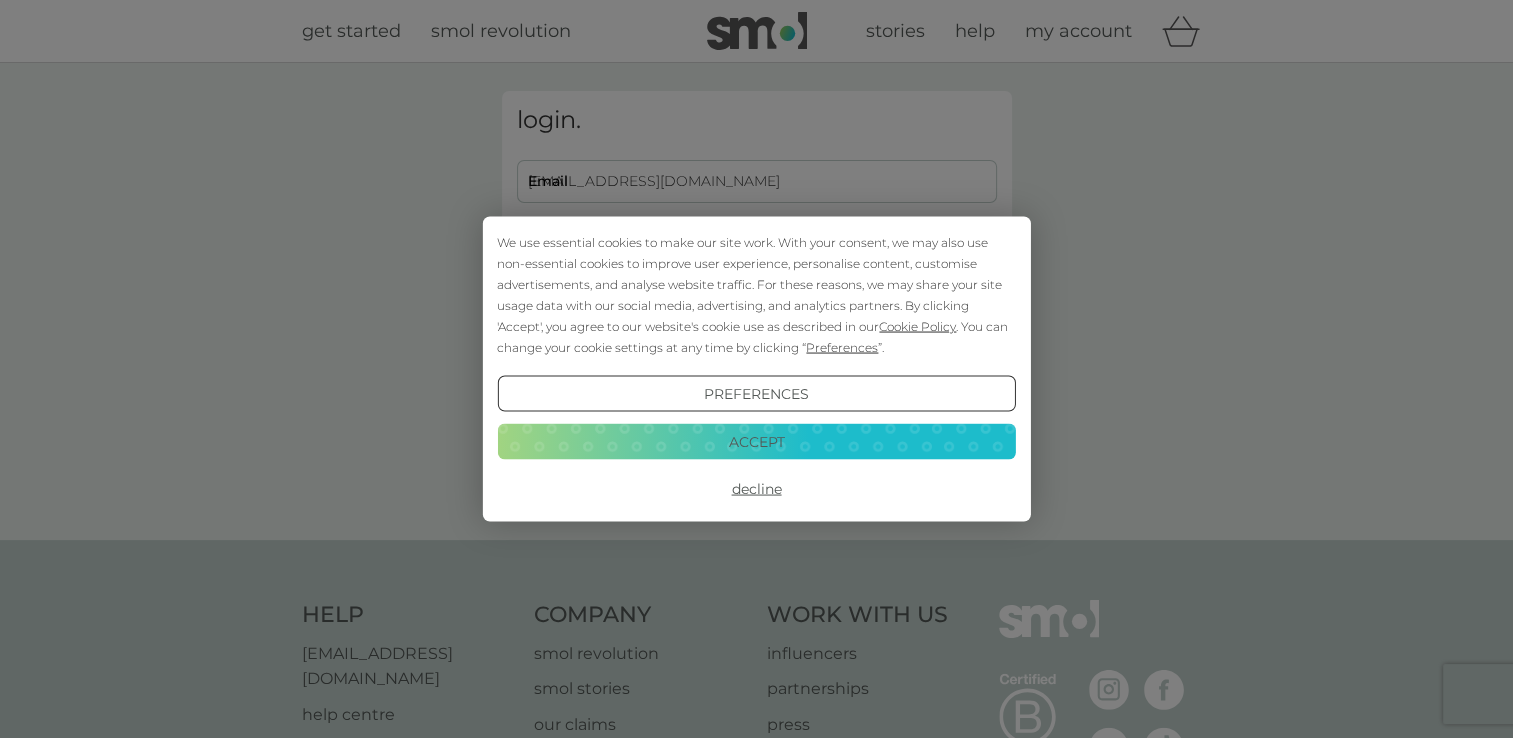 click on "Accept" at bounding box center [756, 441] 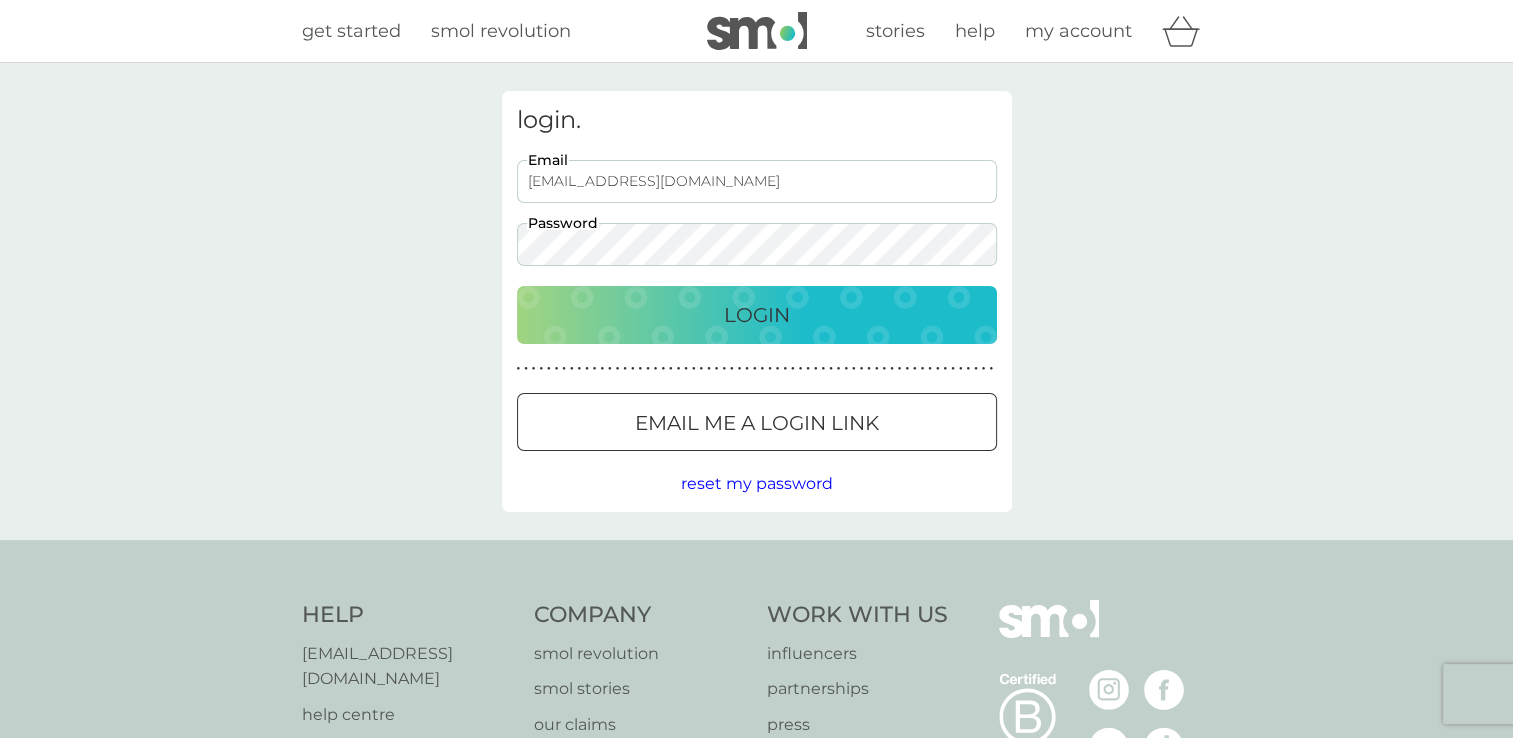 click on "Login" at bounding box center (757, 315) 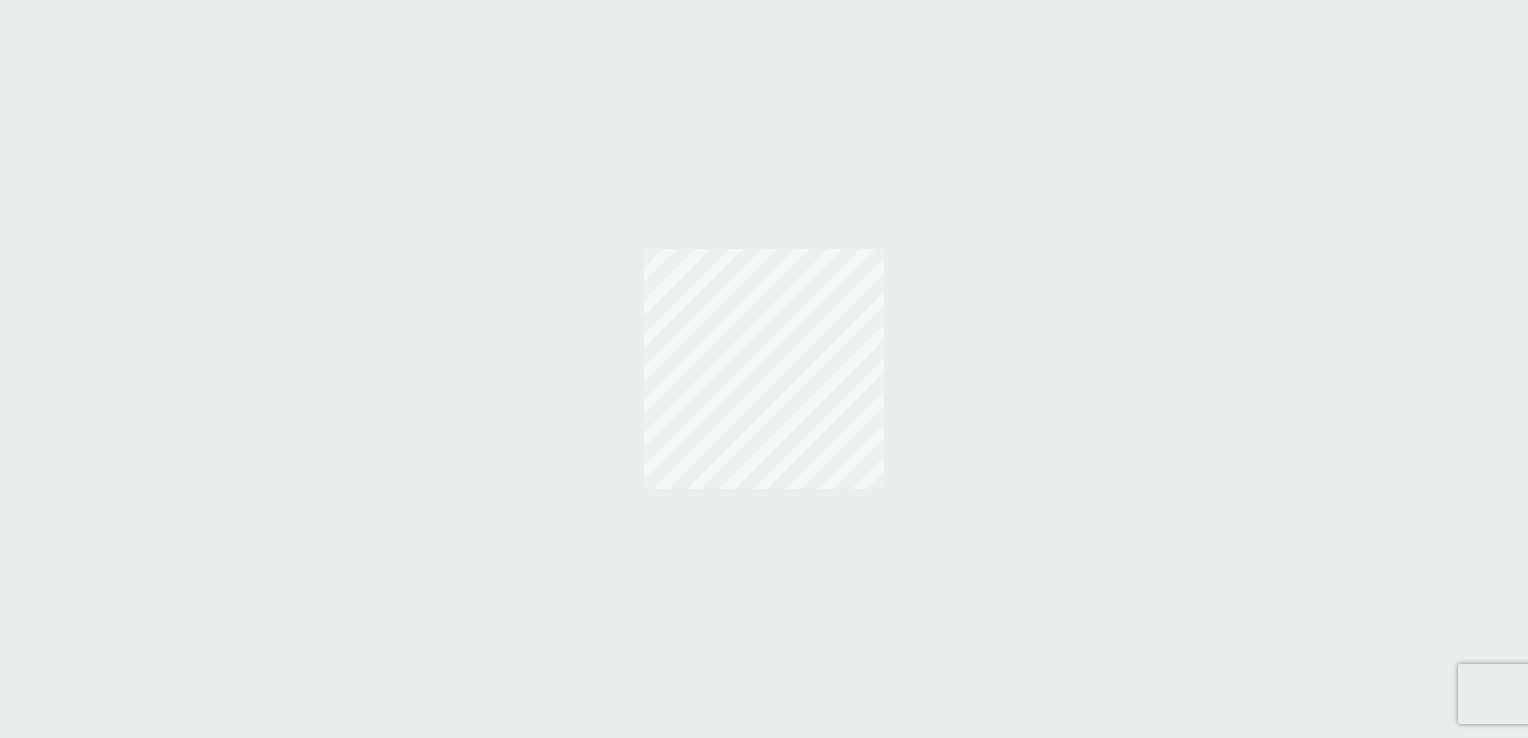 scroll, scrollTop: 0, scrollLeft: 0, axis: both 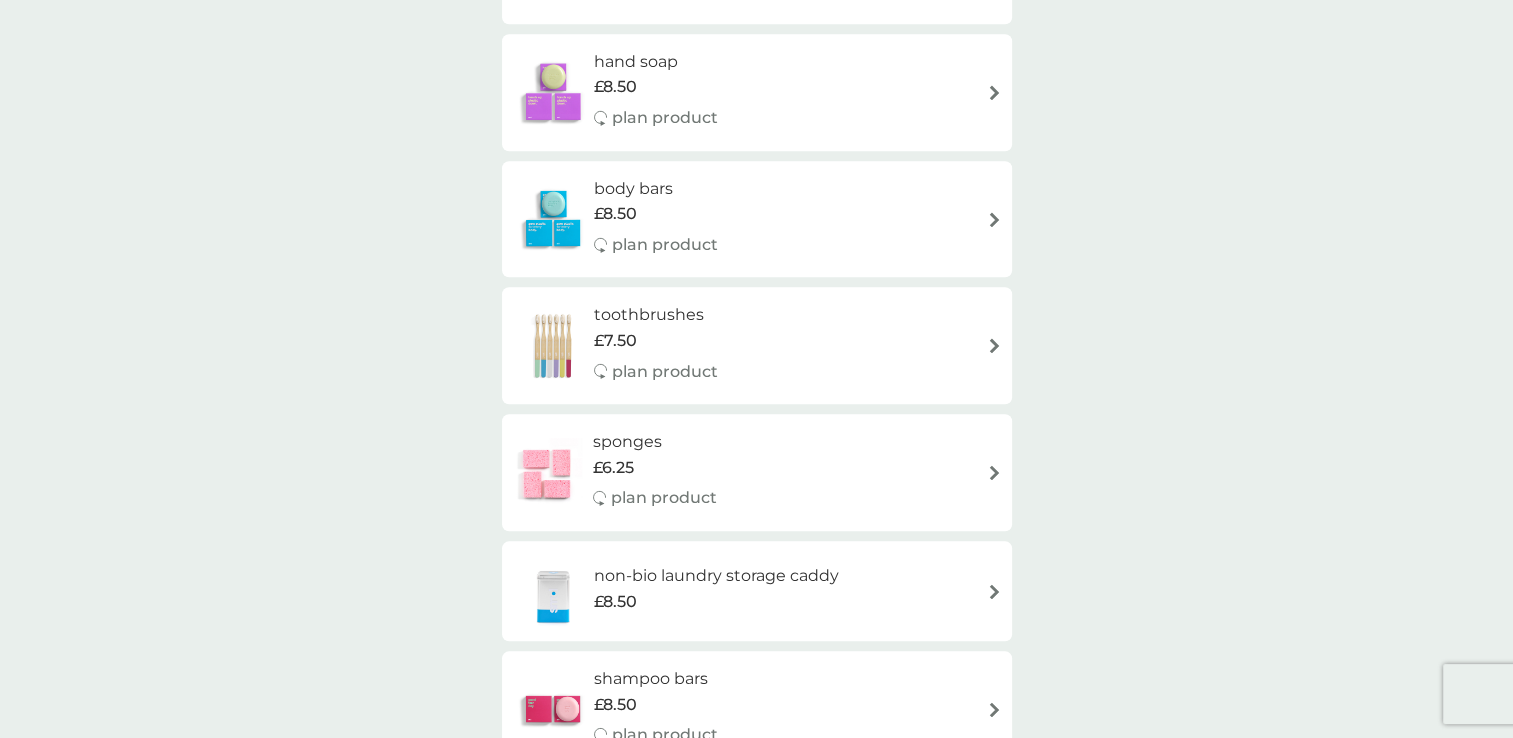click at bounding box center (994, 345) 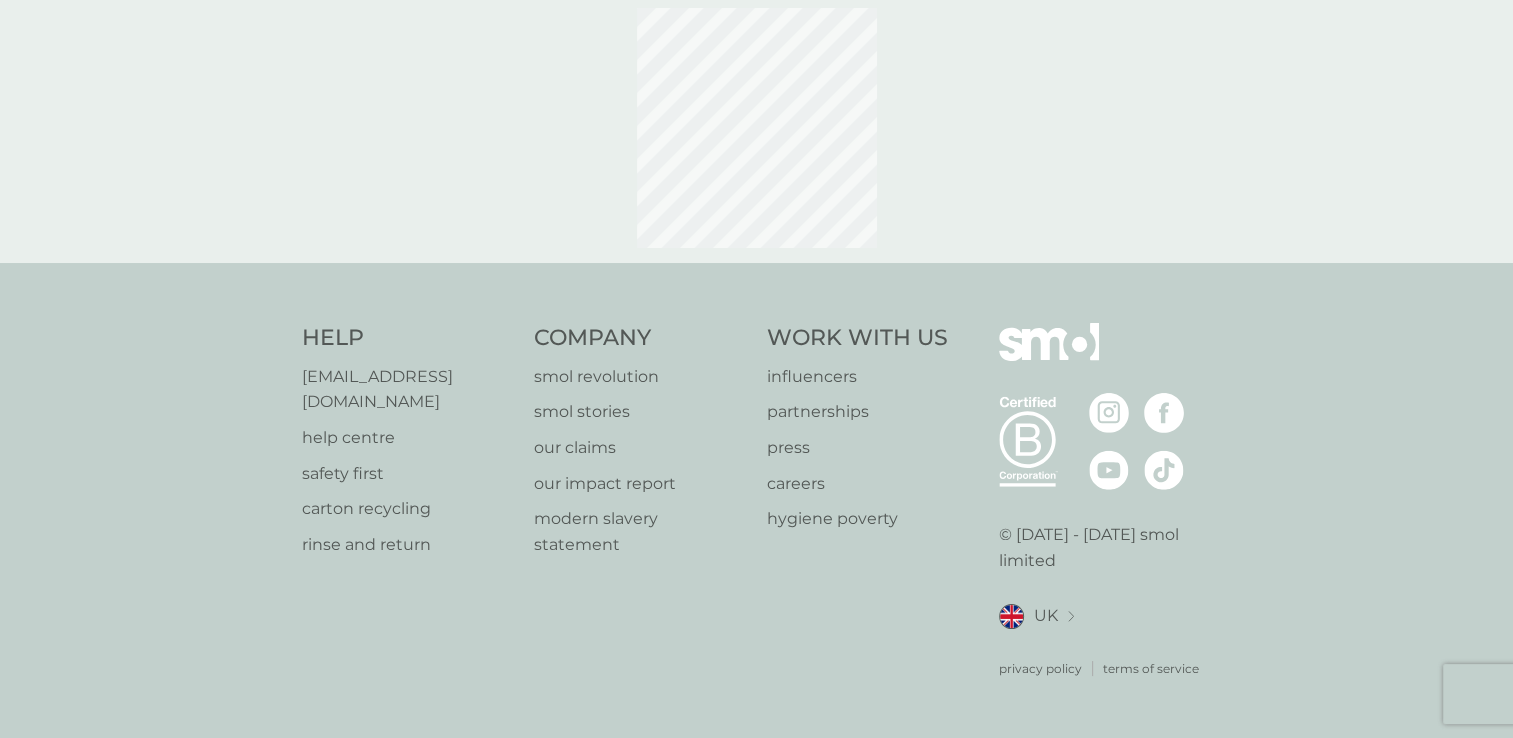scroll, scrollTop: 0, scrollLeft: 0, axis: both 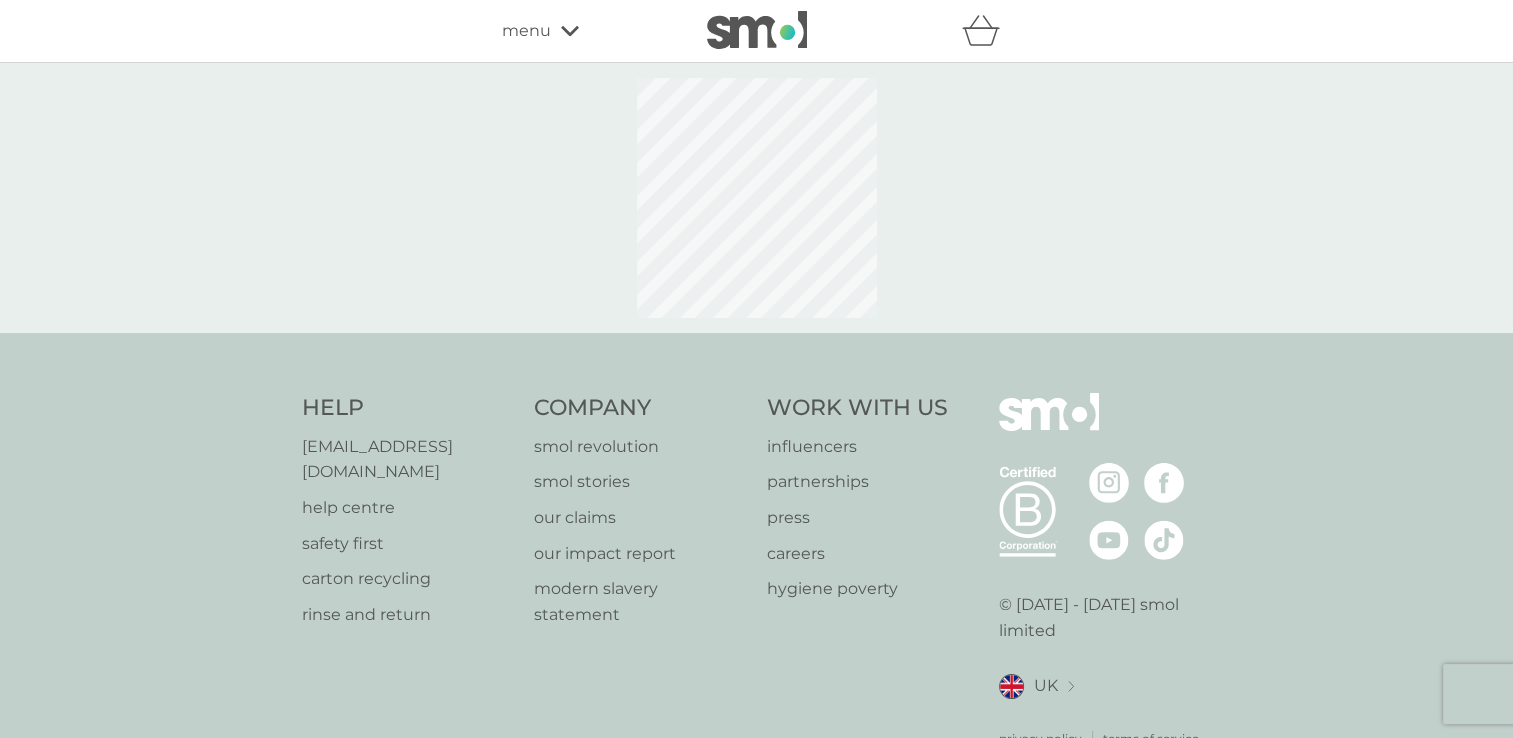 select on "119" 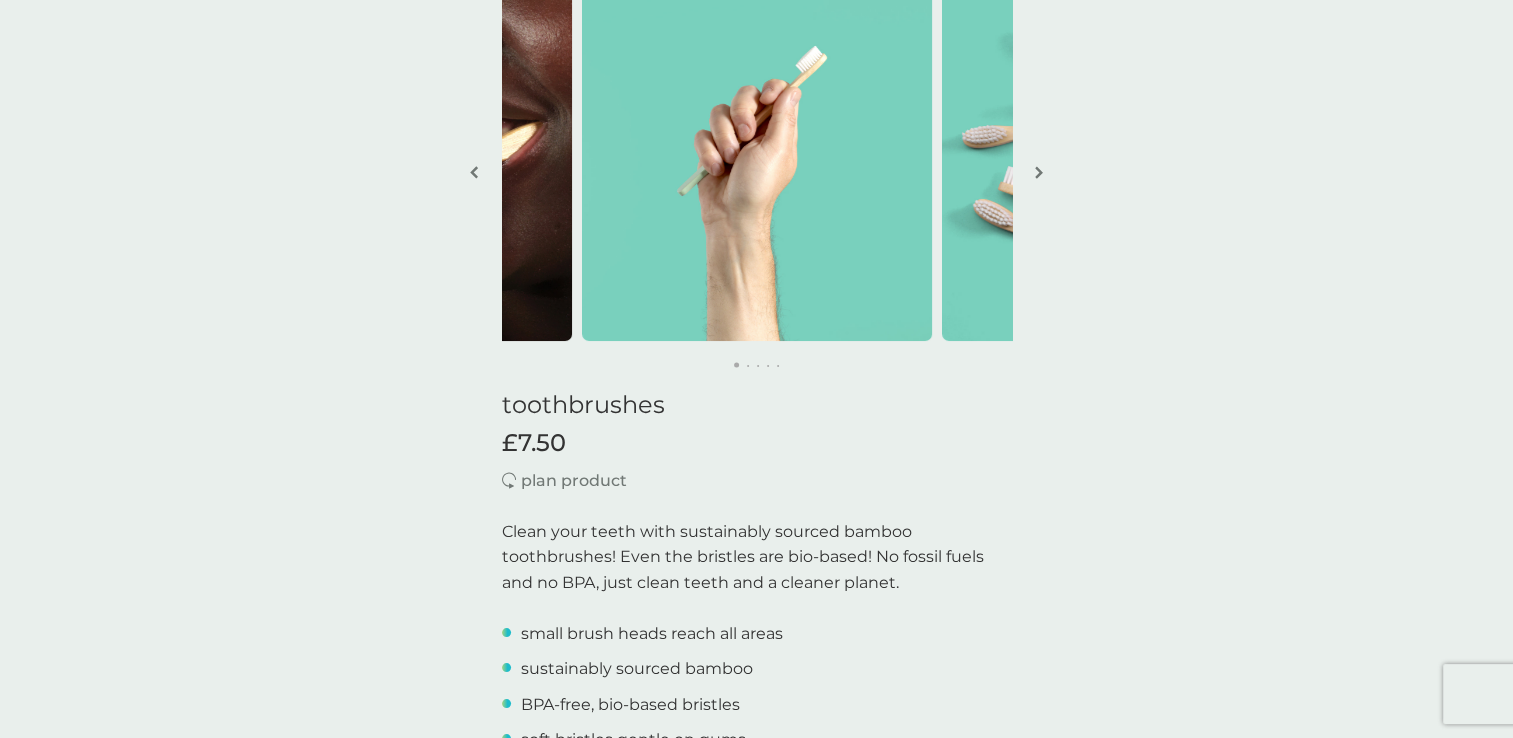 scroll, scrollTop: 0, scrollLeft: 0, axis: both 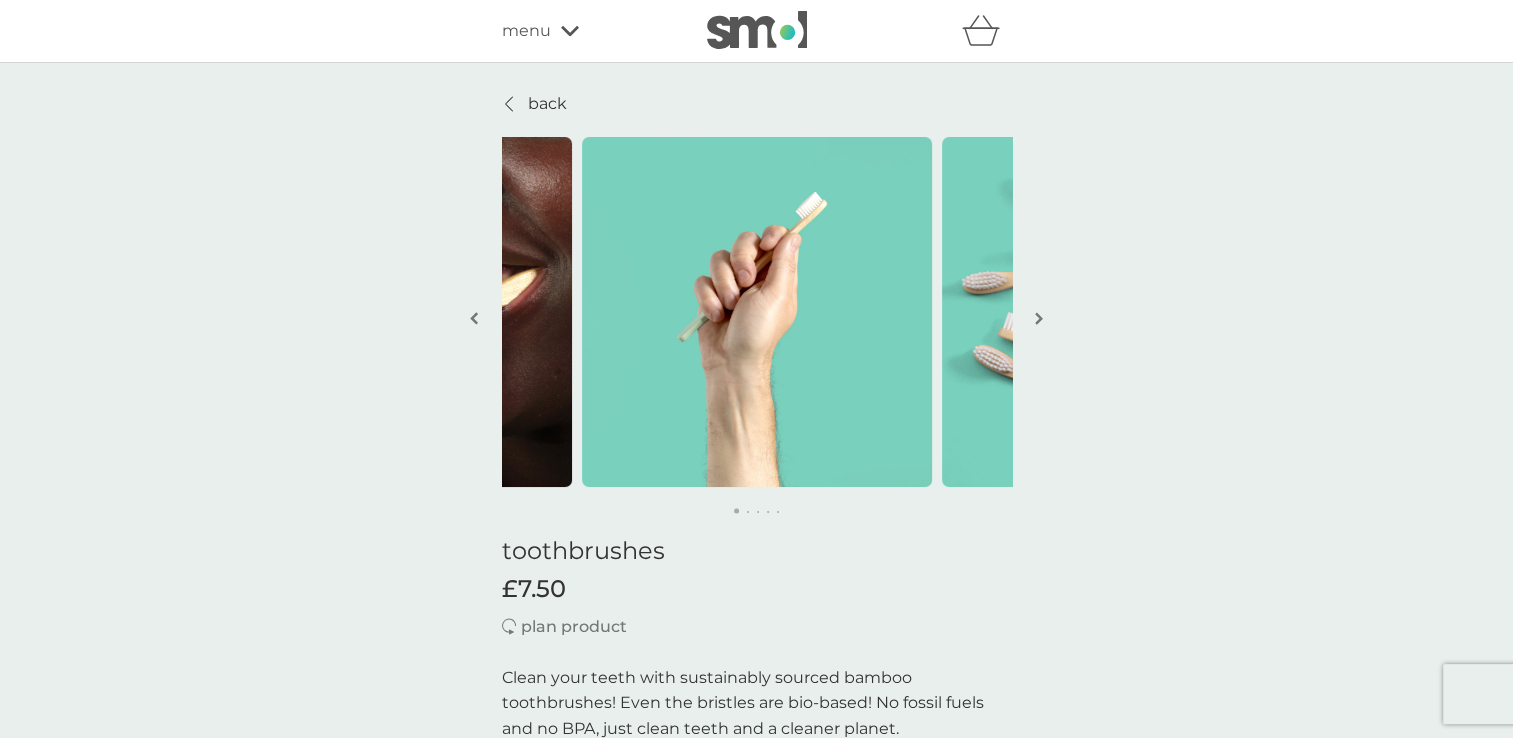 click at bounding box center [1039, 318] 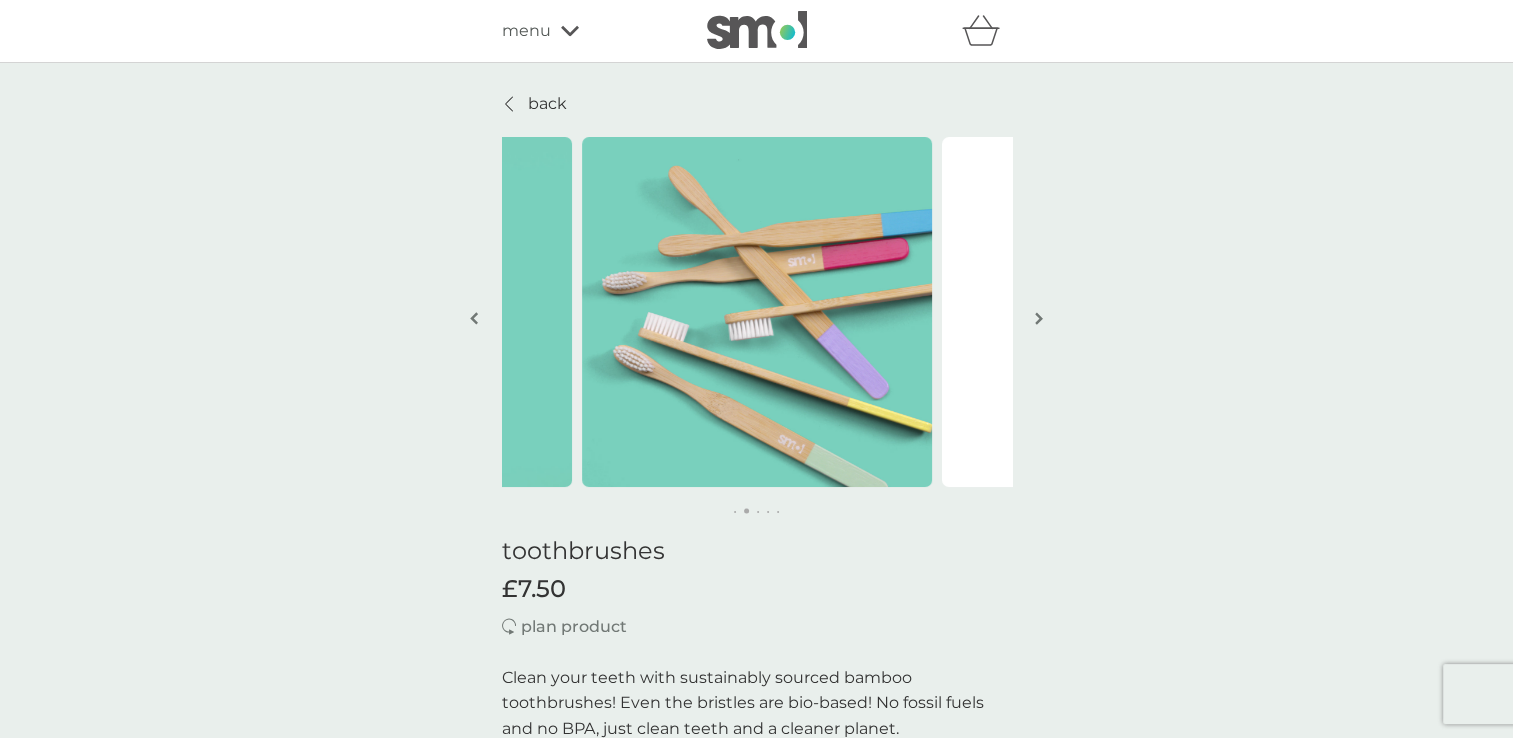 click at bounding box center [1039, 318] 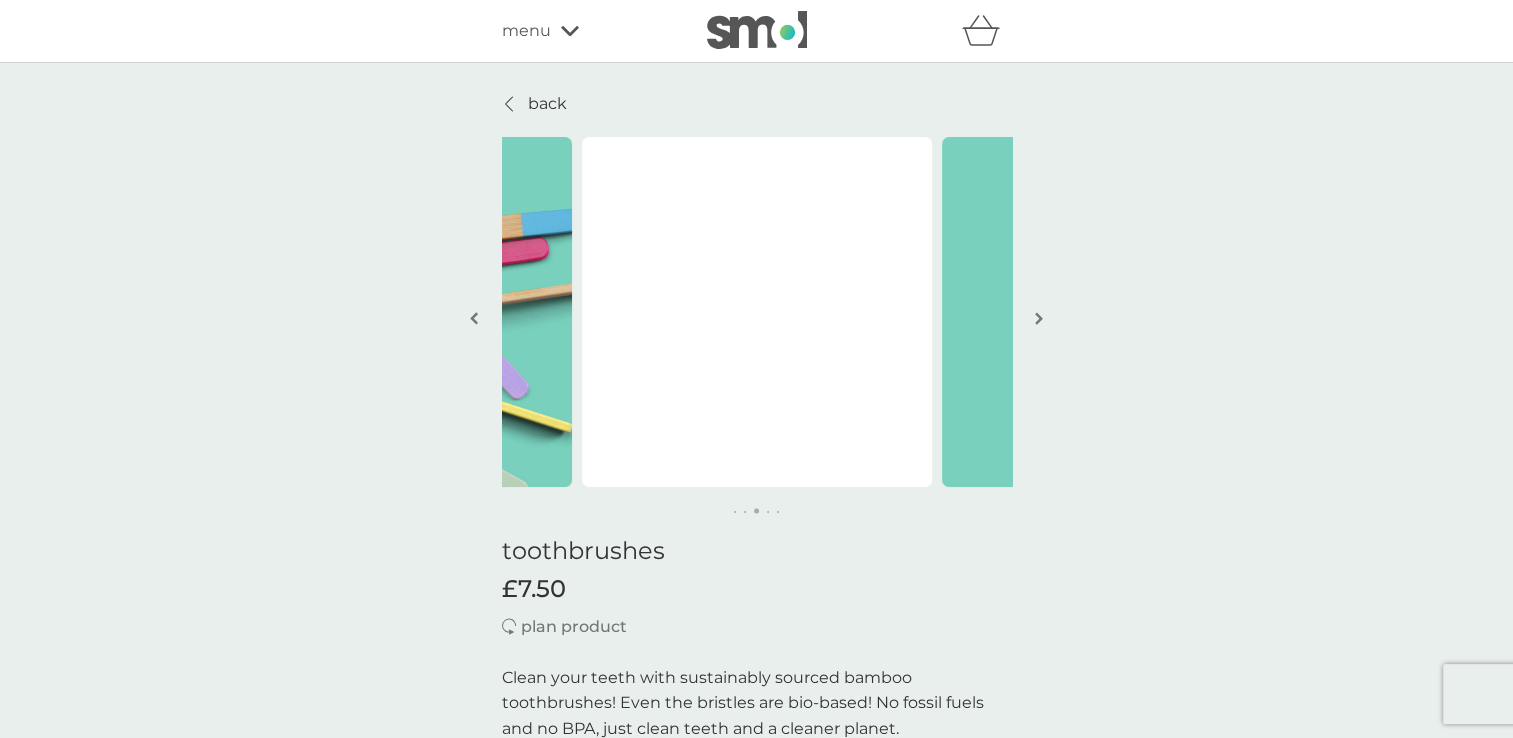 click at bounding box center (1039, 318) 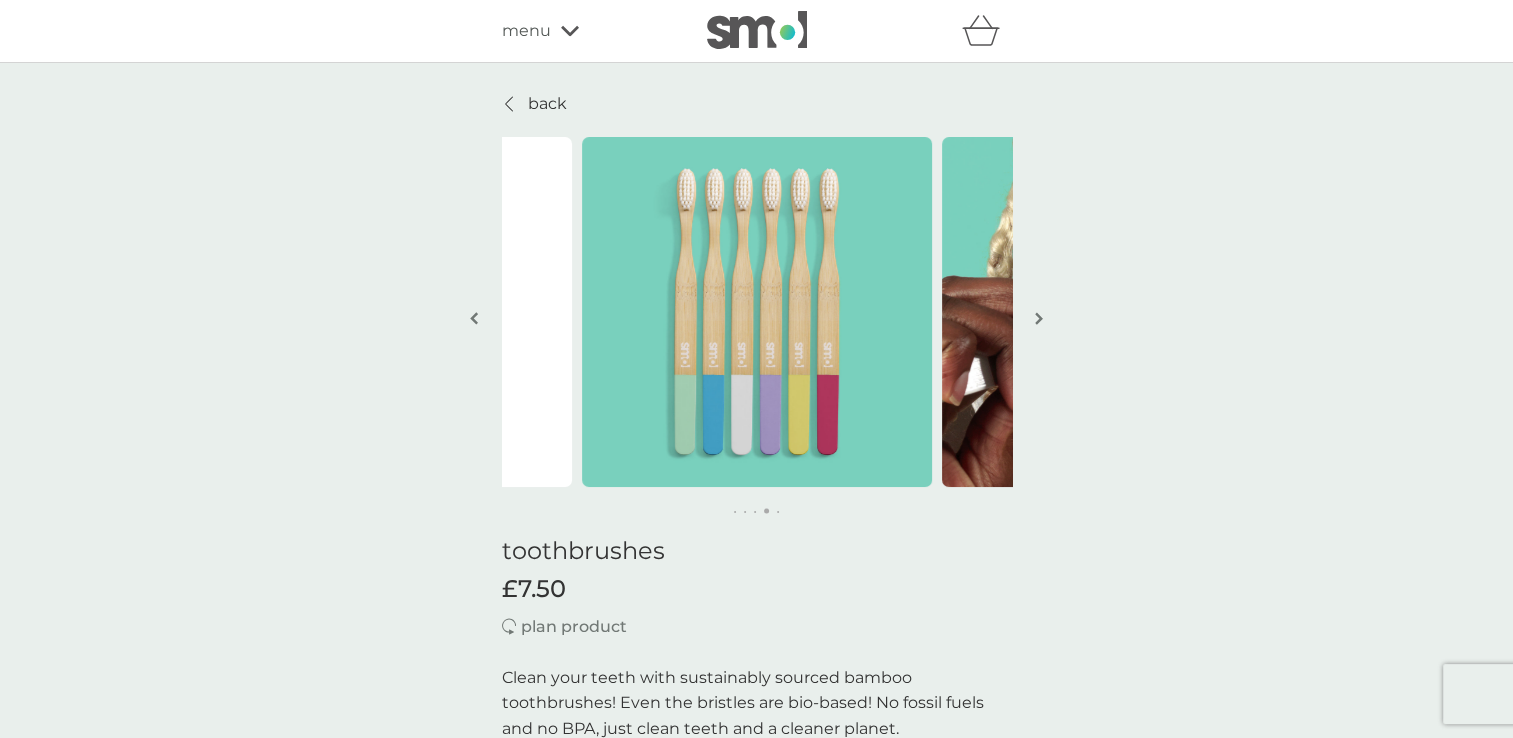 click at bounding box center [1039, 318] 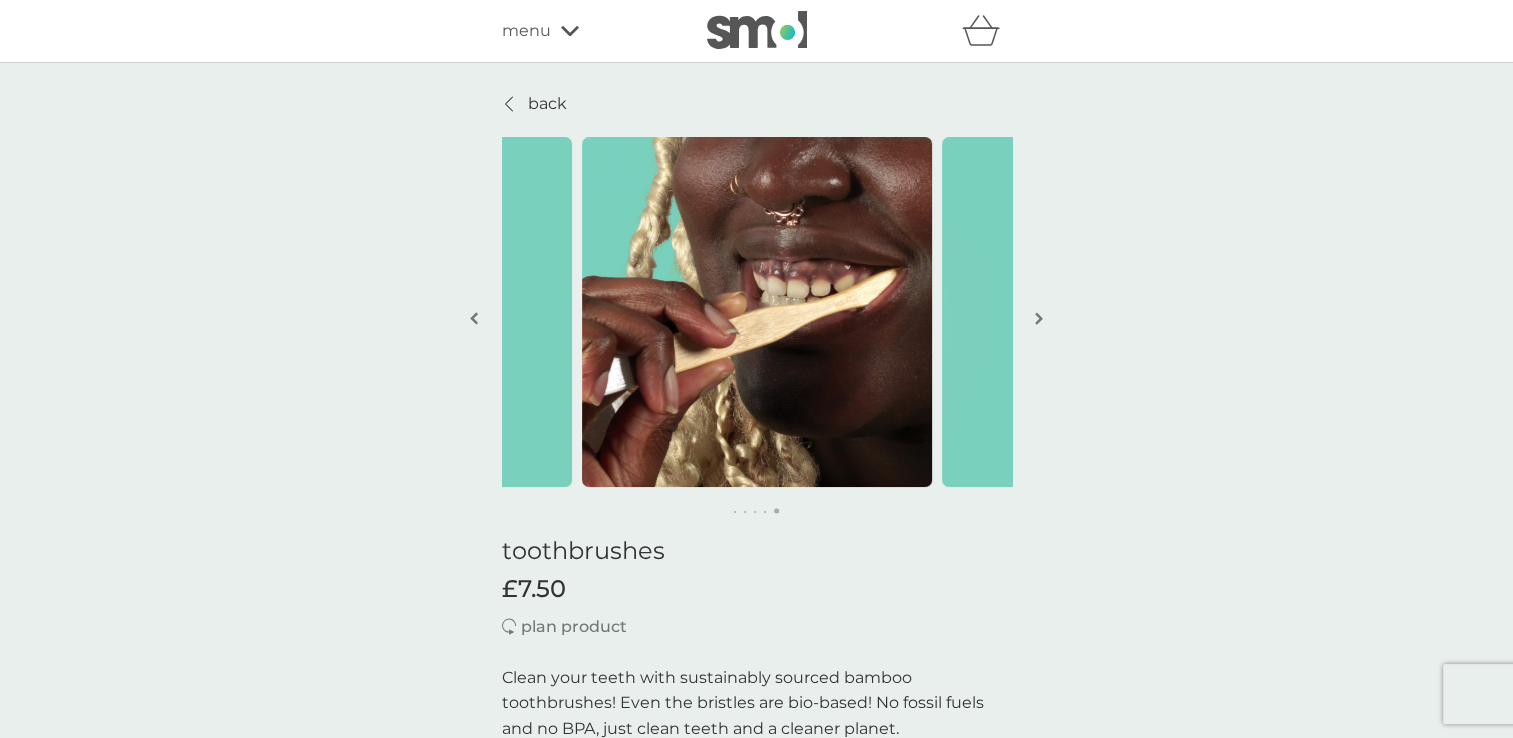 click at bounding box center [1039, 318] 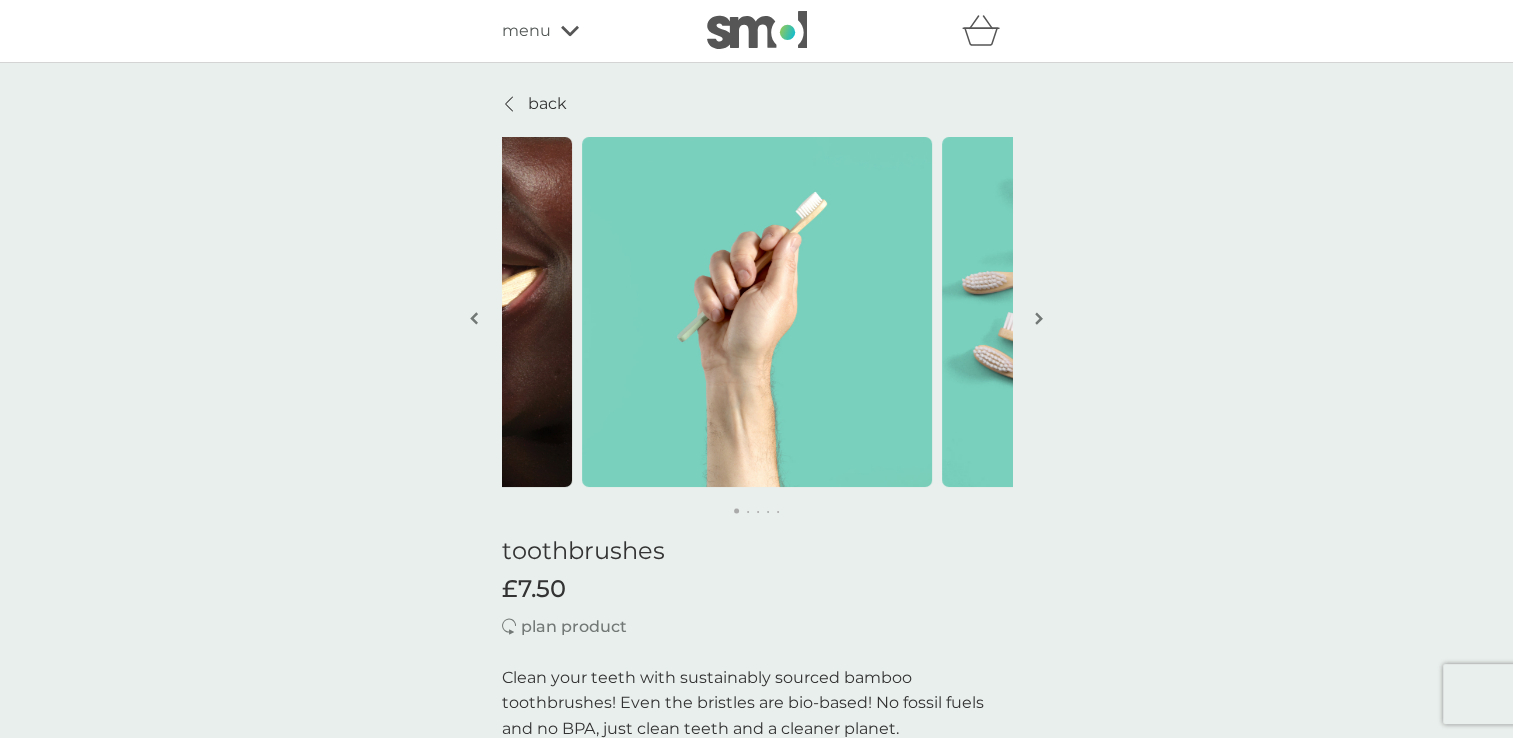 click at bounding box center [1039, 318] 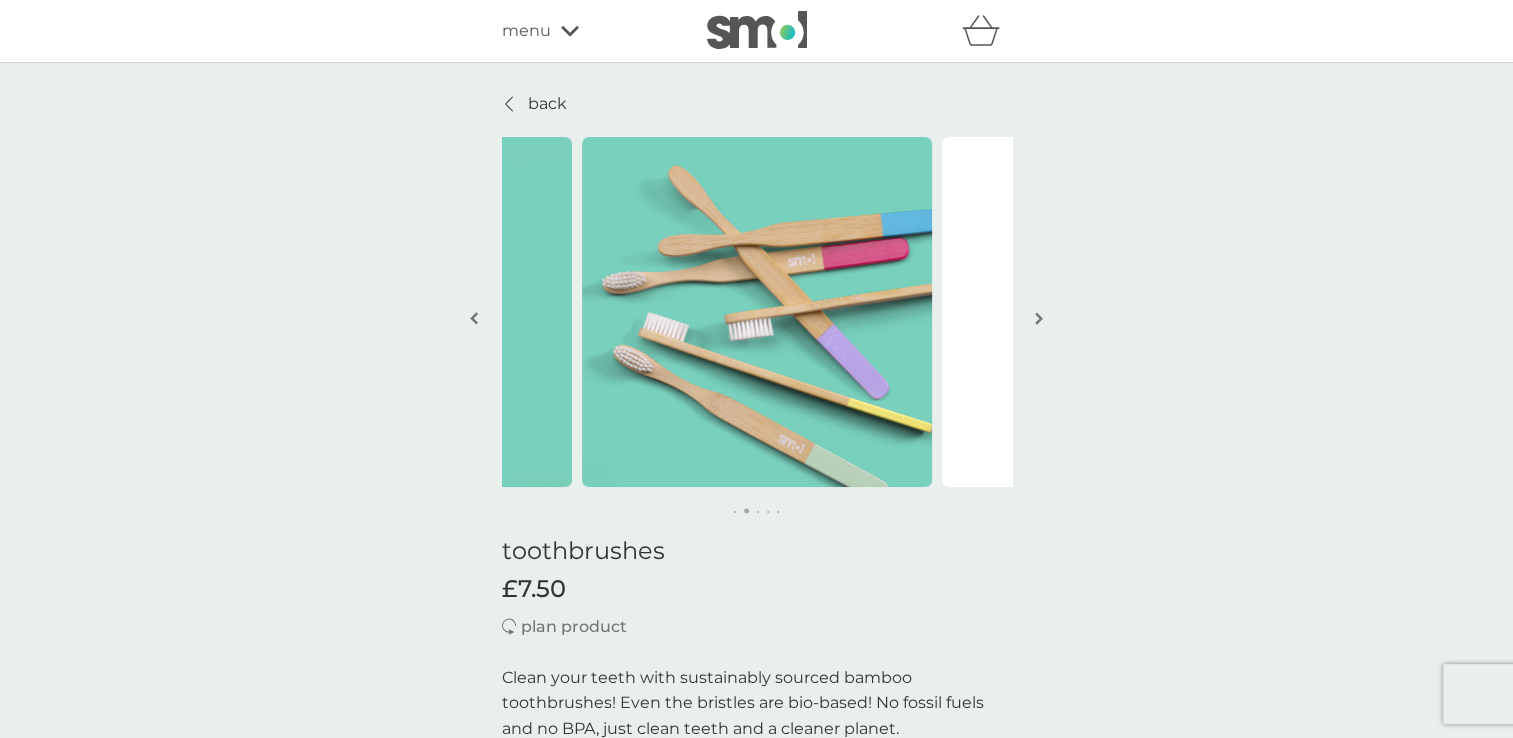 click at bounding box center (1039, 318) 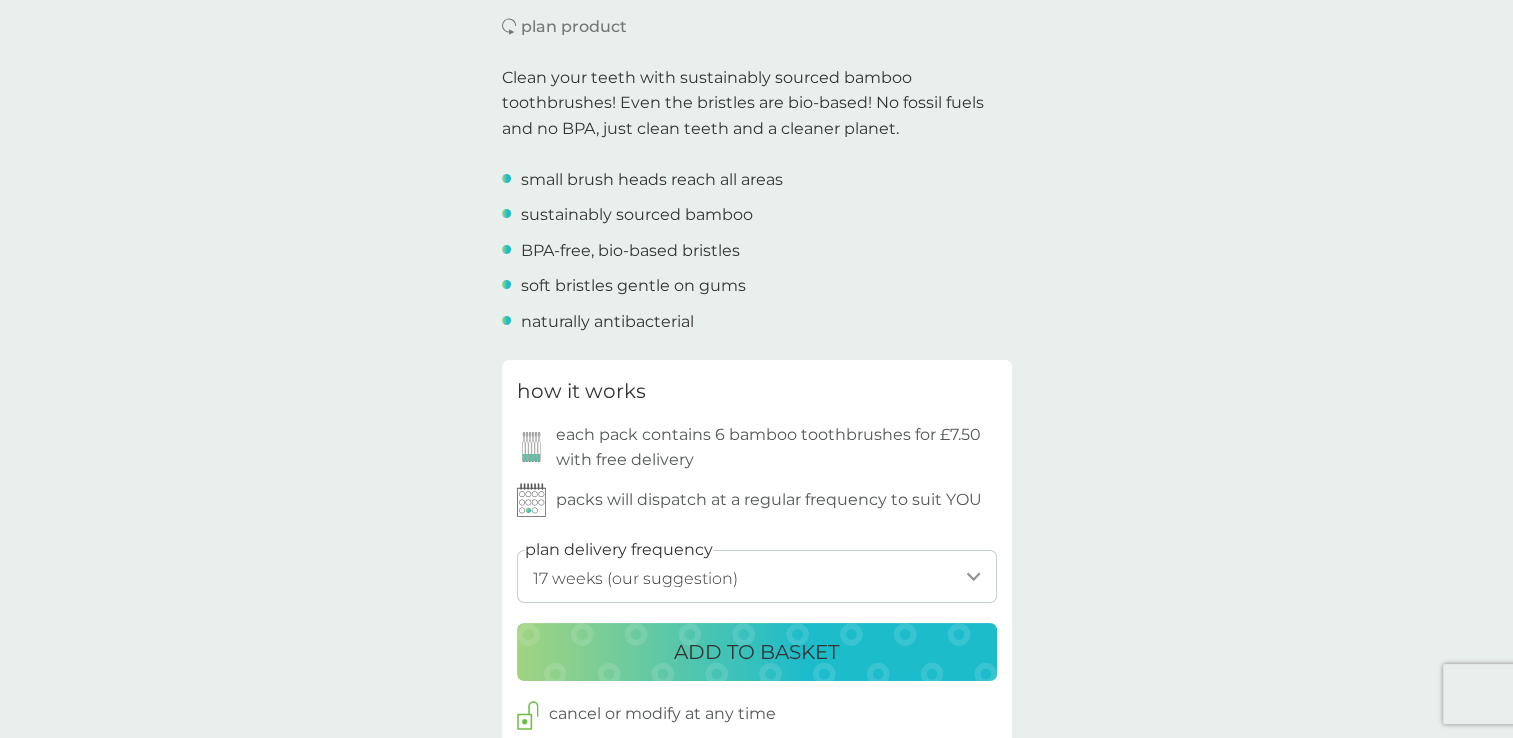 scroll, scrollTop: 0, scrollLeft: 0, axis: both 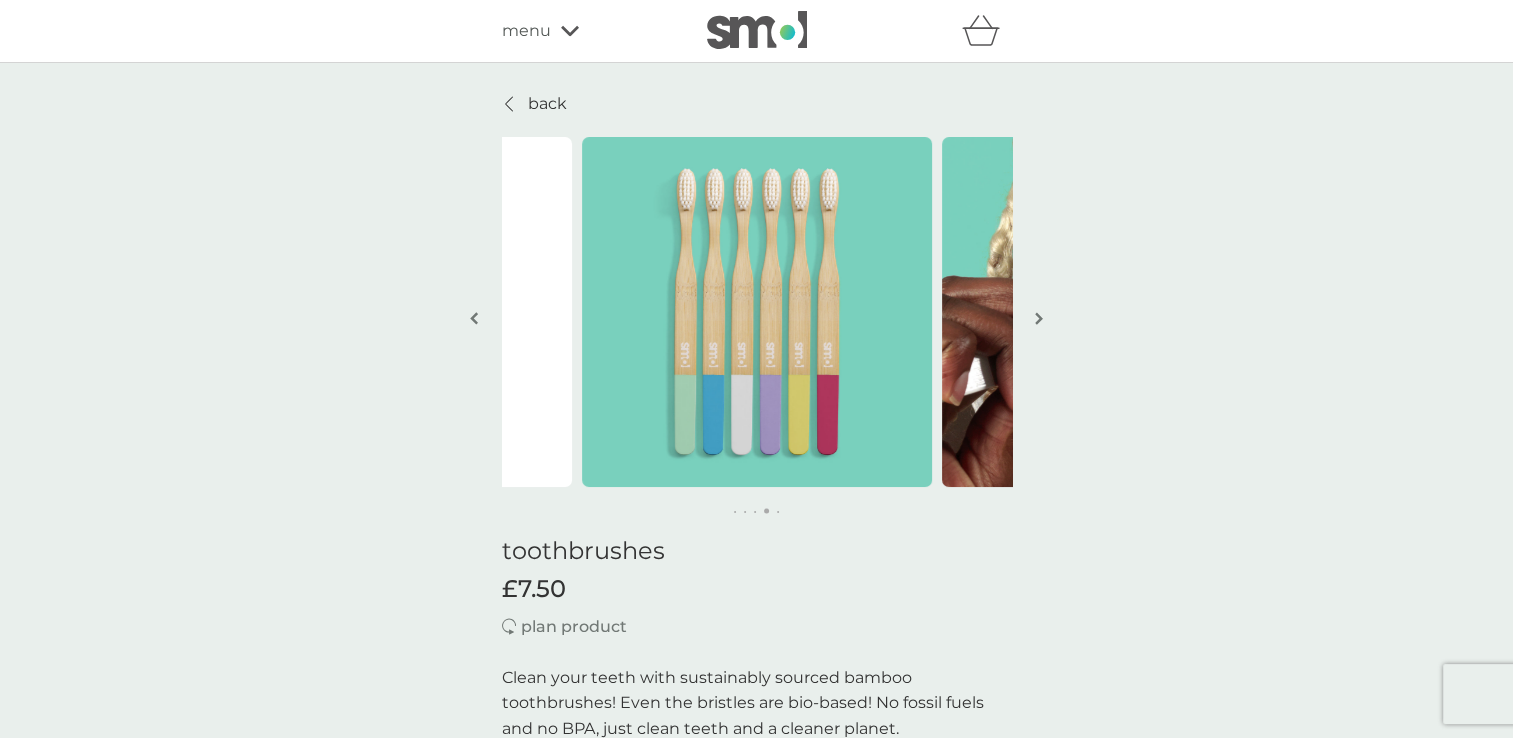 click at bounding box center [1039, 318] 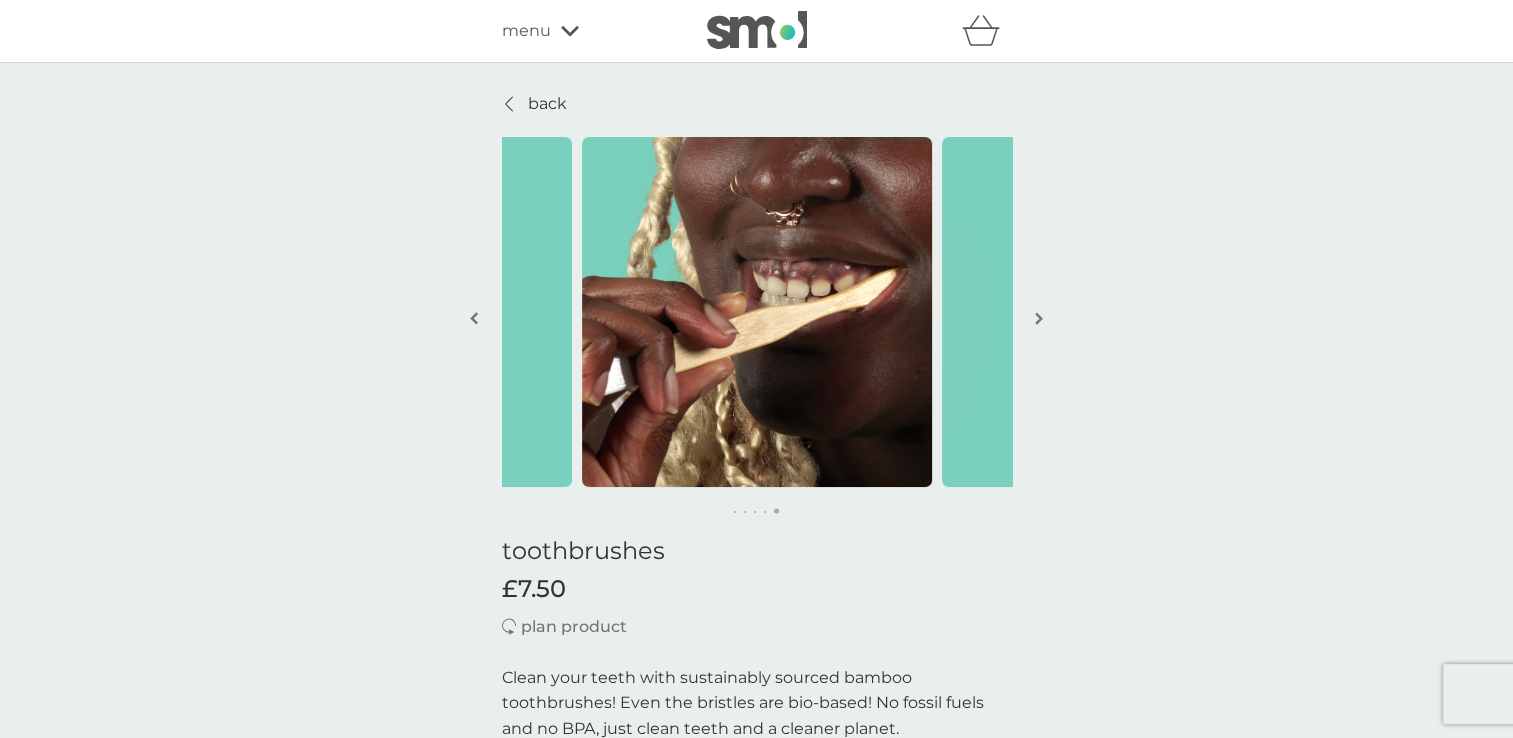 click at bounding box center (1039, 318) 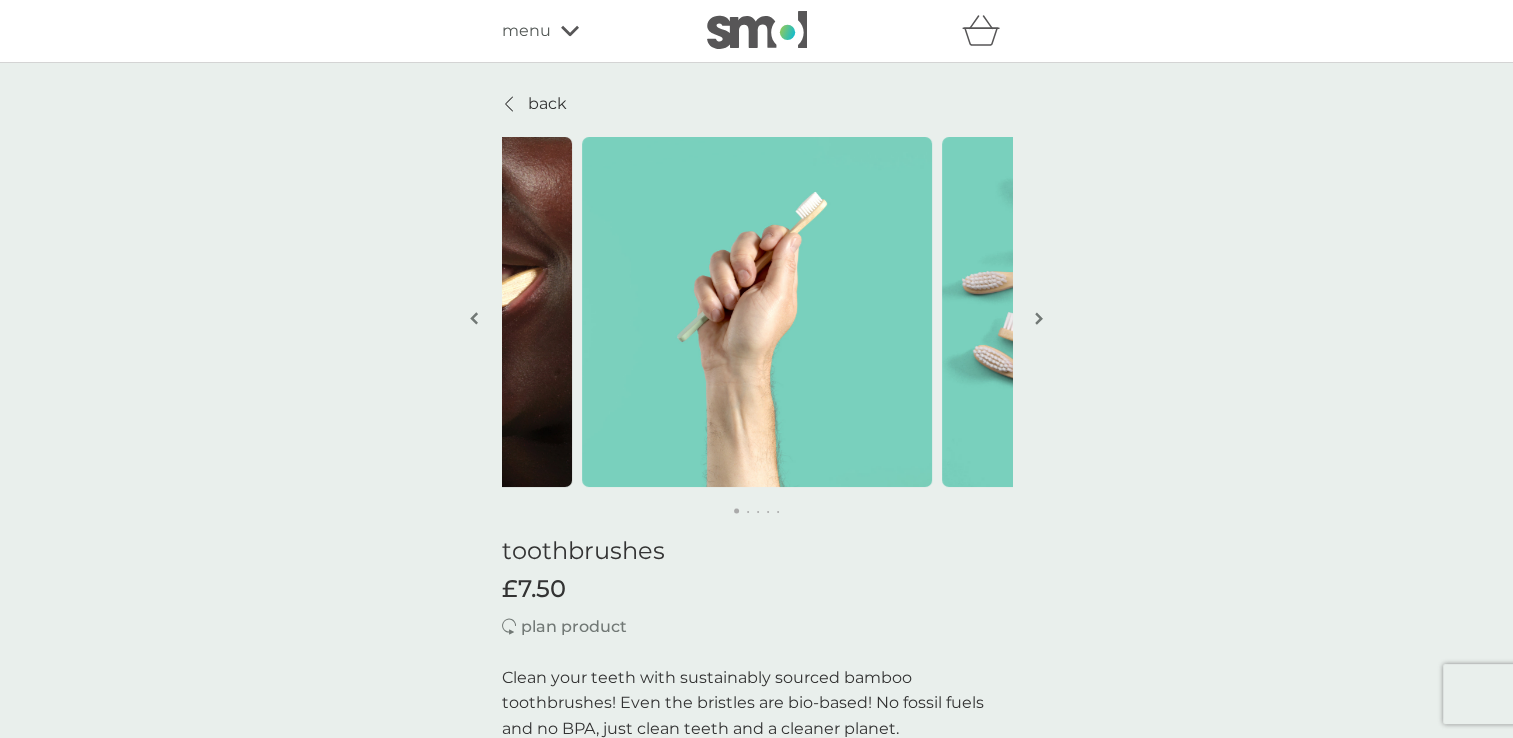 click at bounding box center [1039, 318] 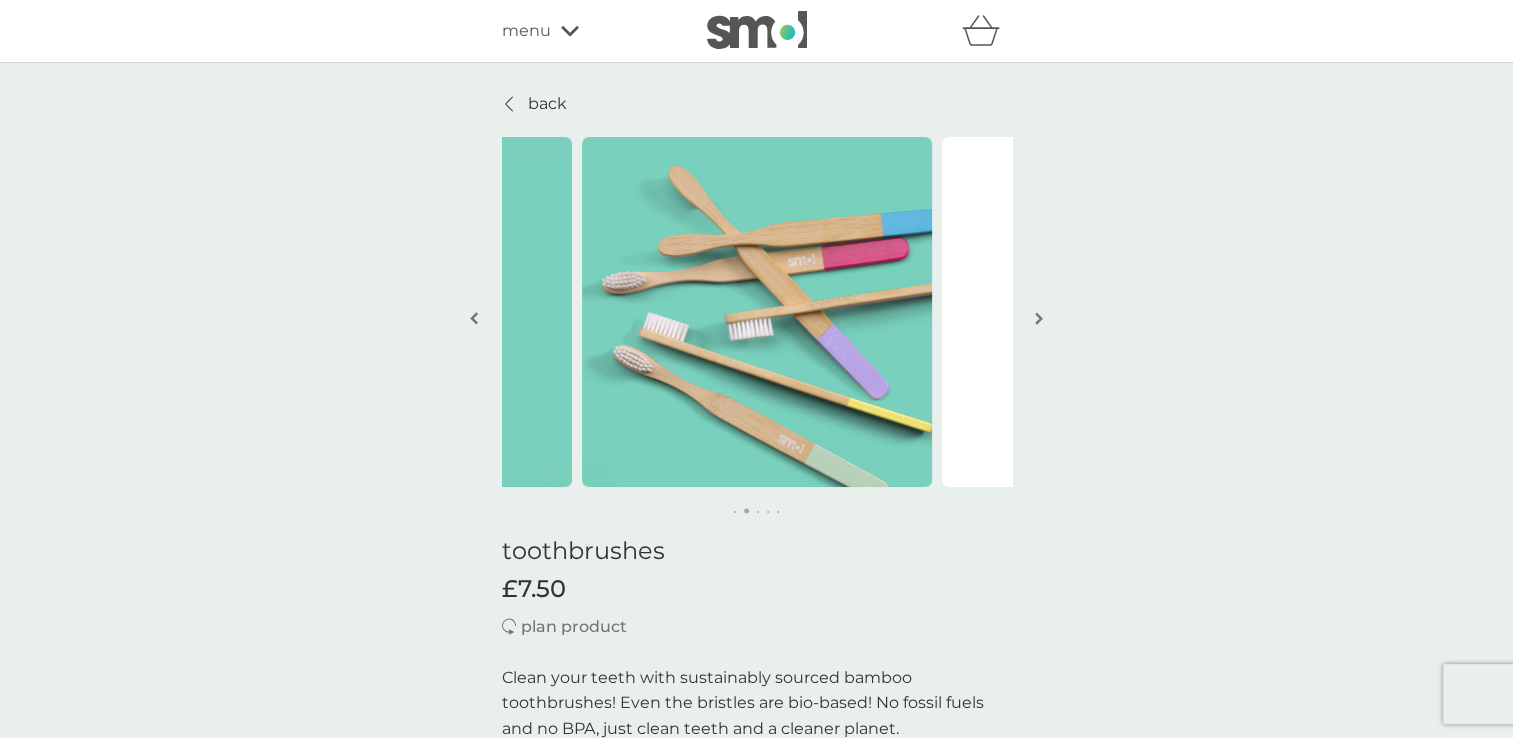 click at bounding box center [1039, 318] 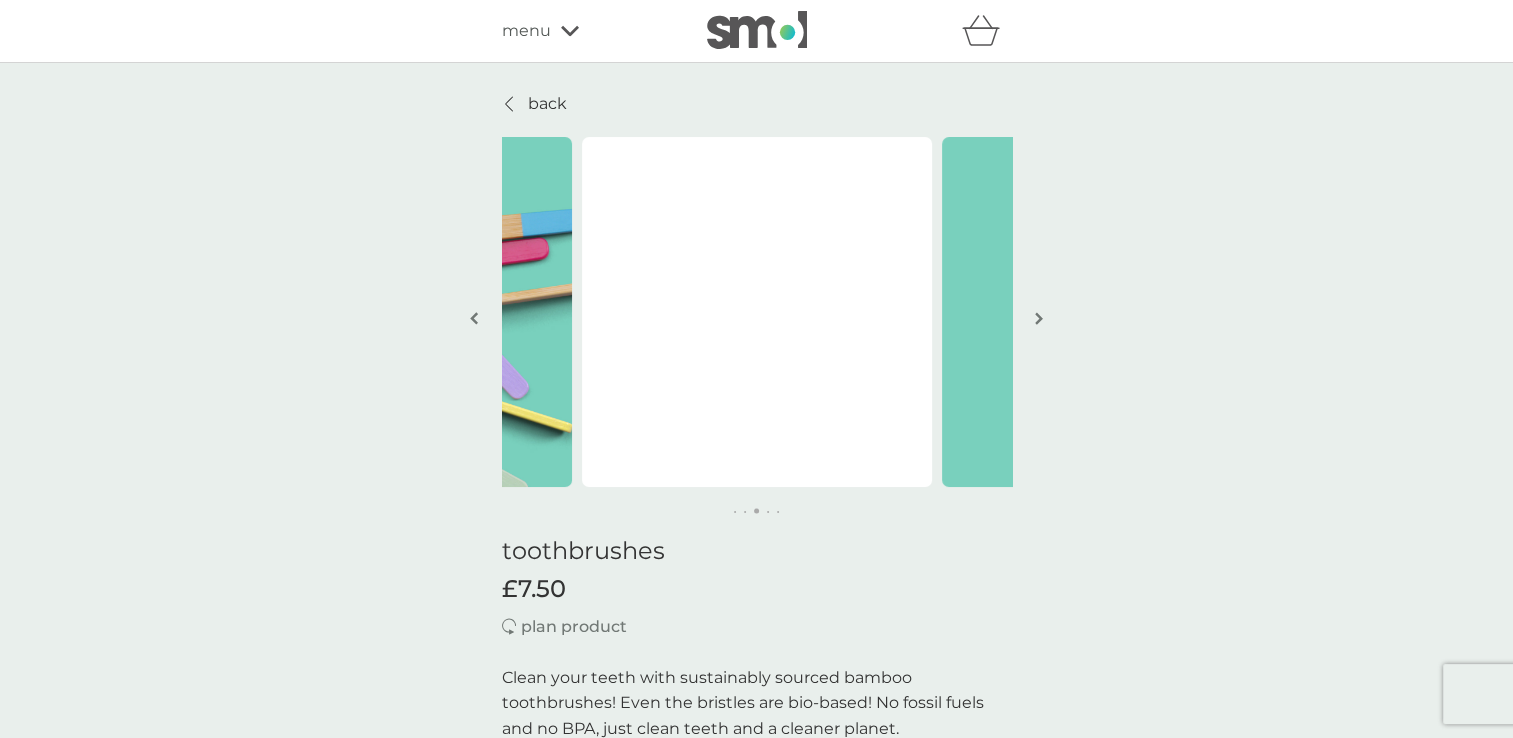 click 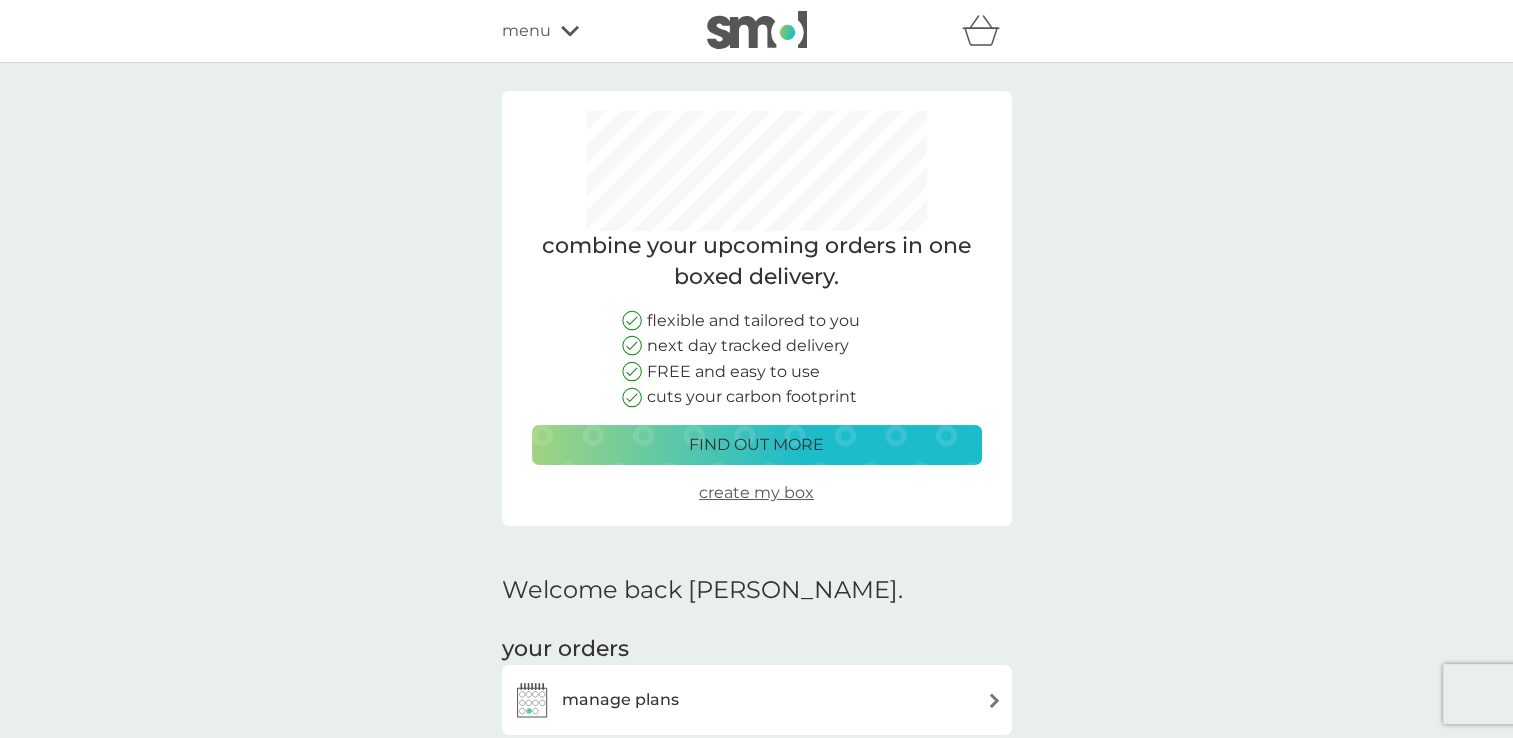 click on "combine your upcoming orders in one boxed delivery. flexible and tailored to you next day tracked delivery FREE and easy to use cuts your carbon footprint find out more create my box Welcome back [PERSON_NAME]. your orders manage plans view upcoming orders track orders view past orders other actions track our impact refer a friend & you BOTH save shop smol products manage account would you also like ... bio laundry capsules £2.00 plan product dishbrush £10.00 plan product donate a wash £0.30 plan add on dishwasher storage caddy £8.50 bio laundry liquid £6.25 £3.00 plan product hand soap £8.50 plan product body bars £8.50 plan product toothbrushes £7.50 plan product sponges £6.25 plan product non-bio laundry storage caddy £8.50 shampoo bars £8.50 plan product toothpaste £12.50 plan product rubber gloves £5.25 soap magnets £12.50 view all products" at bounding box center (756, 1637) 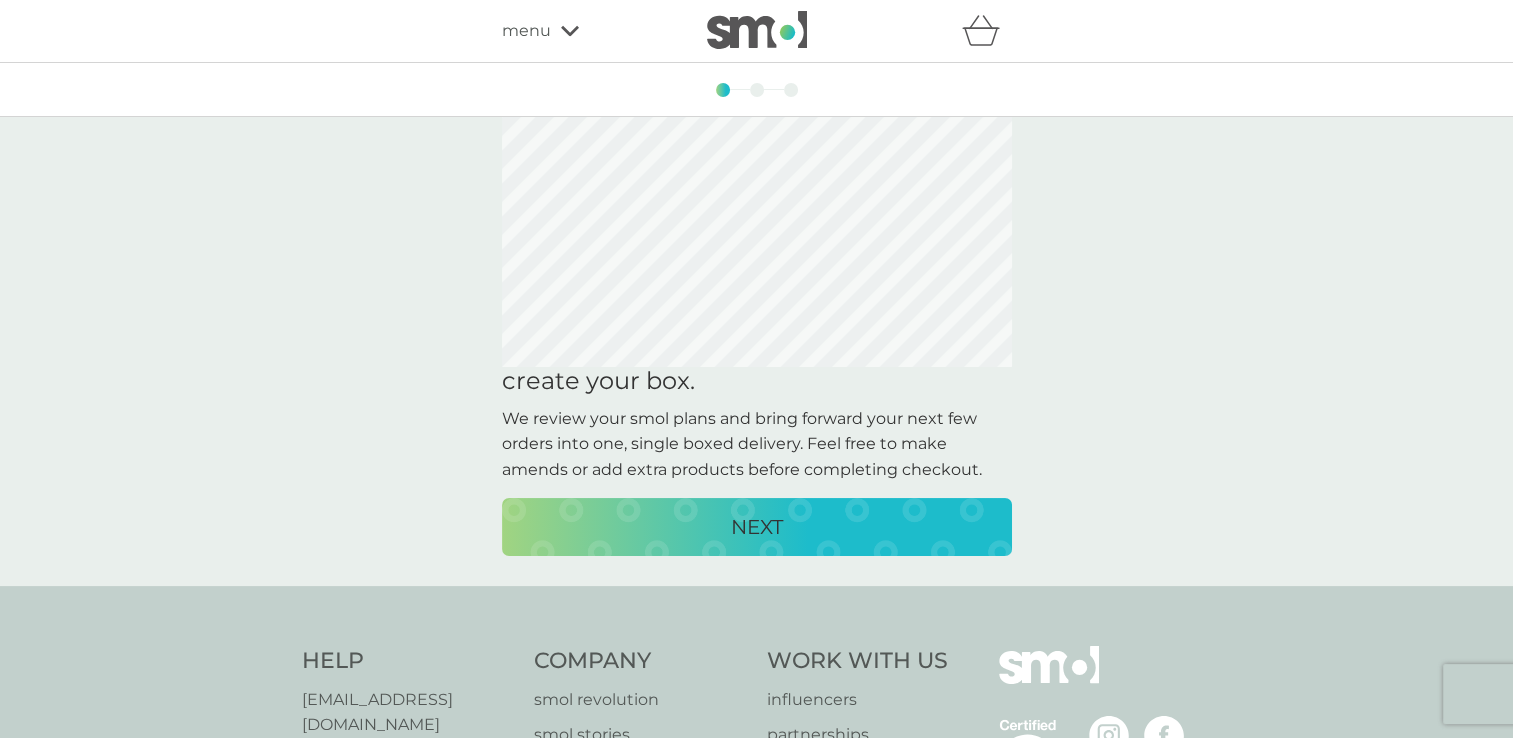 click on "NEXT" at bounding box center (757, 527) 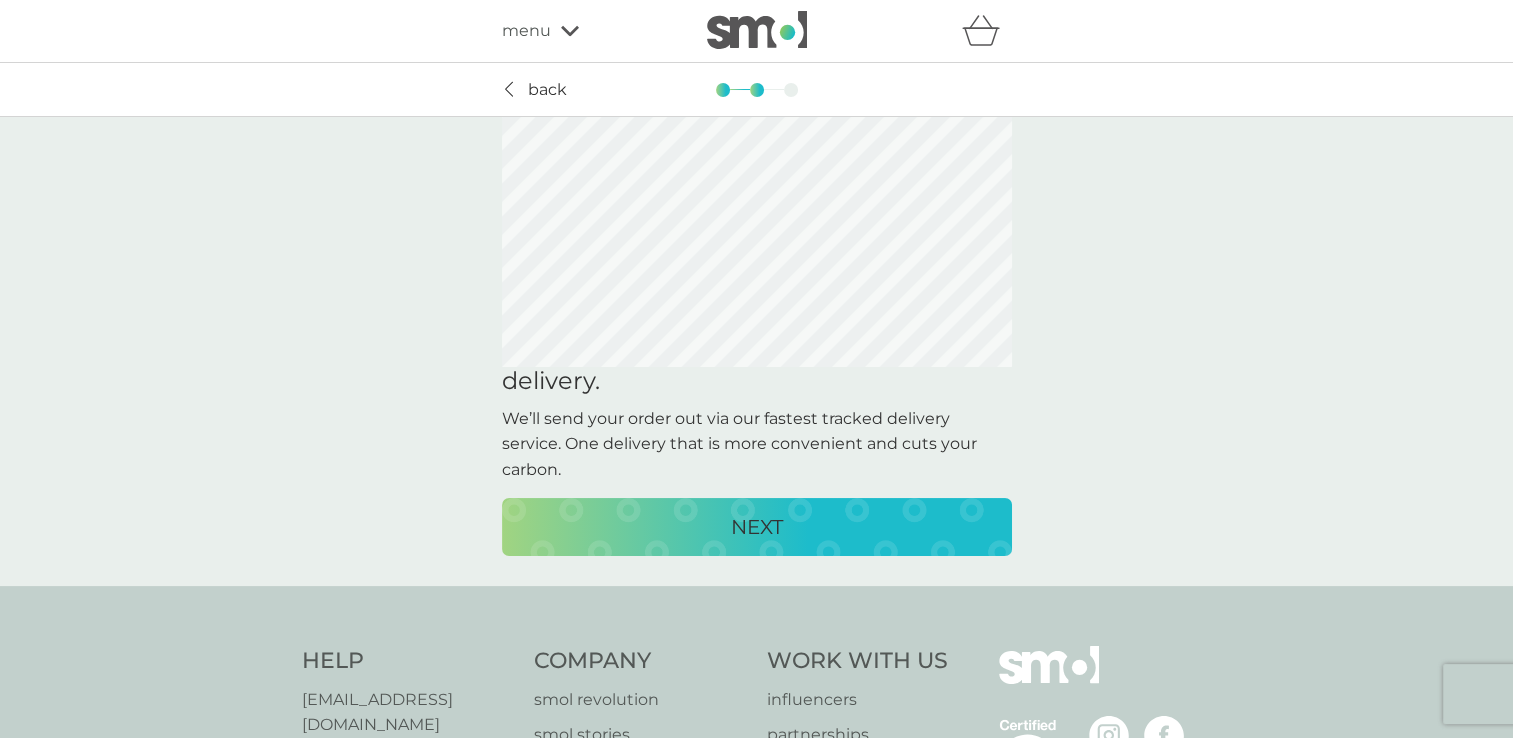 click on "NEXT" at bounding box center [757, 527] 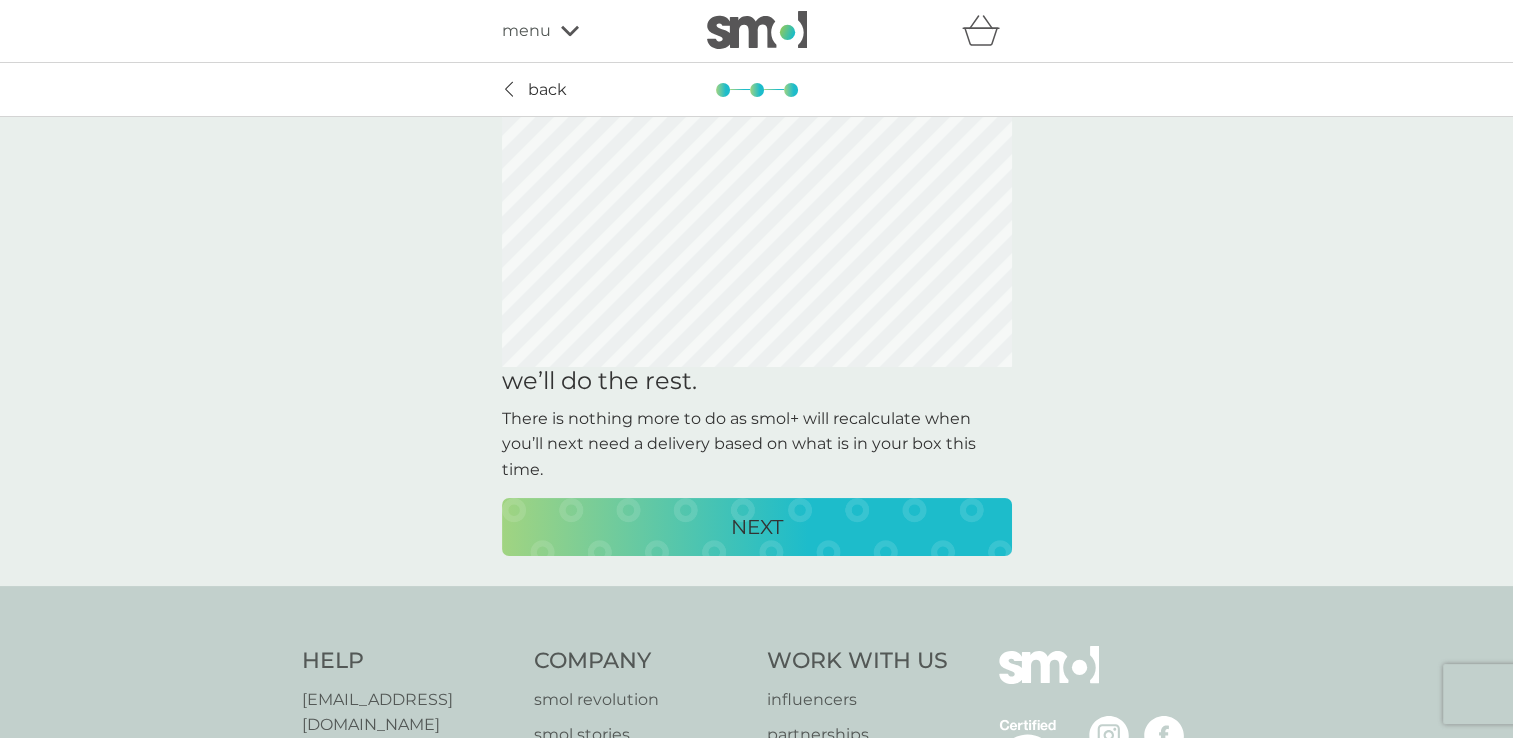 click on "NEXT" at bounding box center (757, 527) 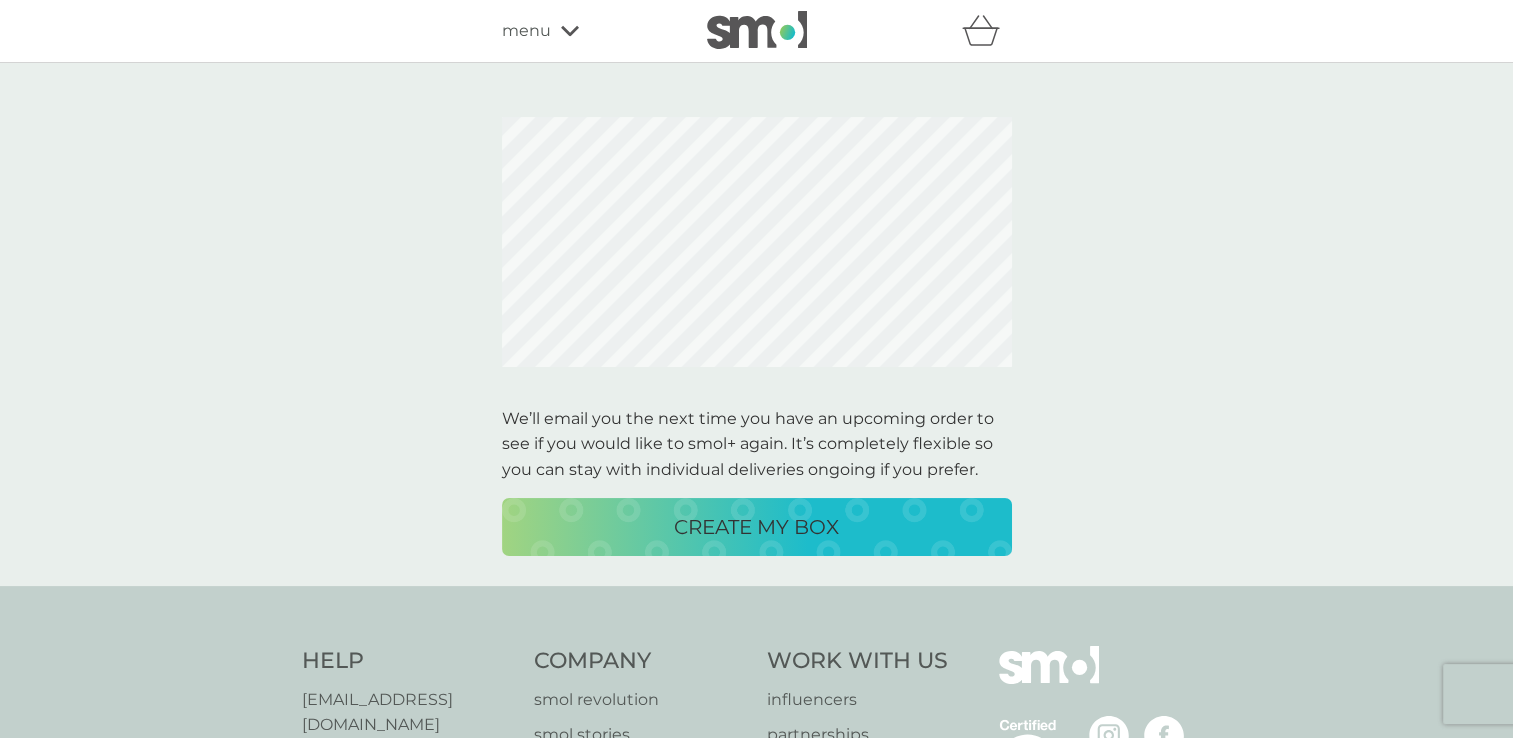 click on "refer a friend & you BOTH save smol impact smol shop your smol plans your upcoming orders your details order history logout menu" at bounding box center (757, 31) 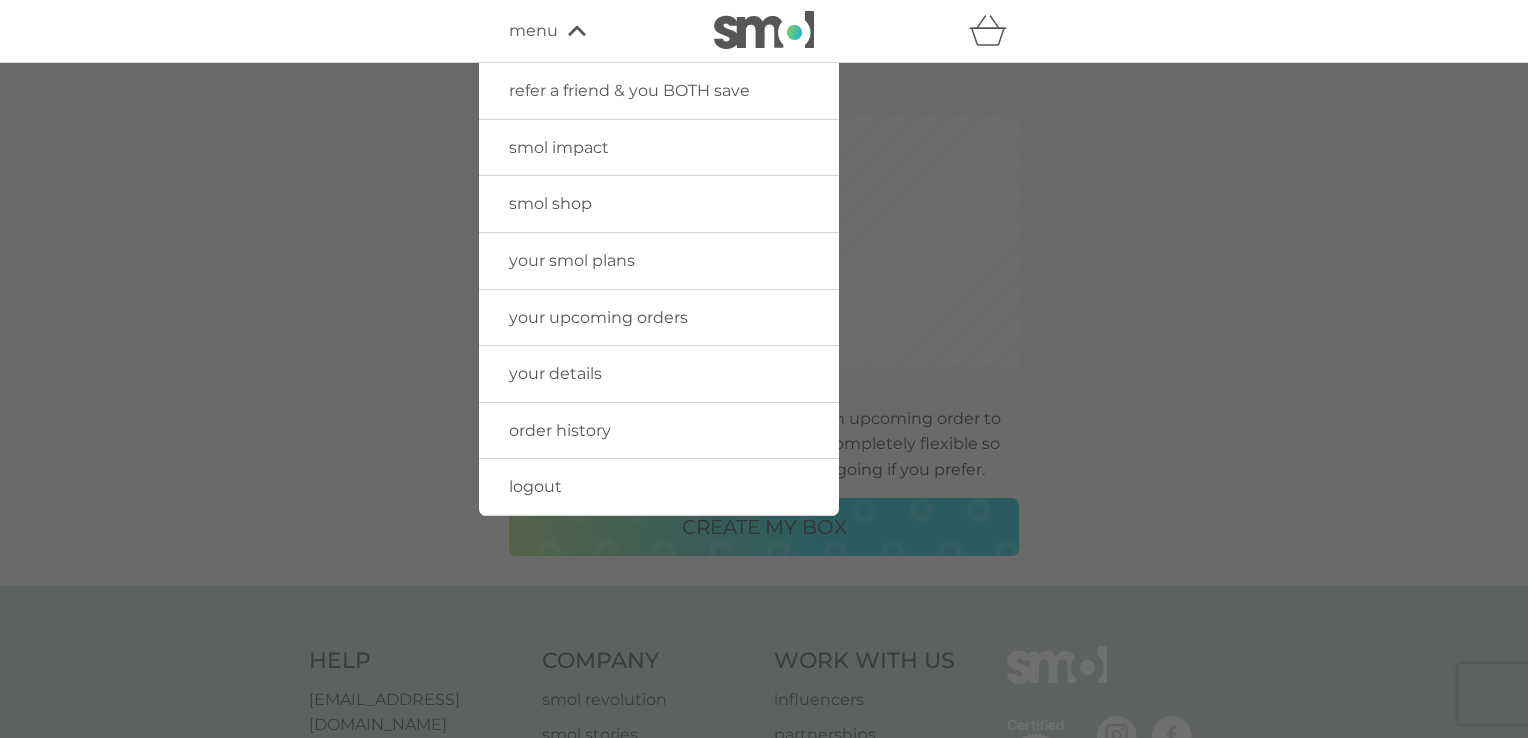 click on "smol shop" at bounding box center (550, 203) 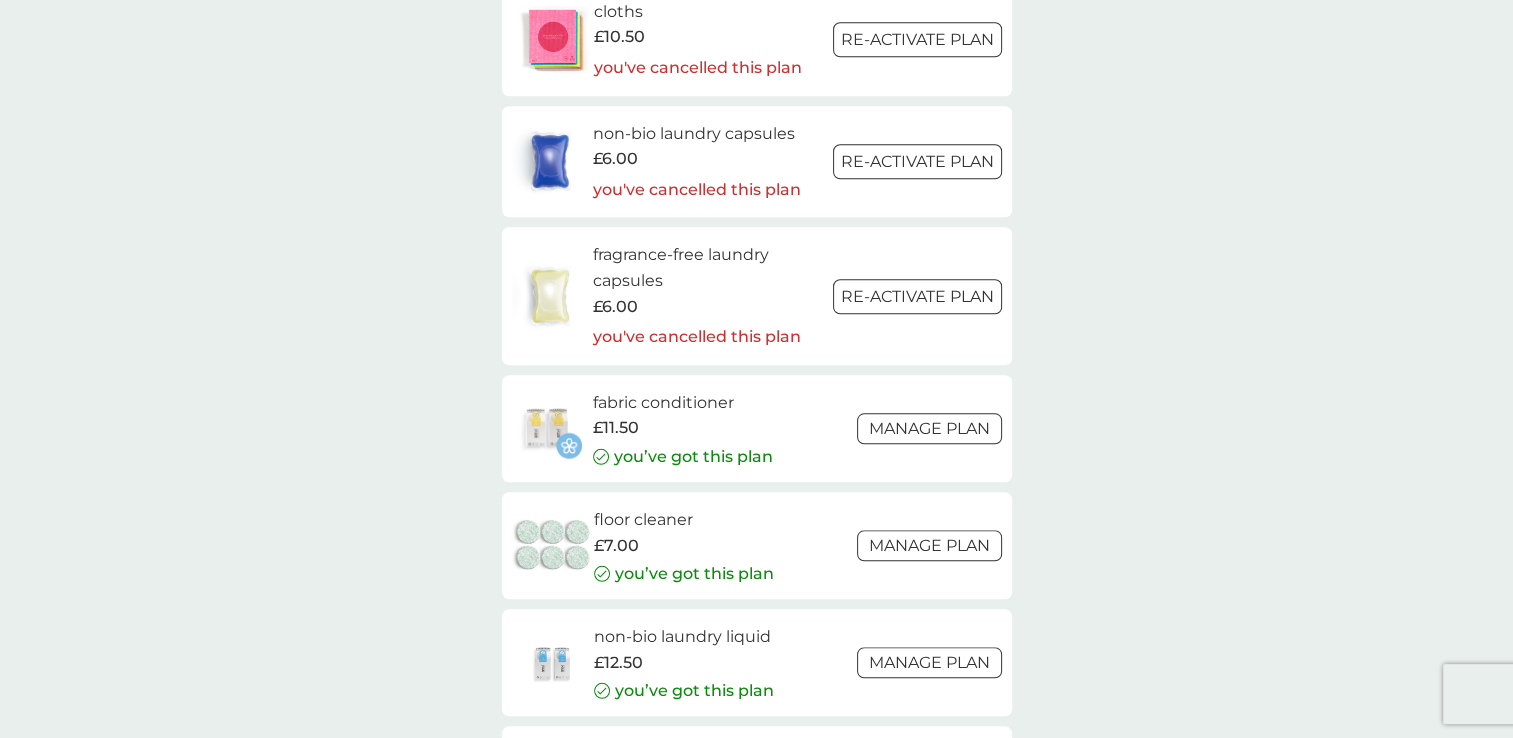 scroll, scrollTop: 2100, scrollLeft: 0, axis: vertical 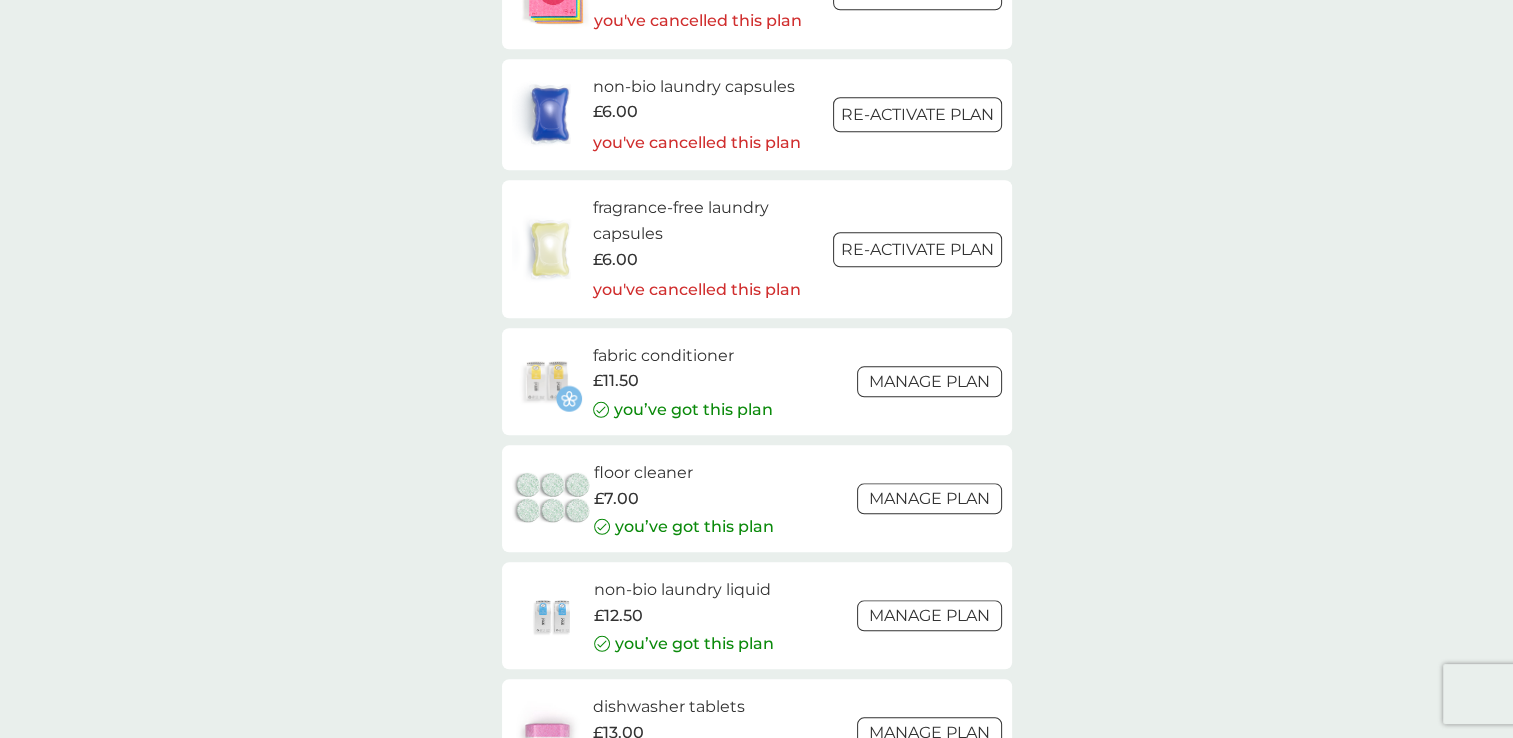 click on "fabric conditioner" at bounding box center (683, 356) 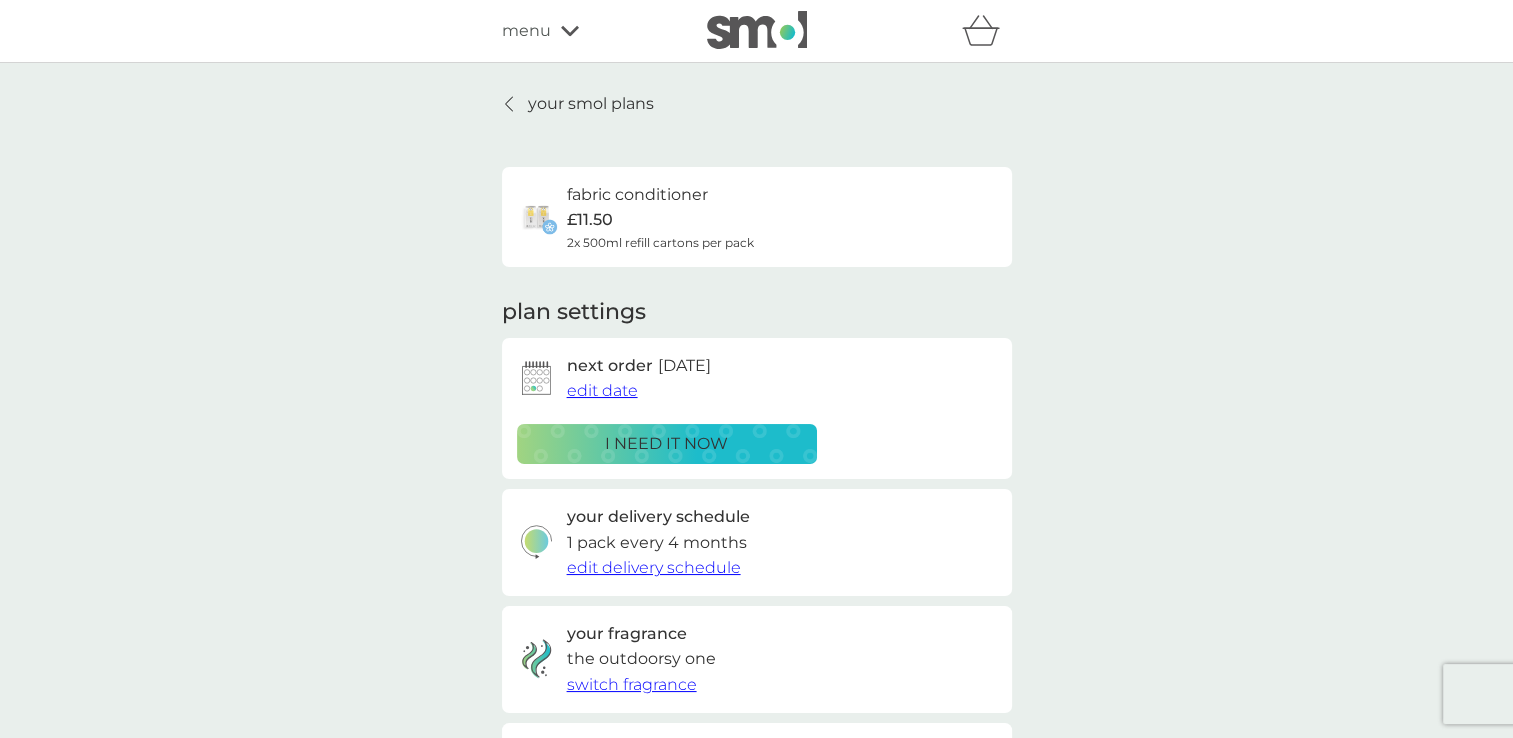 click on "i need it now" at bounding box center [666, 444] 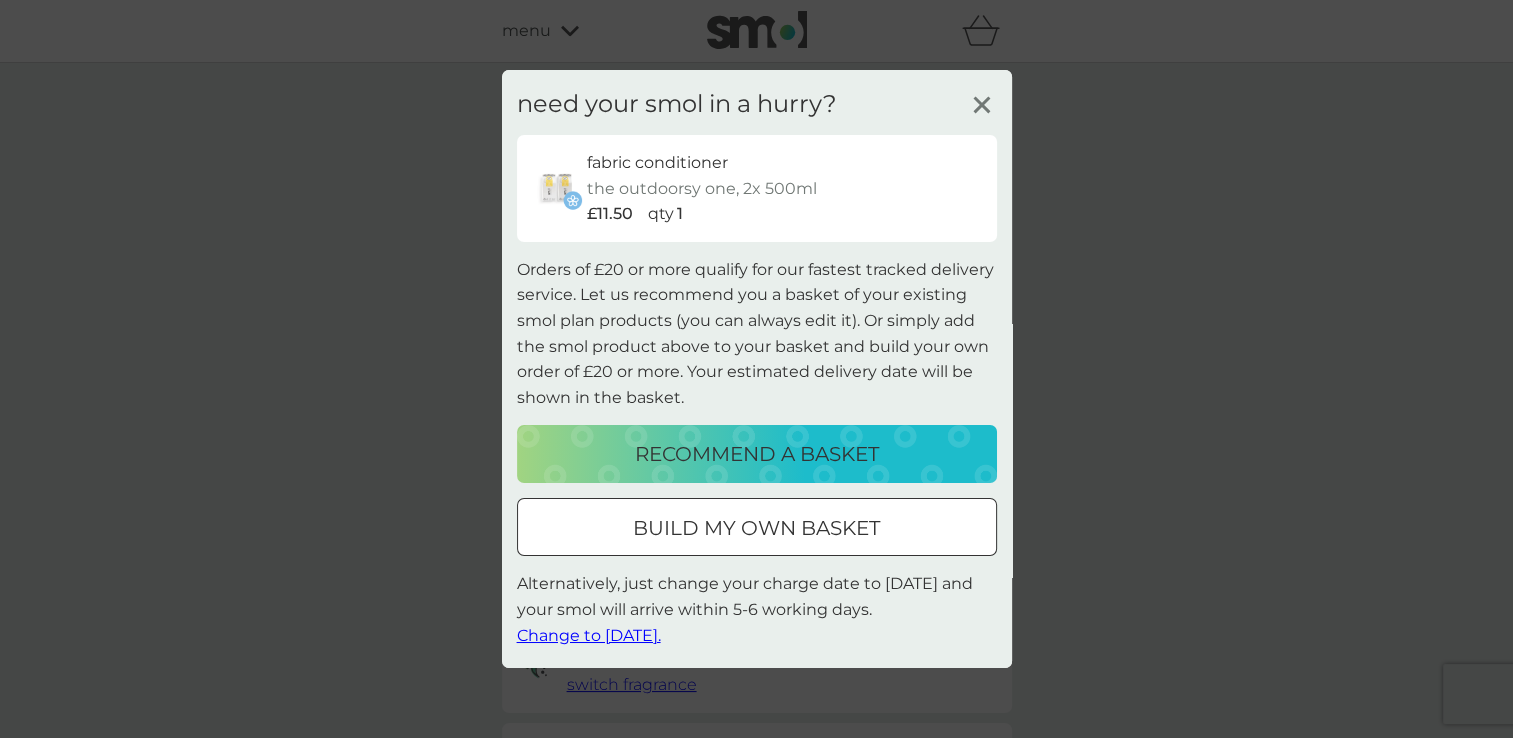 click 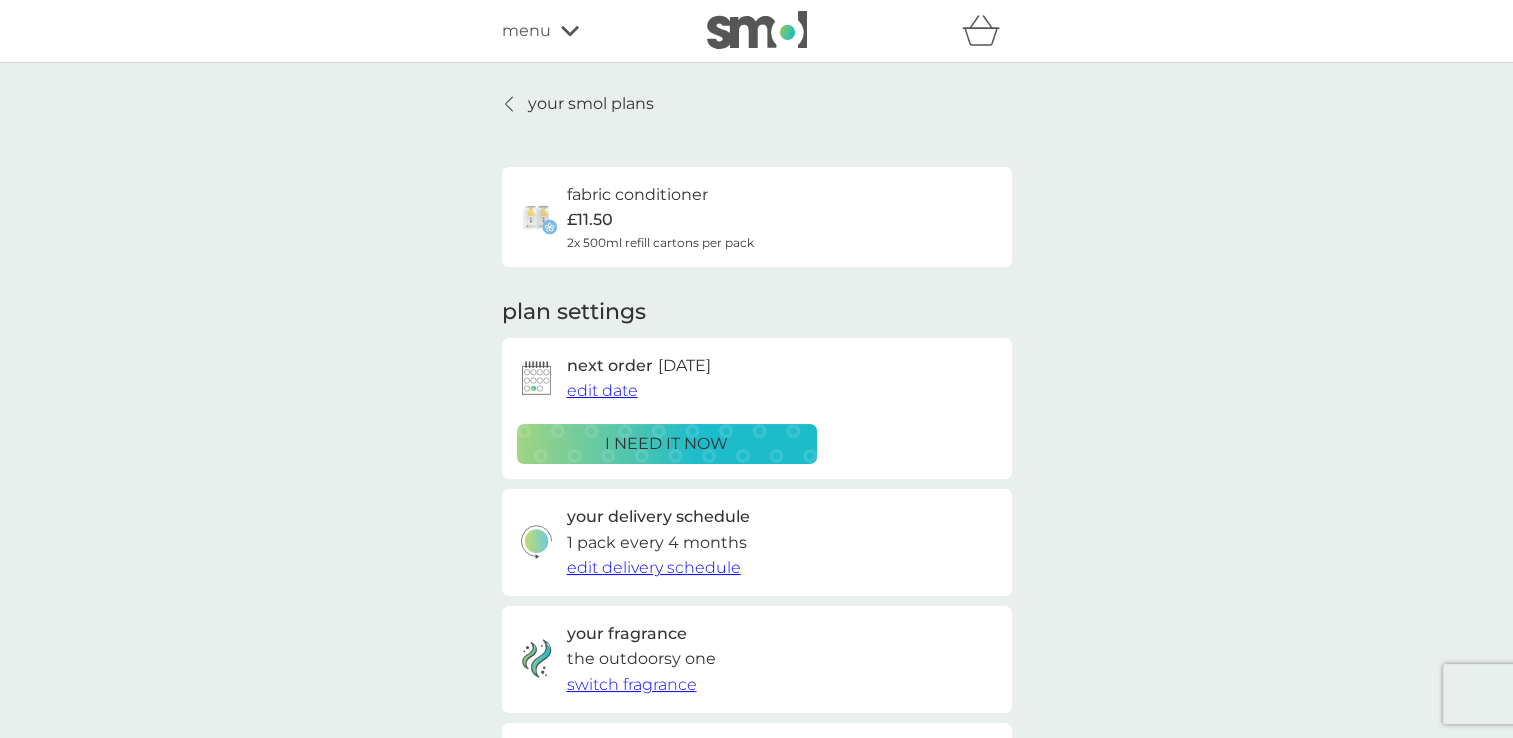 click on "your smol plans fabric conditioner £11.50 2x 500ml refill cartons per pack plan settings next order [DATE] edit date i need it now your delivery schedule 1 pack every 4 months edit delivery schedule your fragrance the outdoorsy one switch fragrance delivery address [GEOGRAPHIC_DATA], [STREET_ADDRESS] 3RD missing something? shop spare parts Pause plan cancel plan" at bounding box center [757, 556] 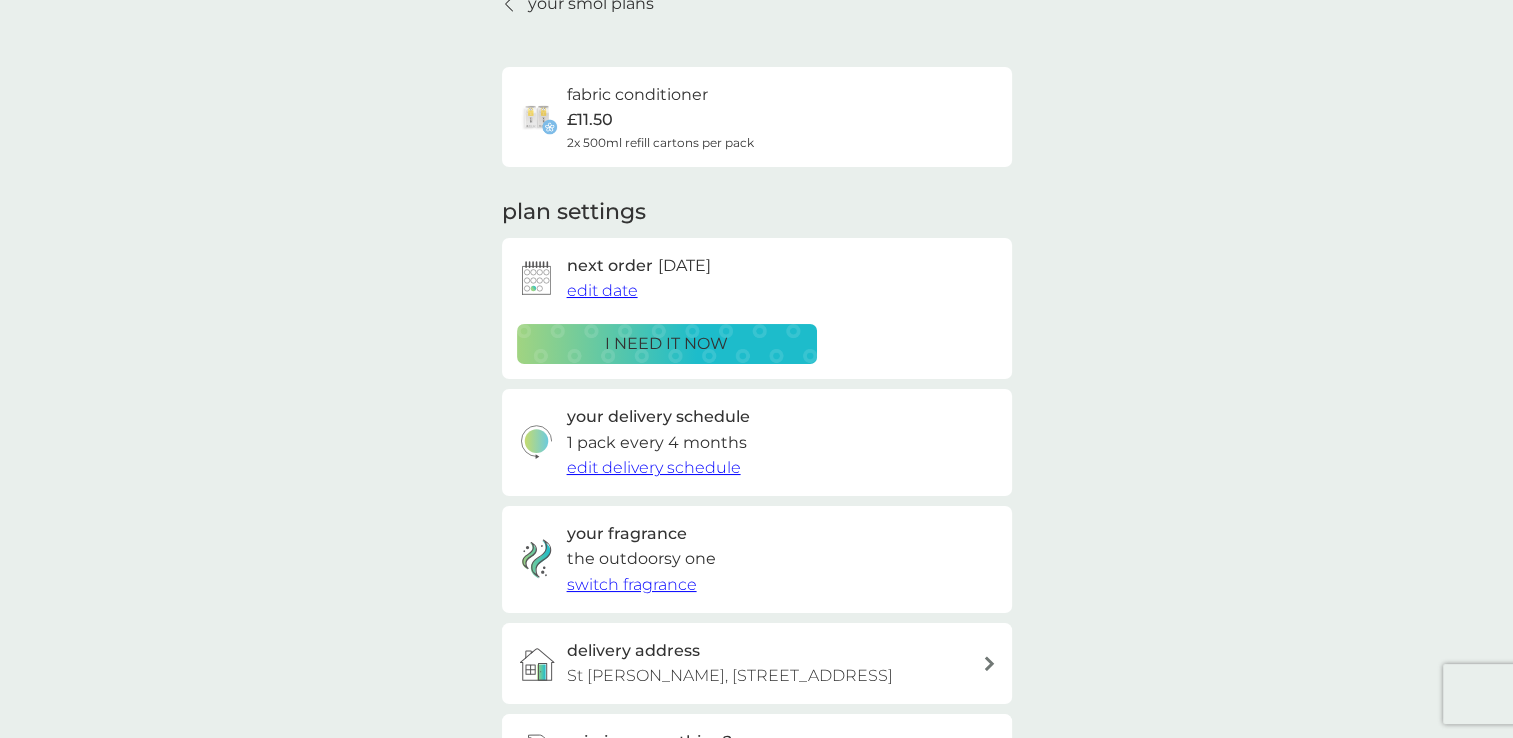 scroll, scrollTop: 400, scrollLeft: 0, axis: vertical 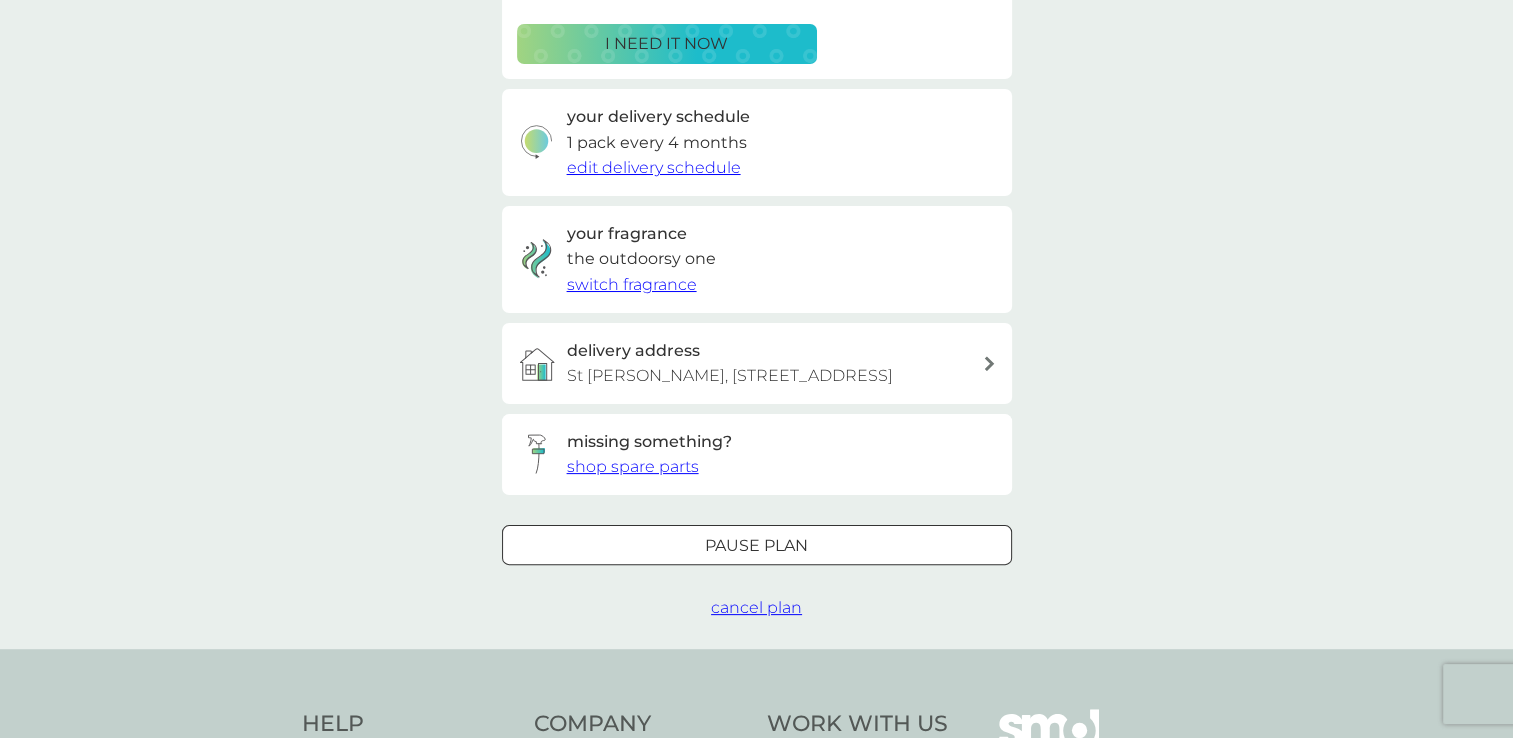 click on "shop spare parts" at bounding box center [633, 466] 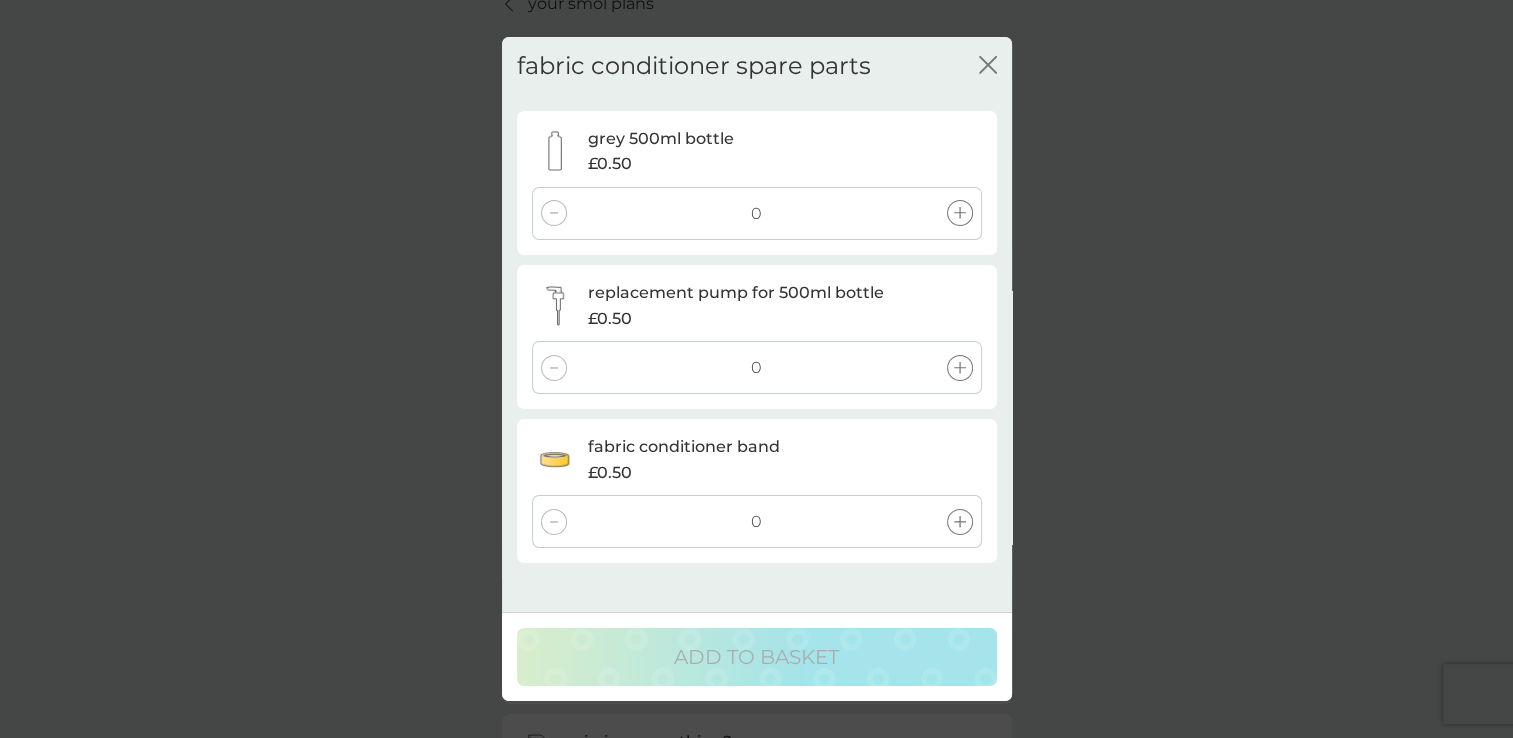 click on "close" 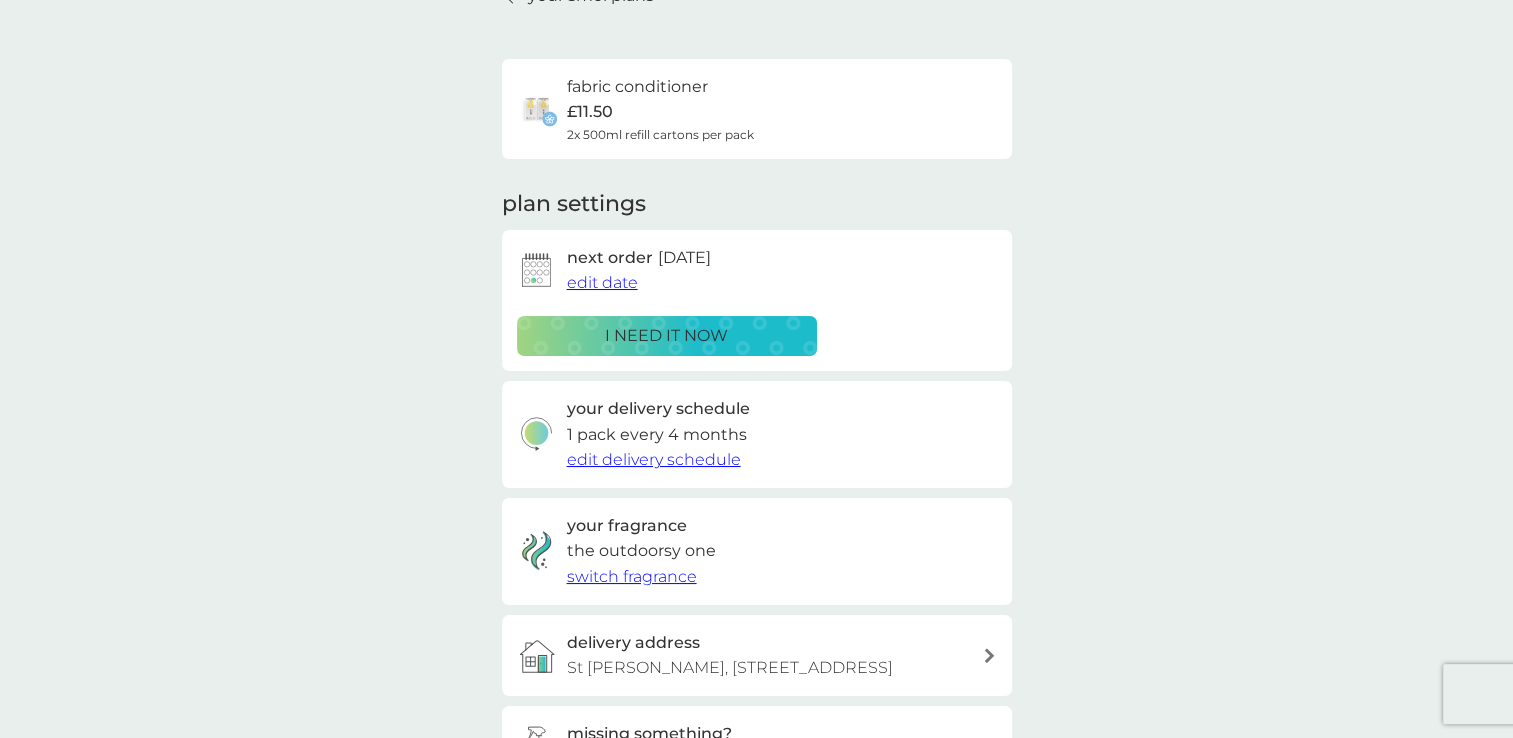 scroll, scrollTop: 0, scrollLeft: 0, axis: both 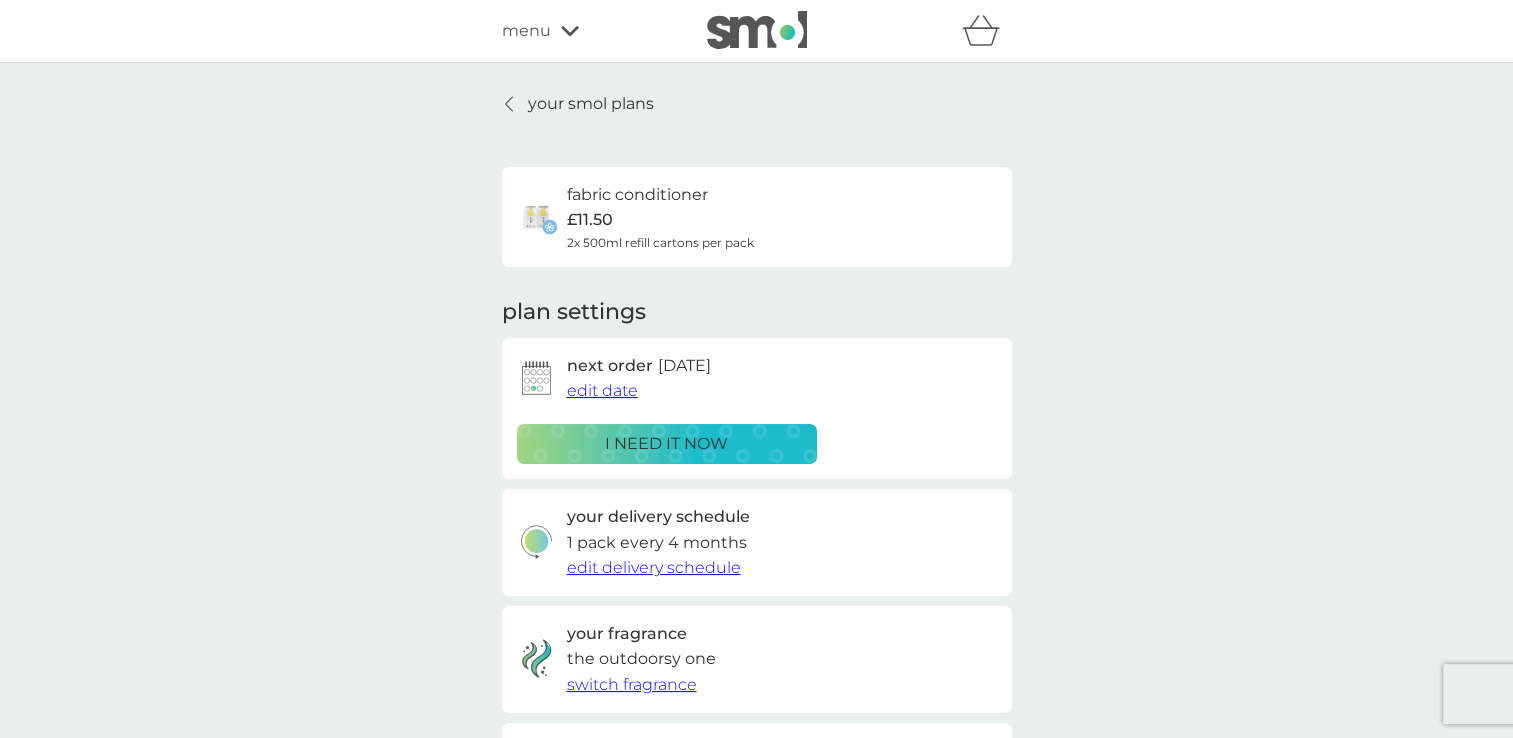 click 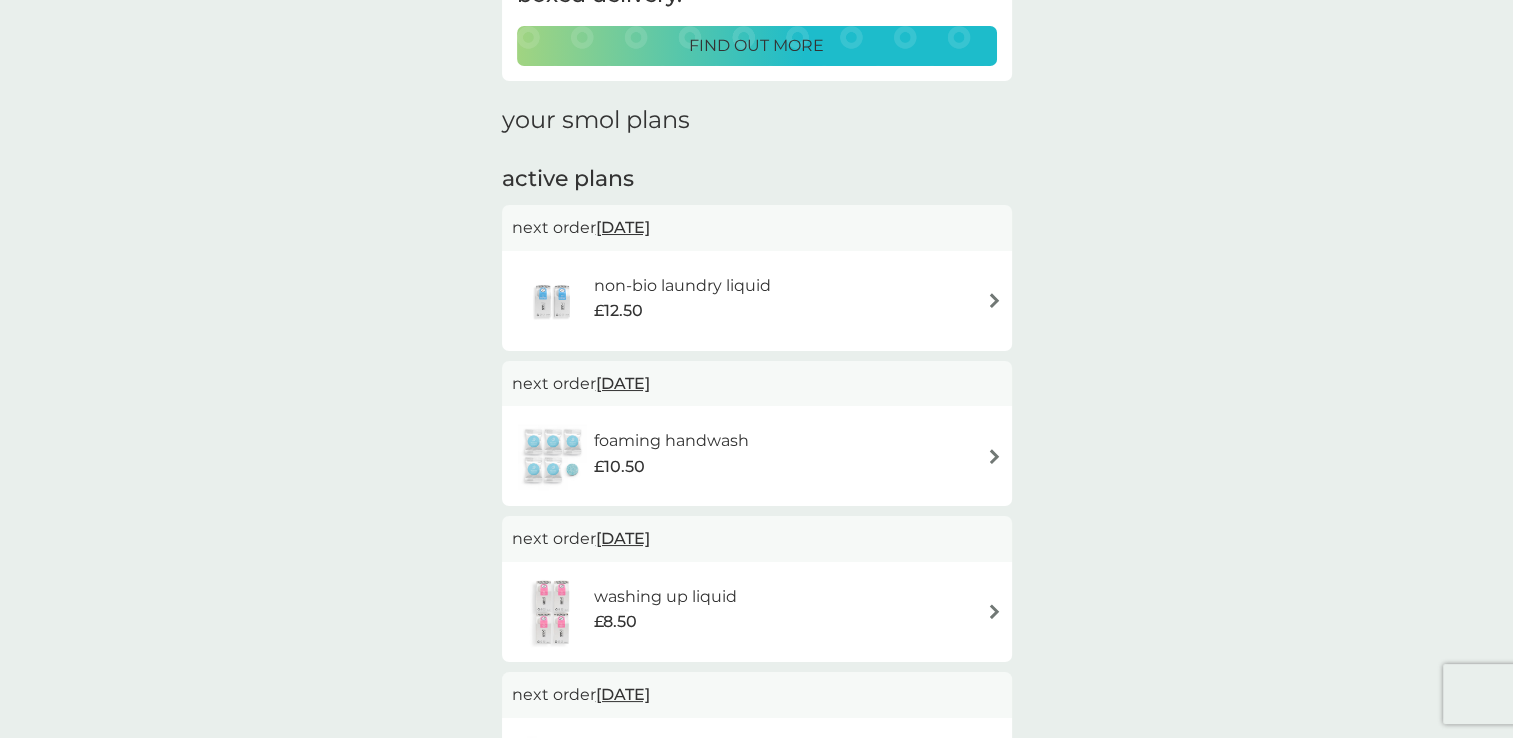 scroll, scrollTop: 300, scrollLeft: 0, axis: vertical 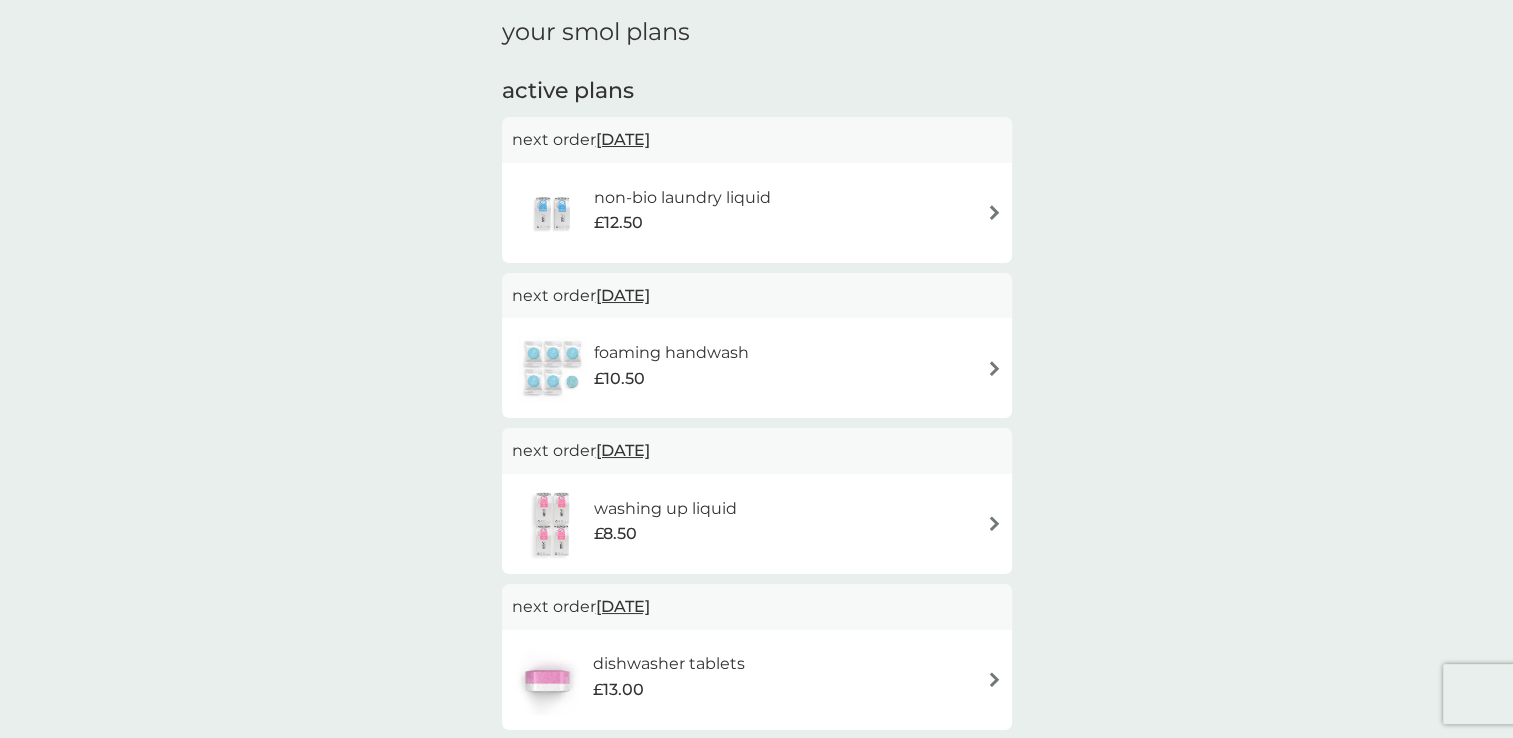 click at bounding box center (994, 212) 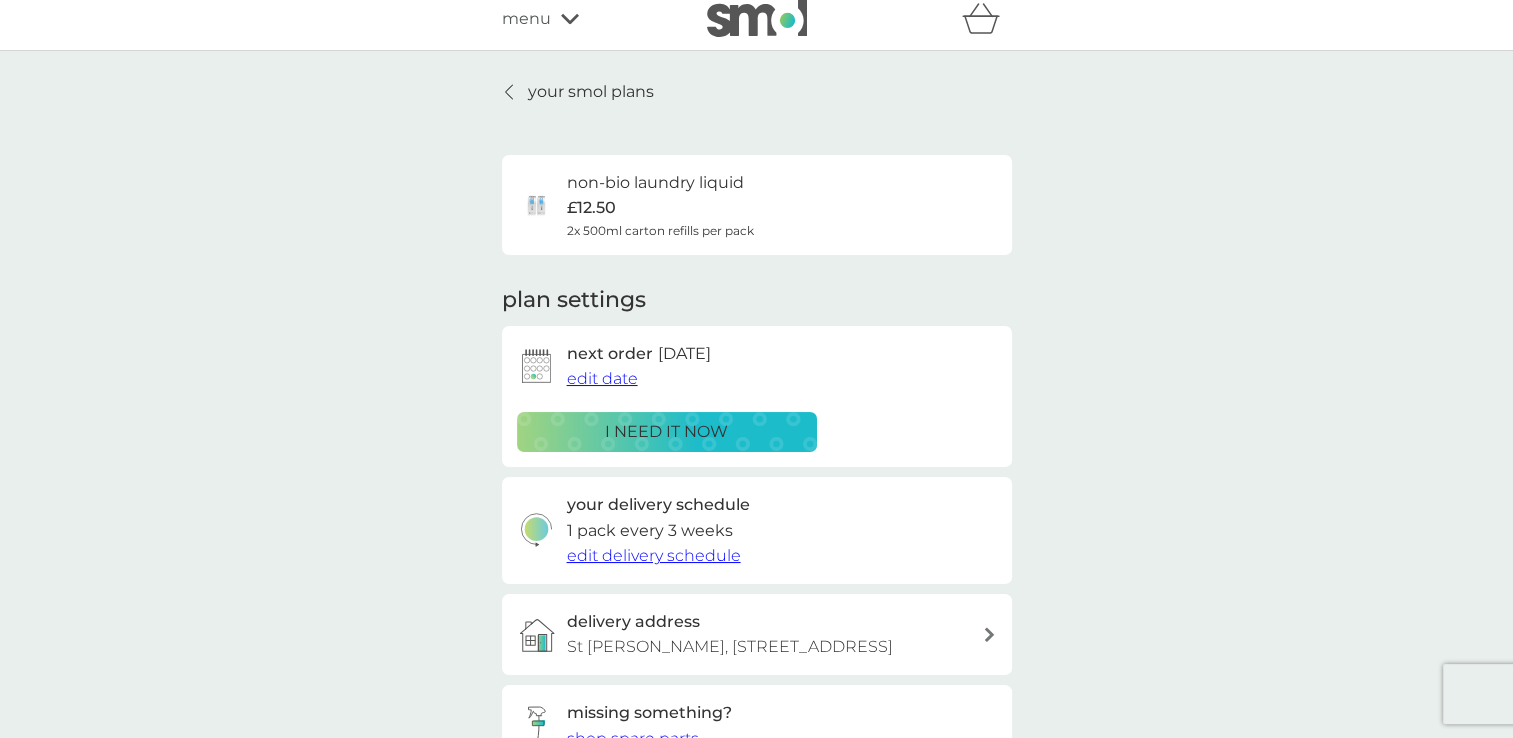 scroll, scrollTop: 0, scrollLeft: 0, axis: both 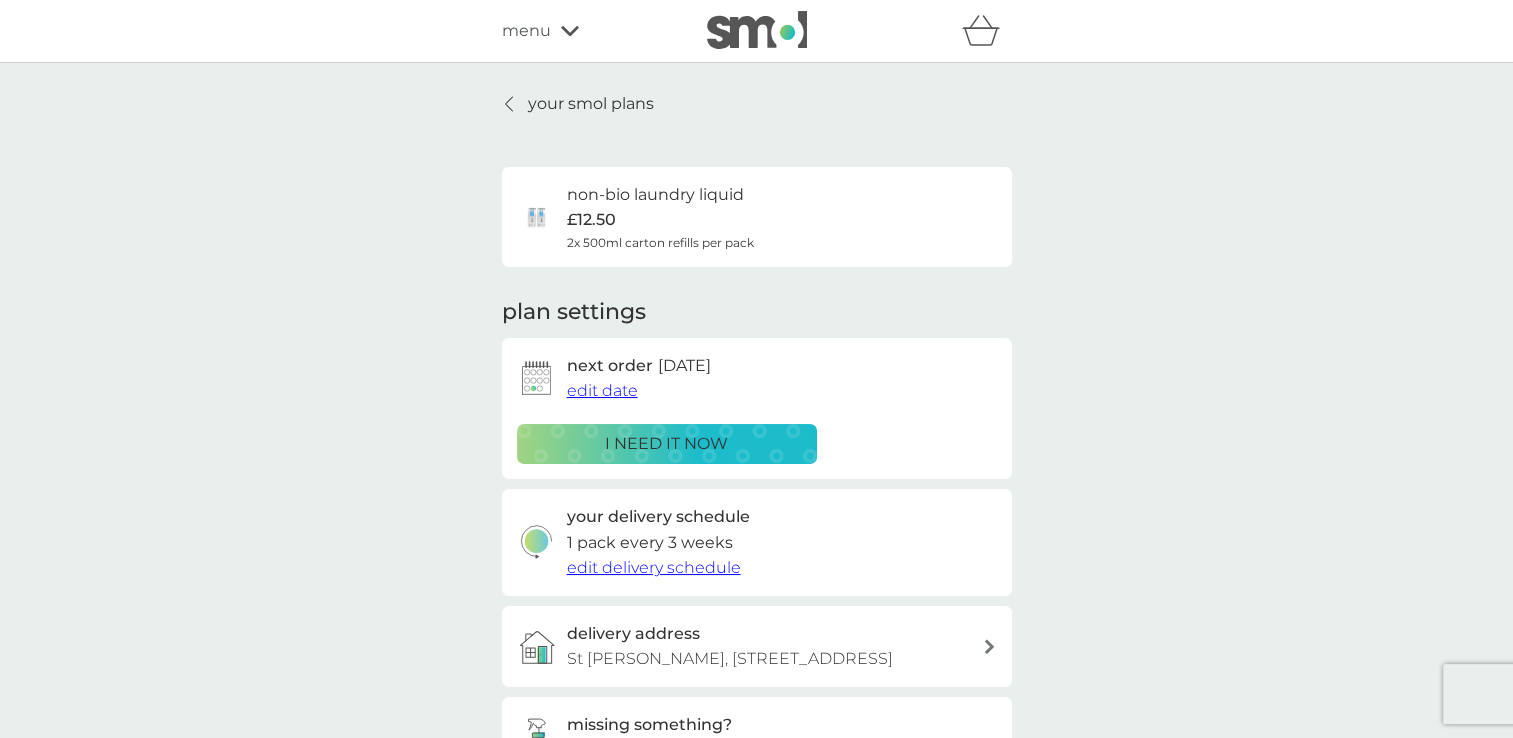 click on "edit date" at bounding box center [602, 390] 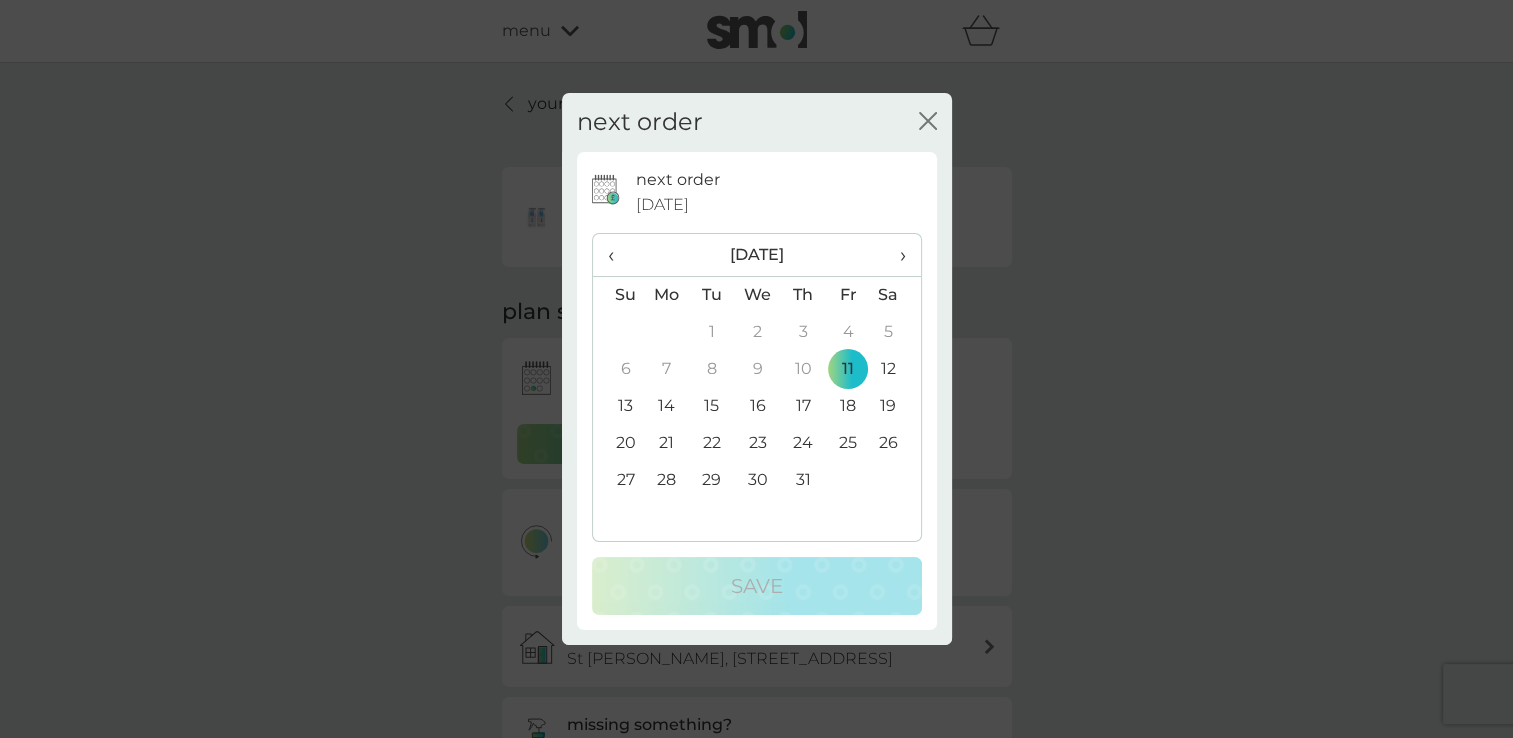 click on "25" at bounding box center (848, 443) 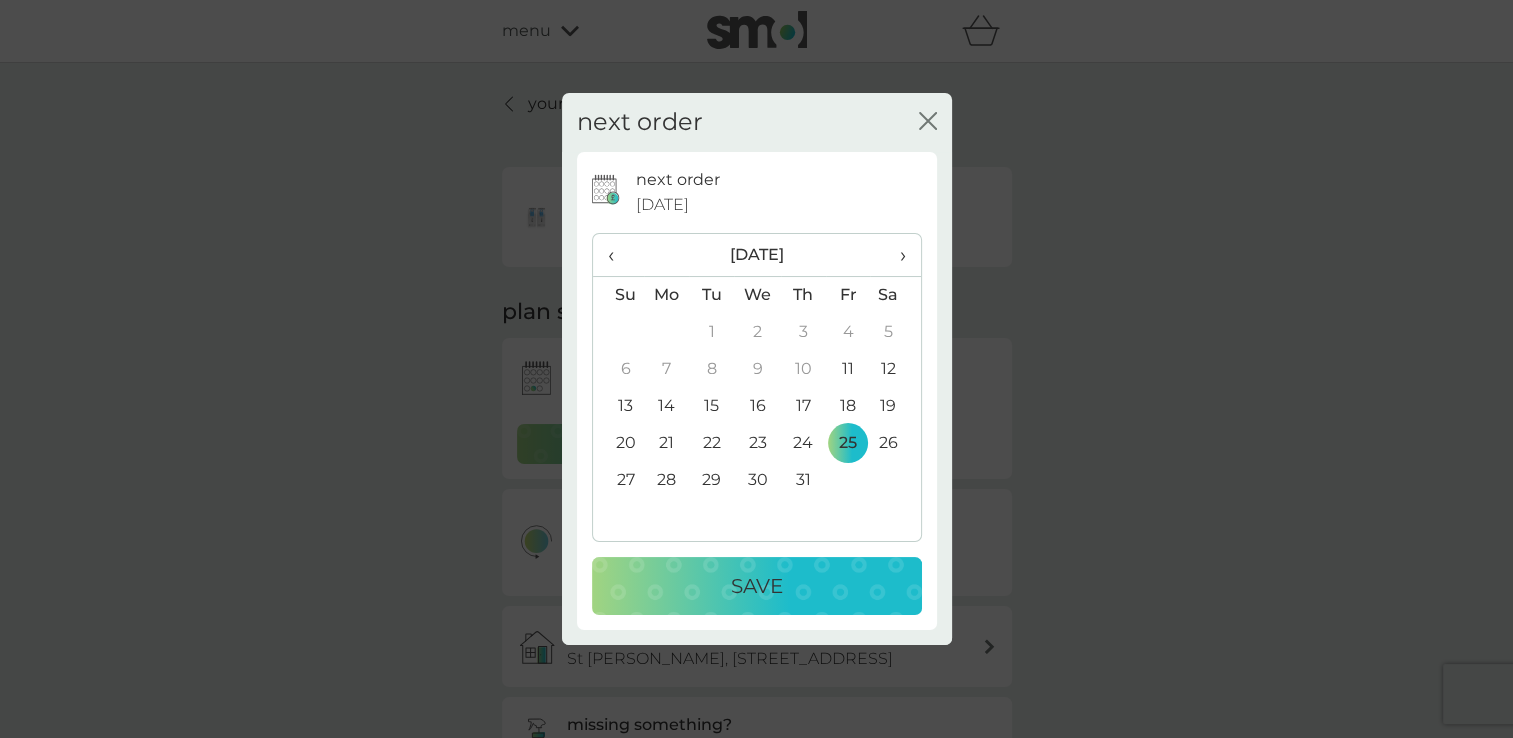 click on "11" at bounding box center [848, 369] 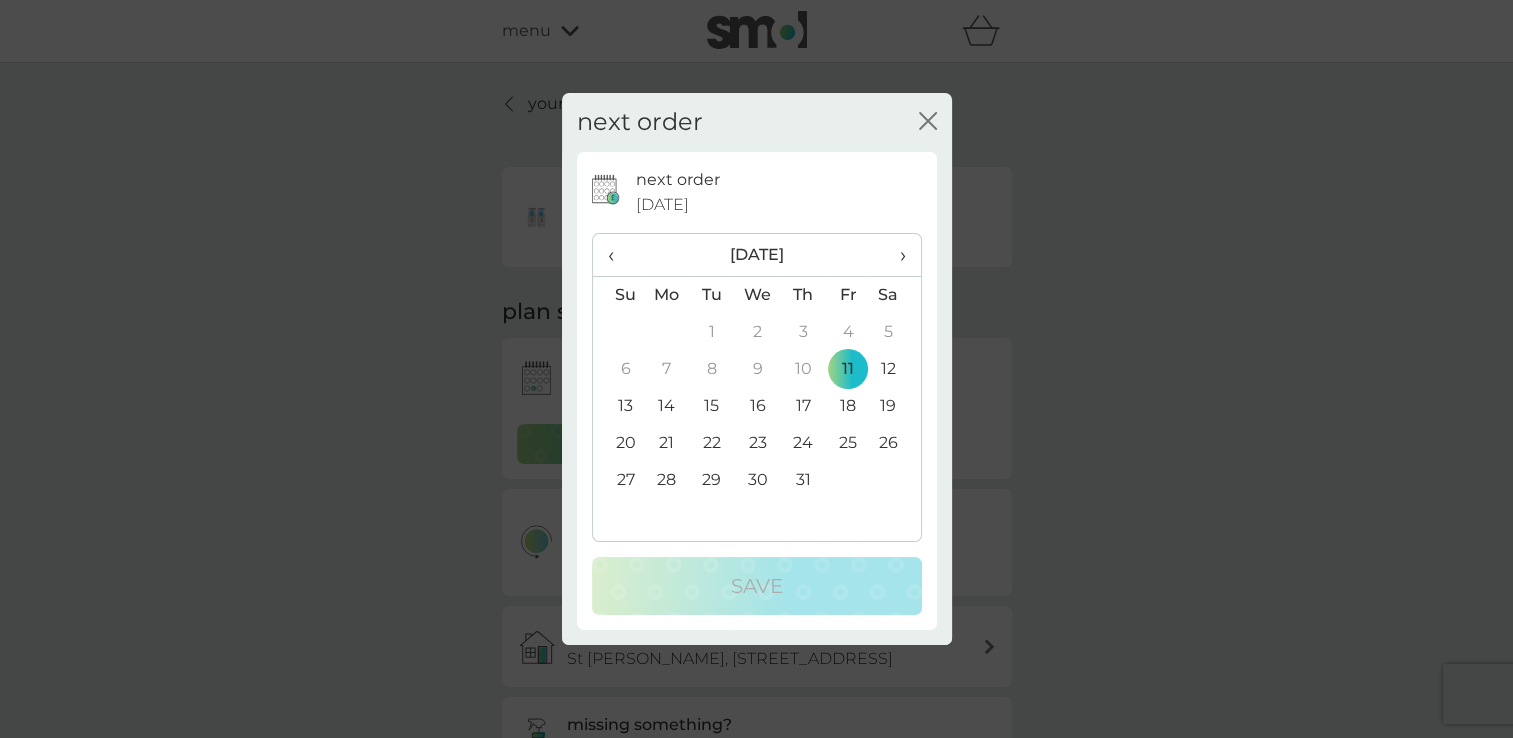 click on "close" 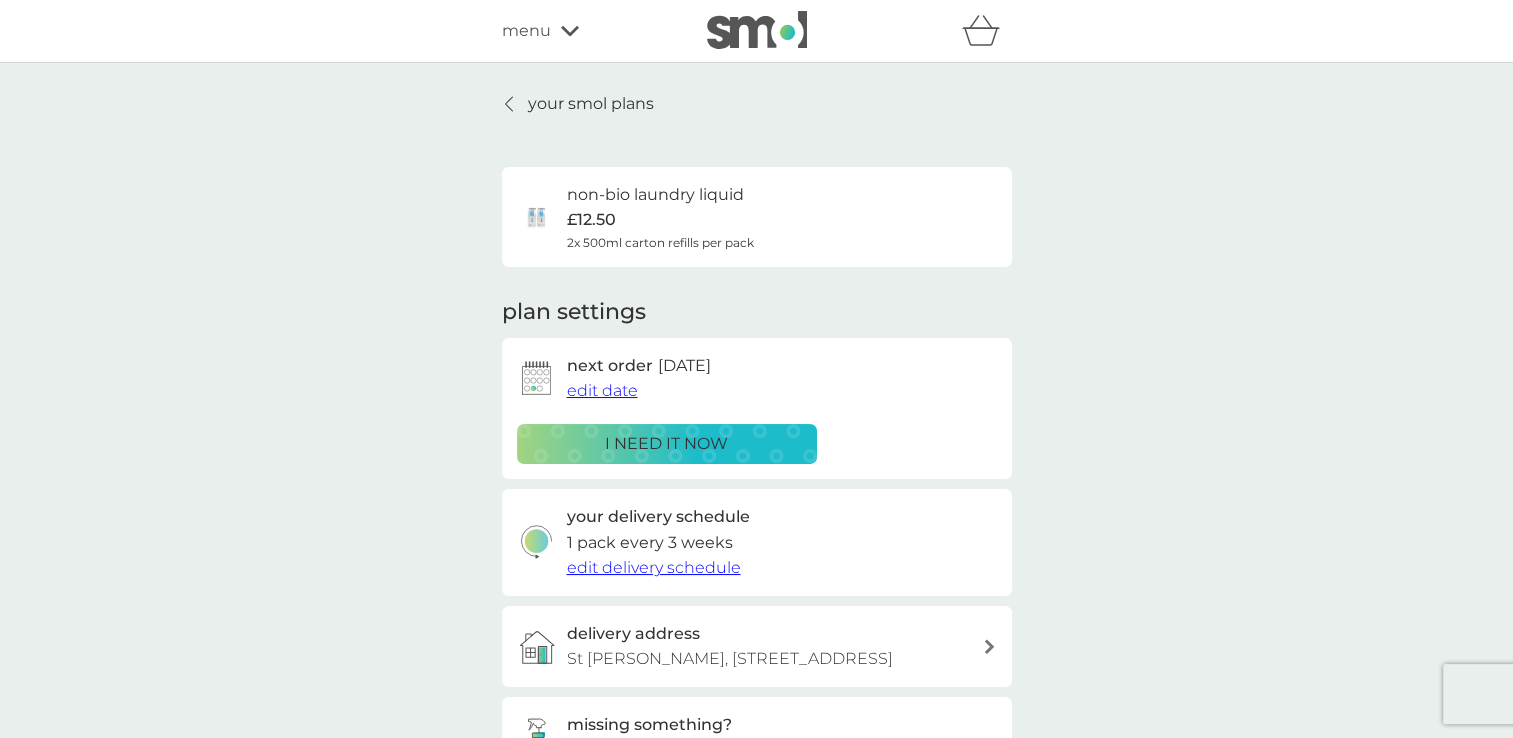 click 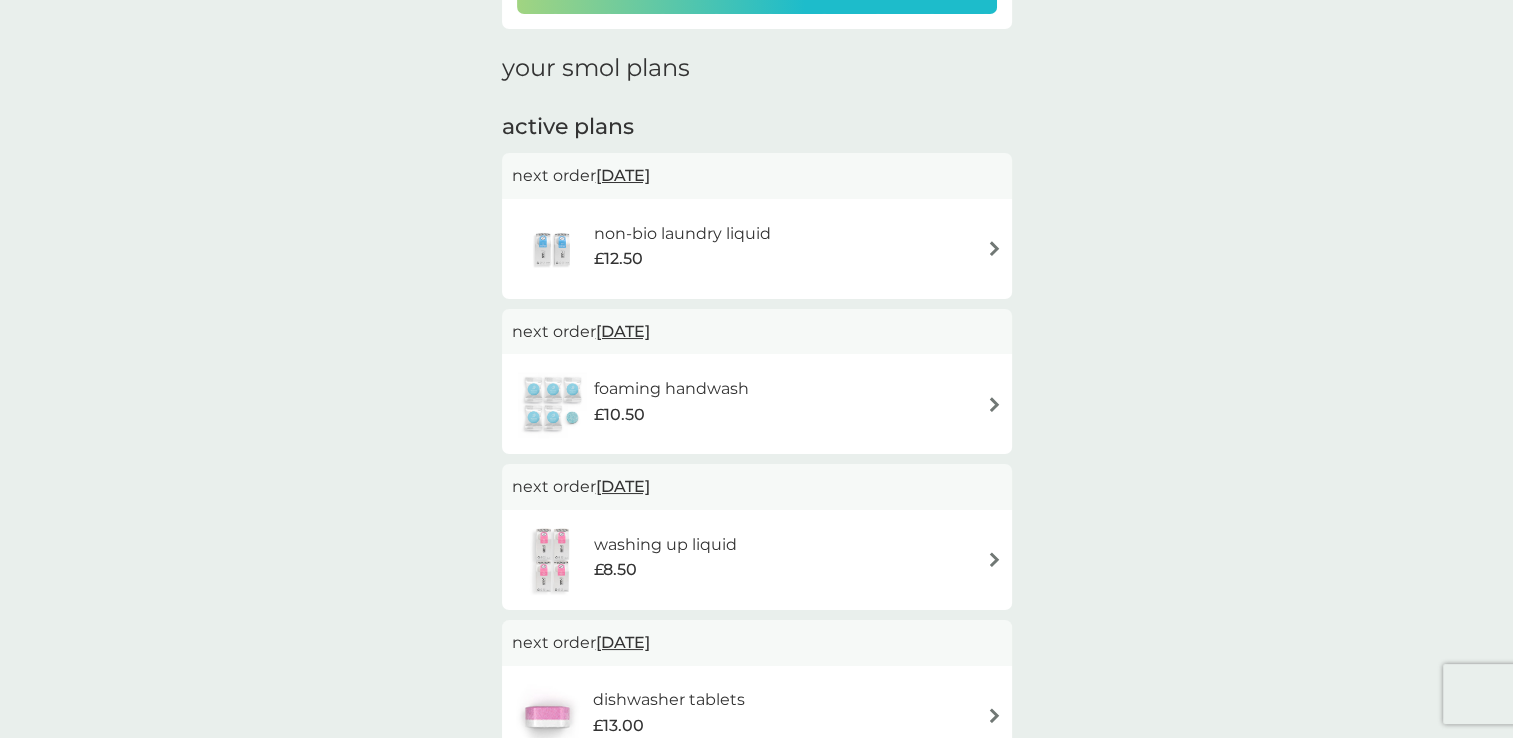 scroll, scrollTop: 300, scrollLeft: 0, axis: vertical 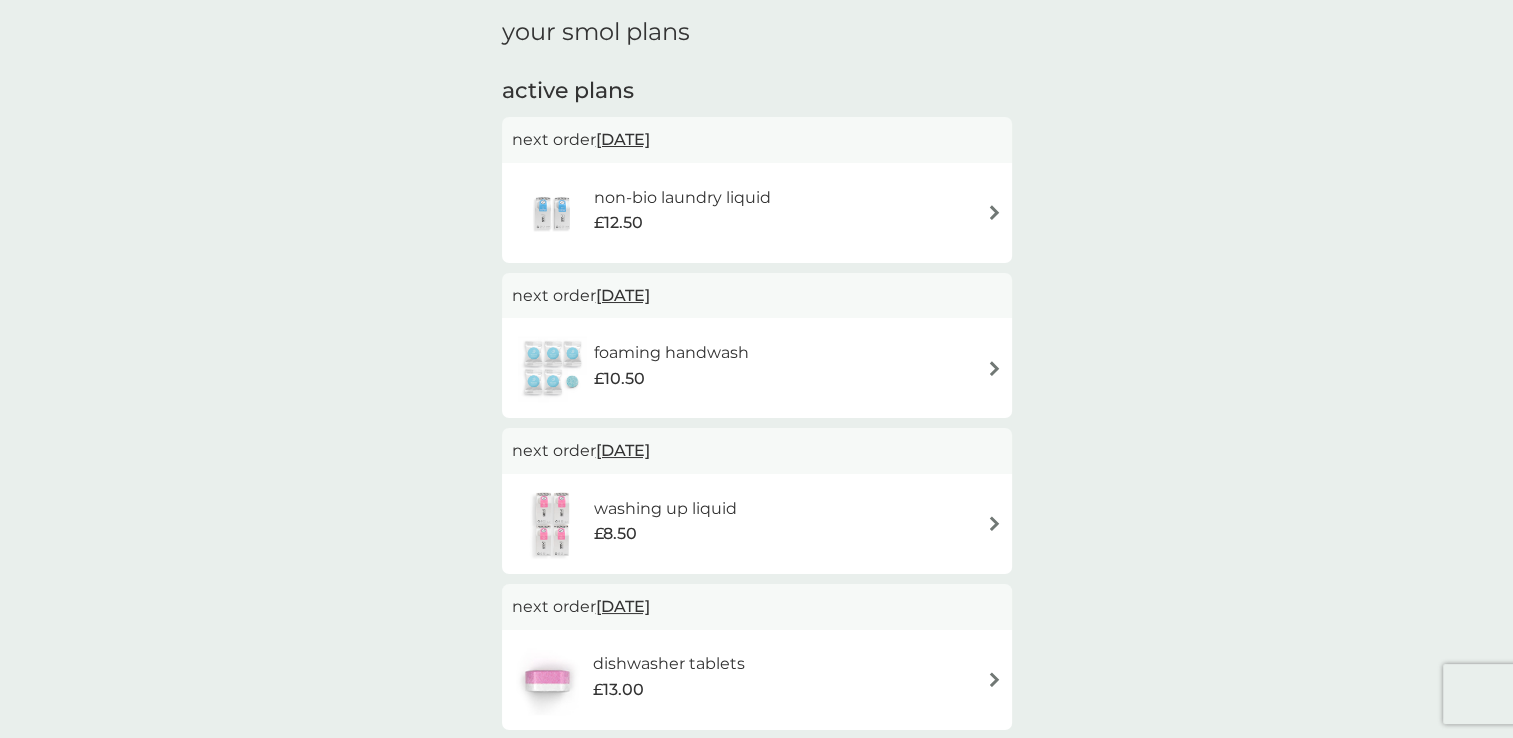 click at bounding box center (994, 368) 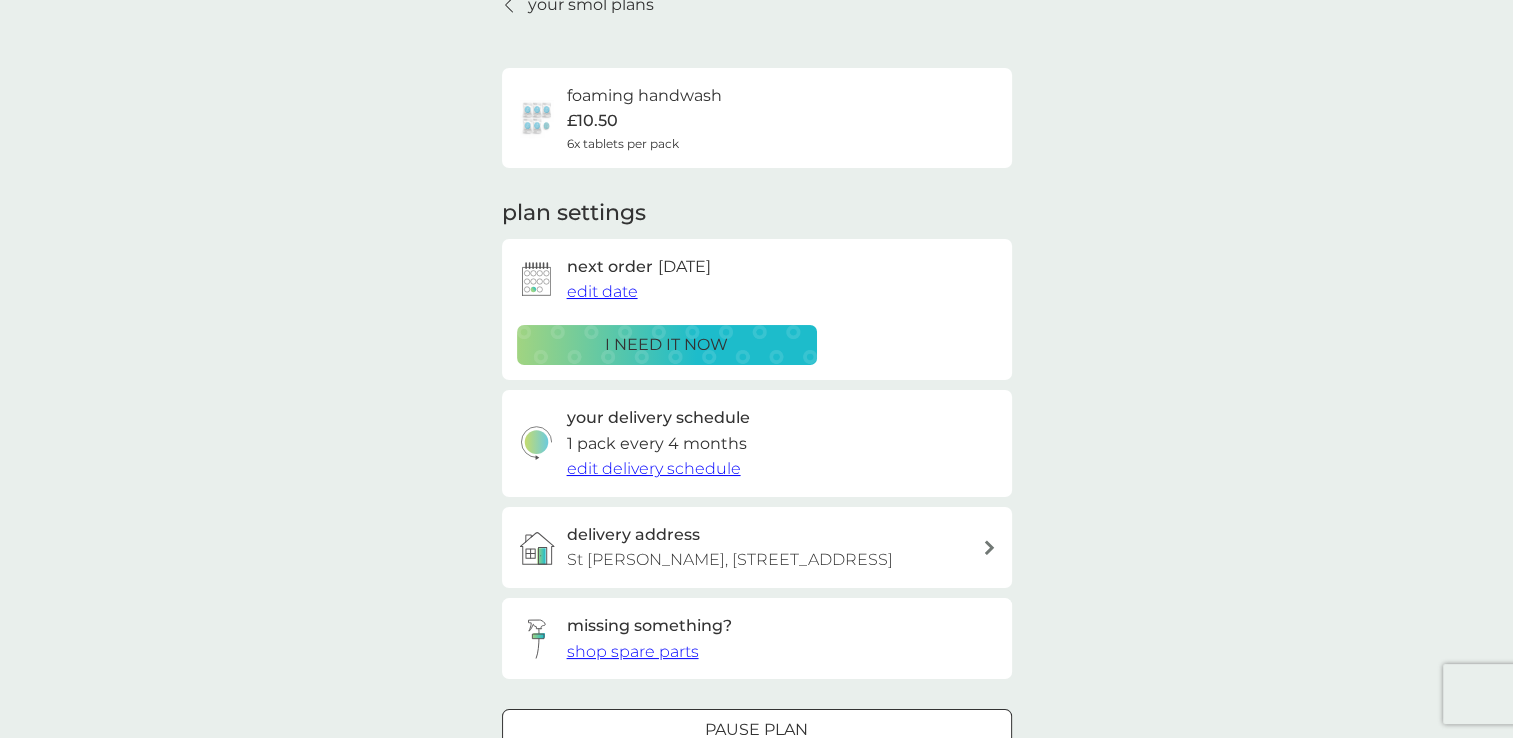 scroll, scrollTop: 100, scrollLeft: 0, axis: vertical 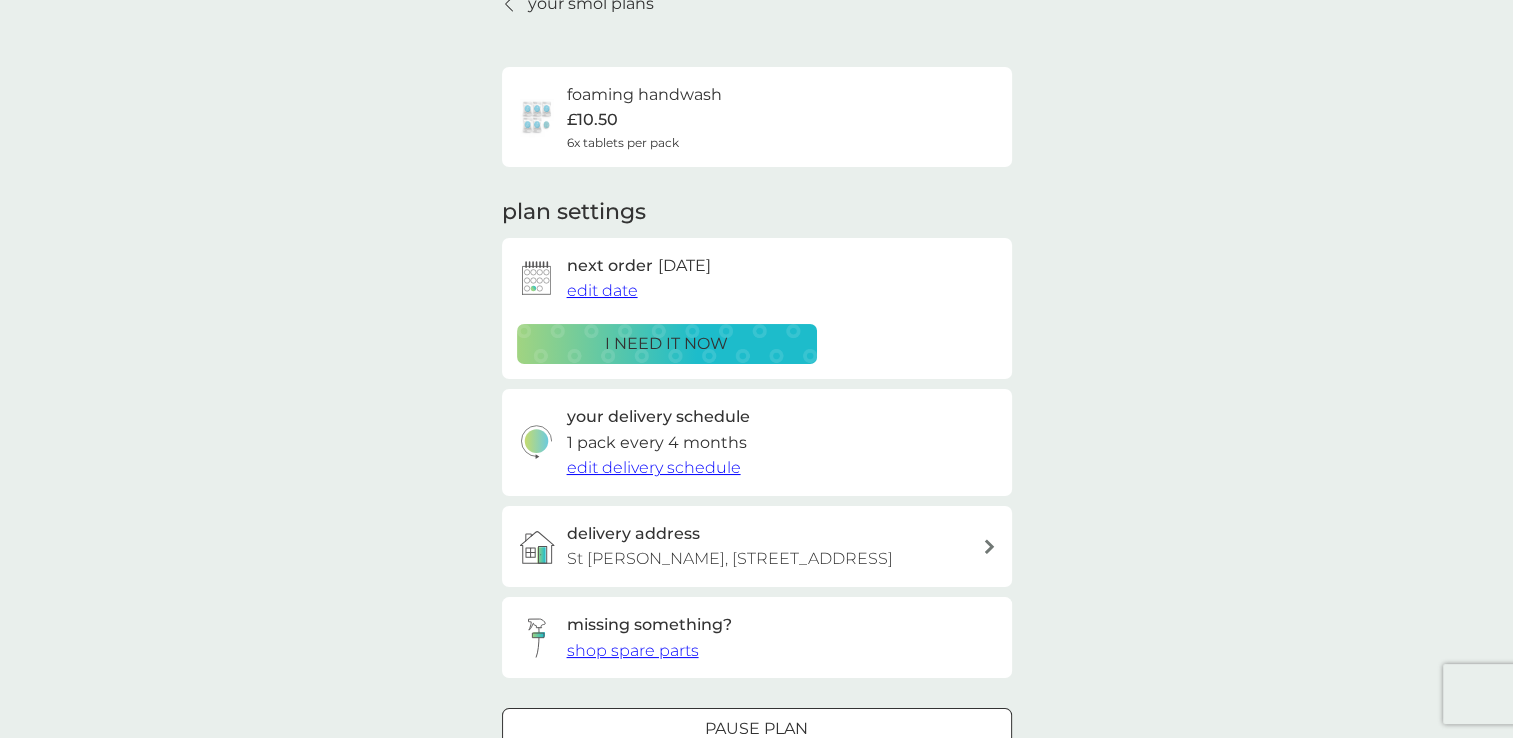 click on "edit delivery schedule" at bounding box center (654, 467) 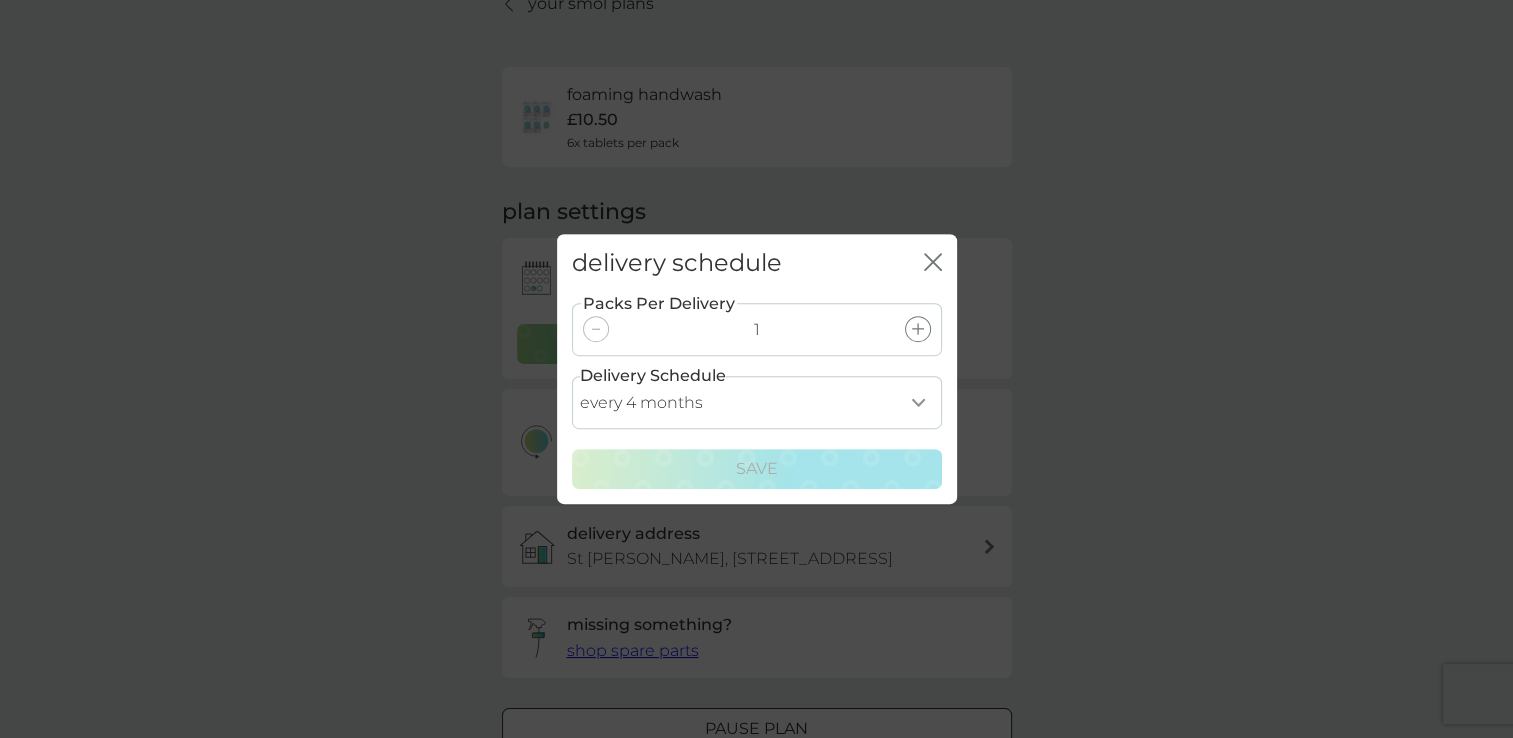 click on "delivery schedule close" at bounding box center (757, 263) 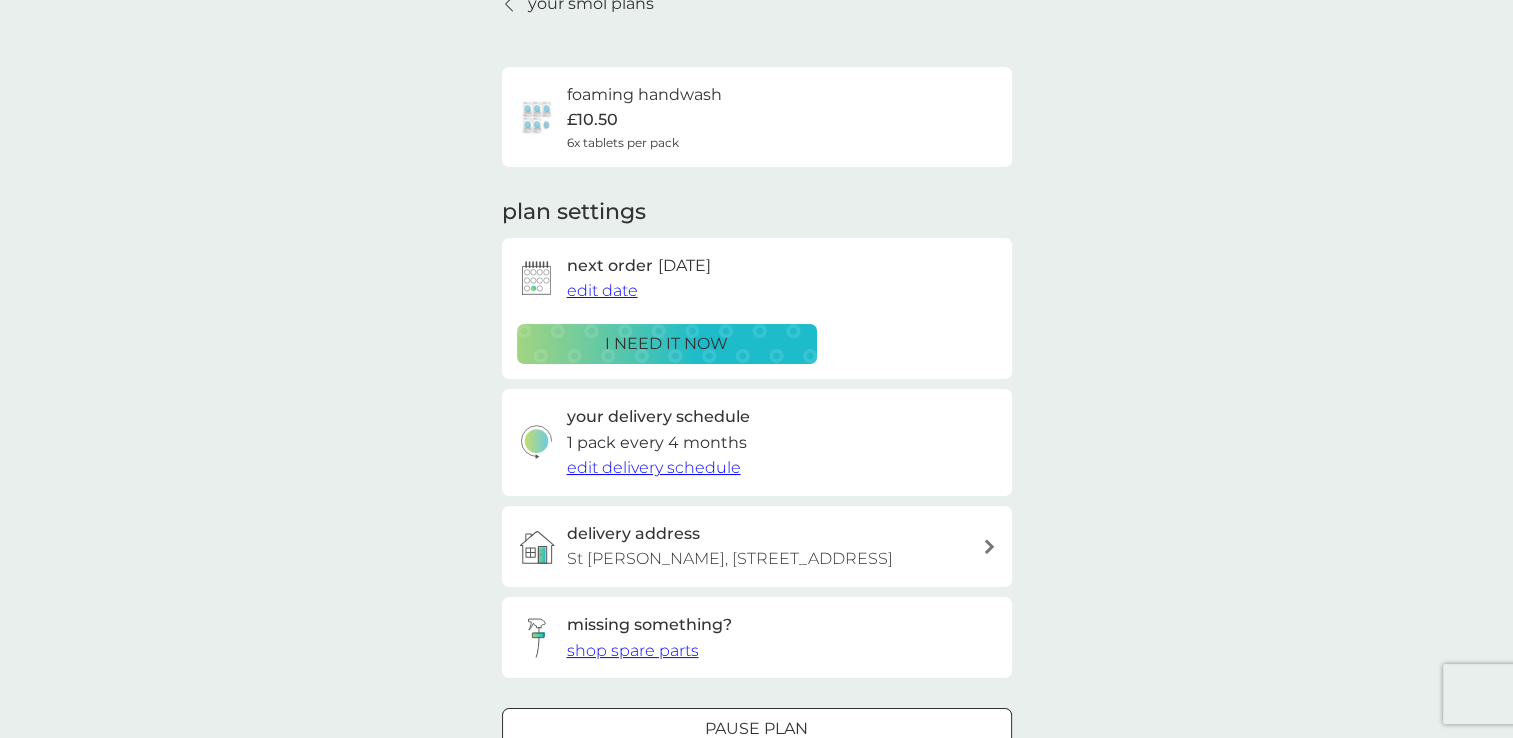 scroll, scrollTop: 200, scrollLeft: 0, axis: vertical 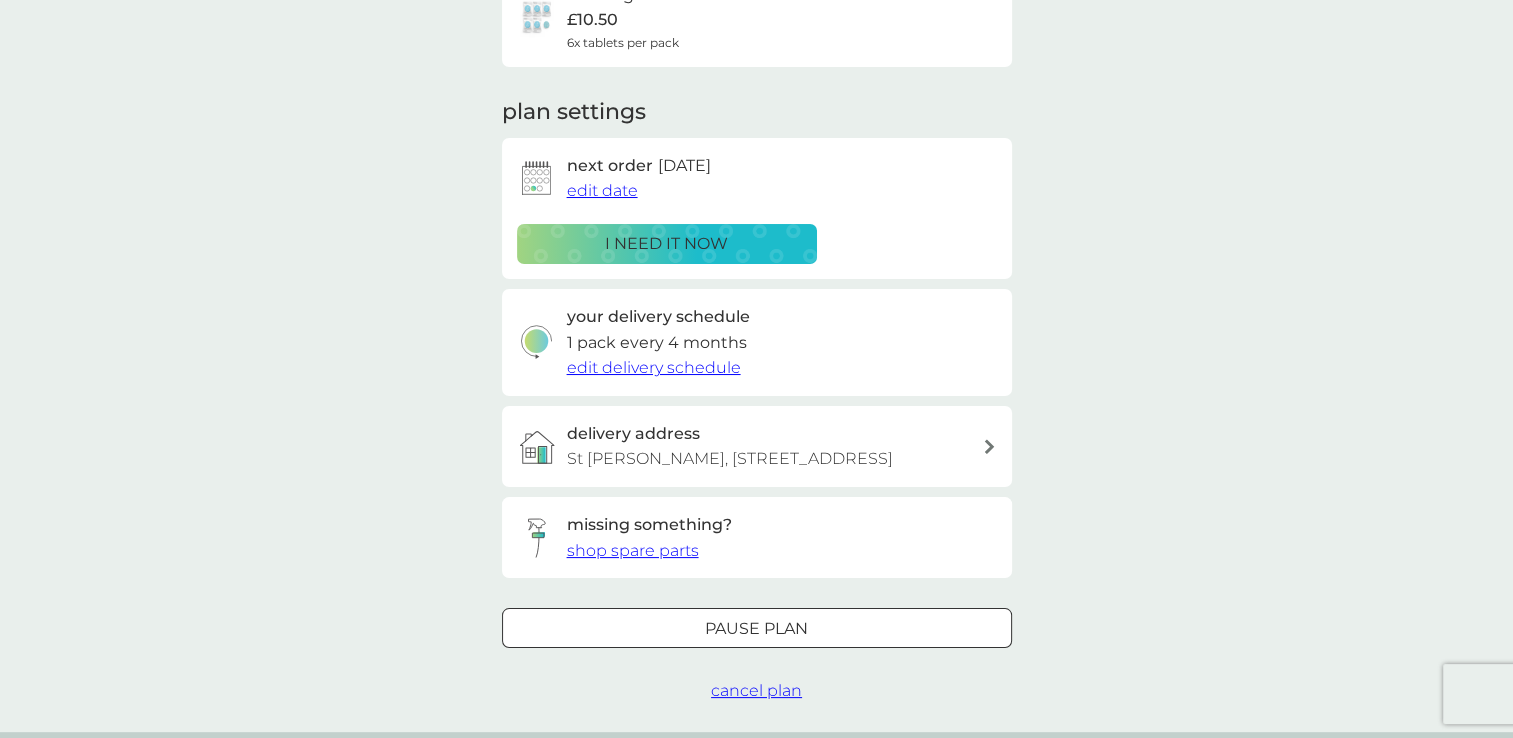 click on "edit delivery schedule" at bounding box center [654, 367] 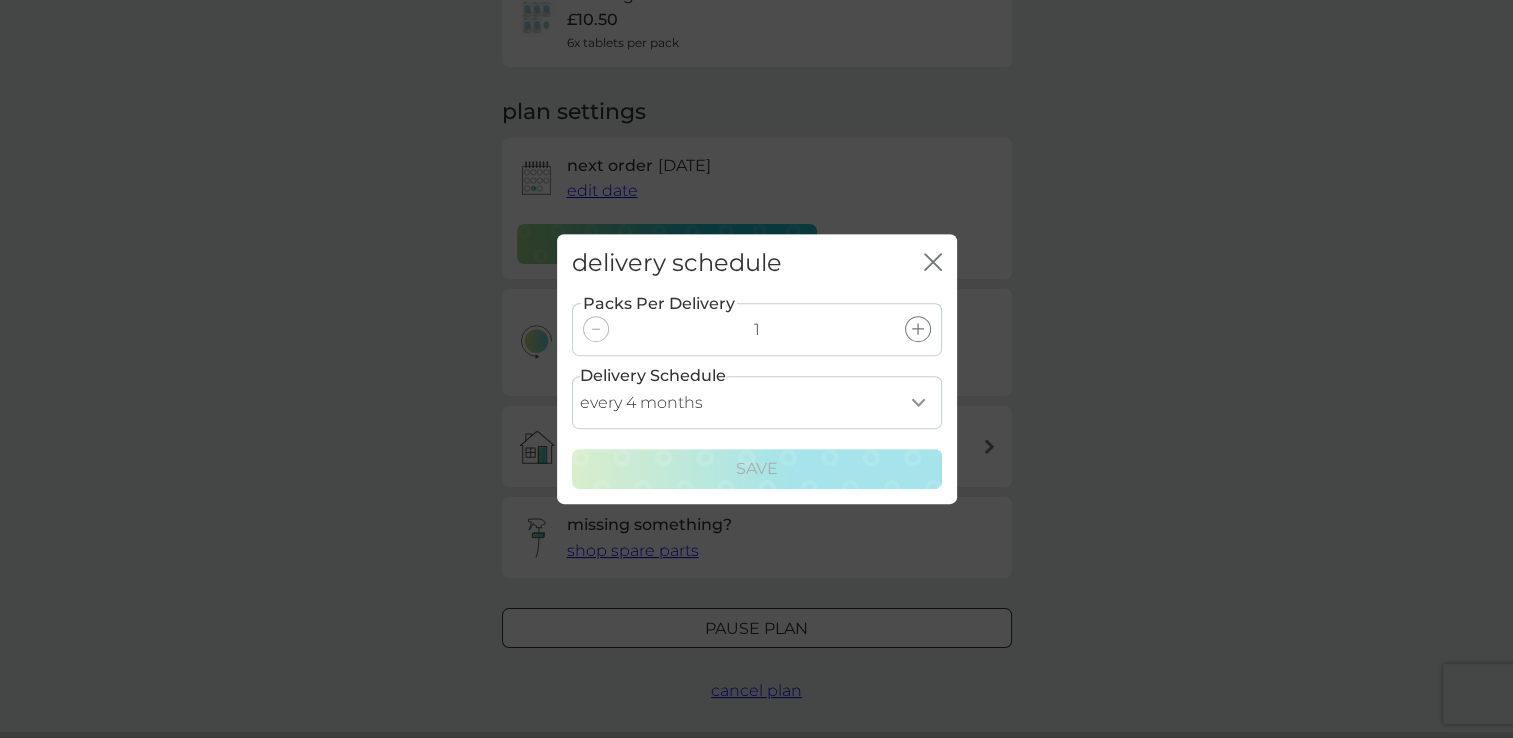 click on "every 1 month every 2 months every 3 months every 4 months every 5 months every 6 months" at bounding box center (757, 402) 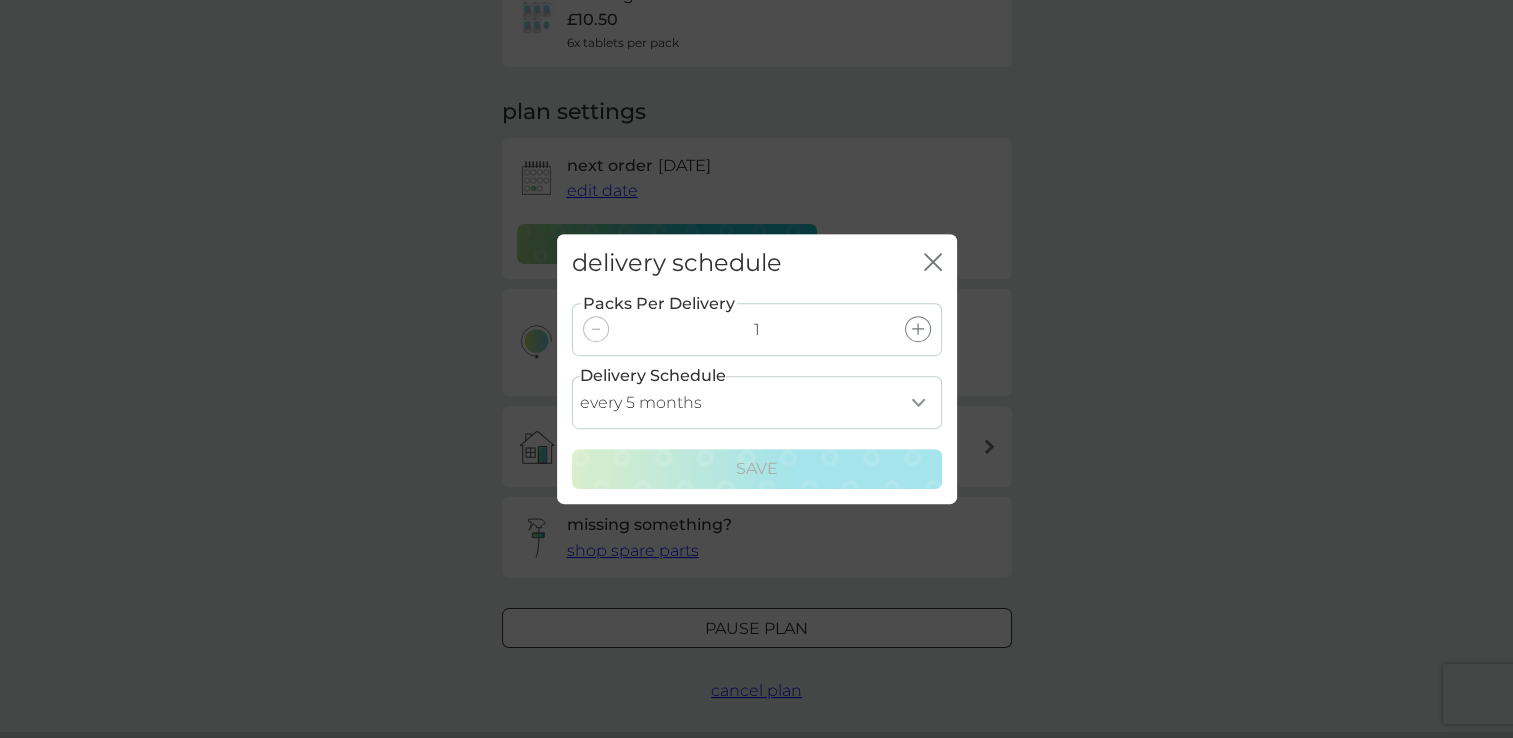 click on "every 1 month every 2 months every 3 months every 4 months every 5 months every 6 months" at bounding box center (757, 402) 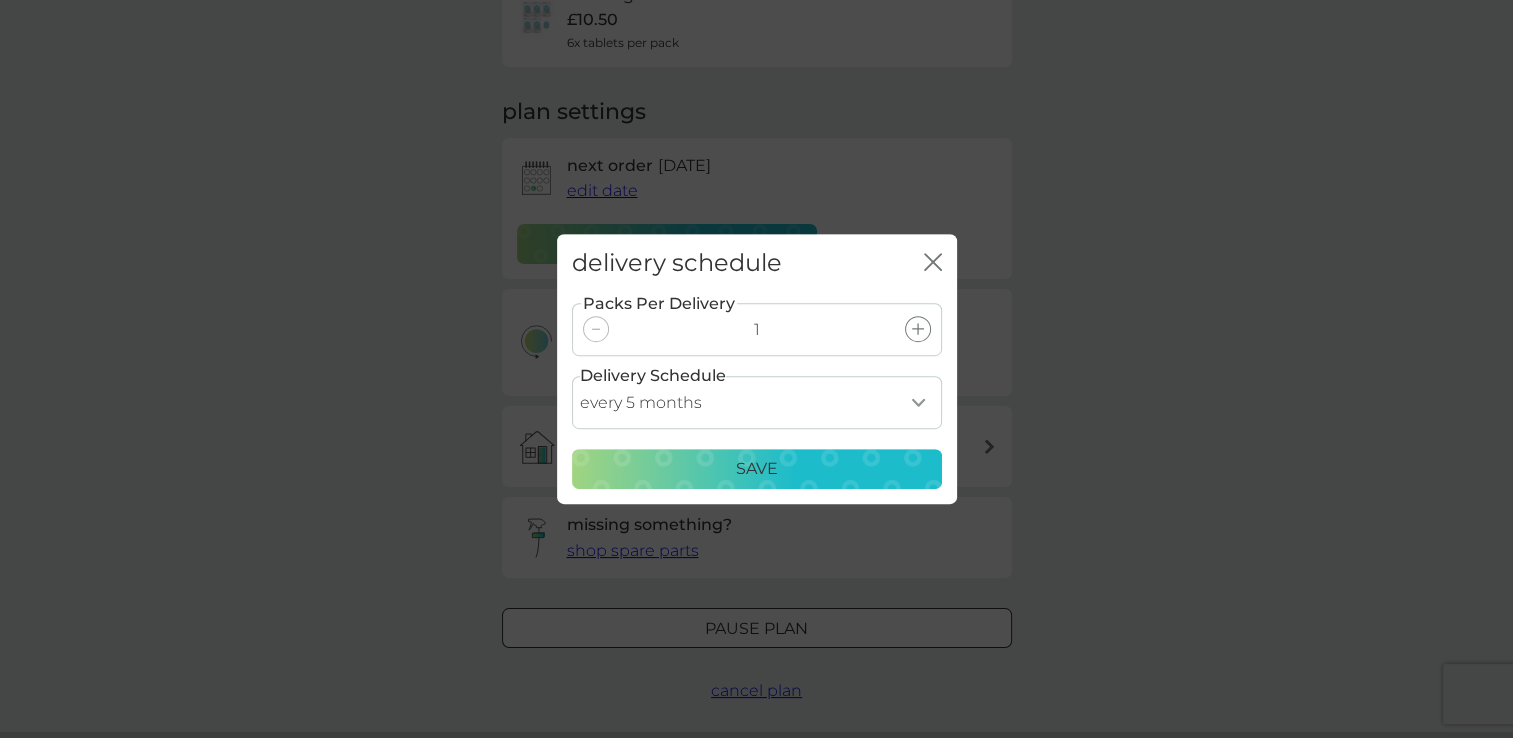 click on "Save" at bounding box center (757, 469) 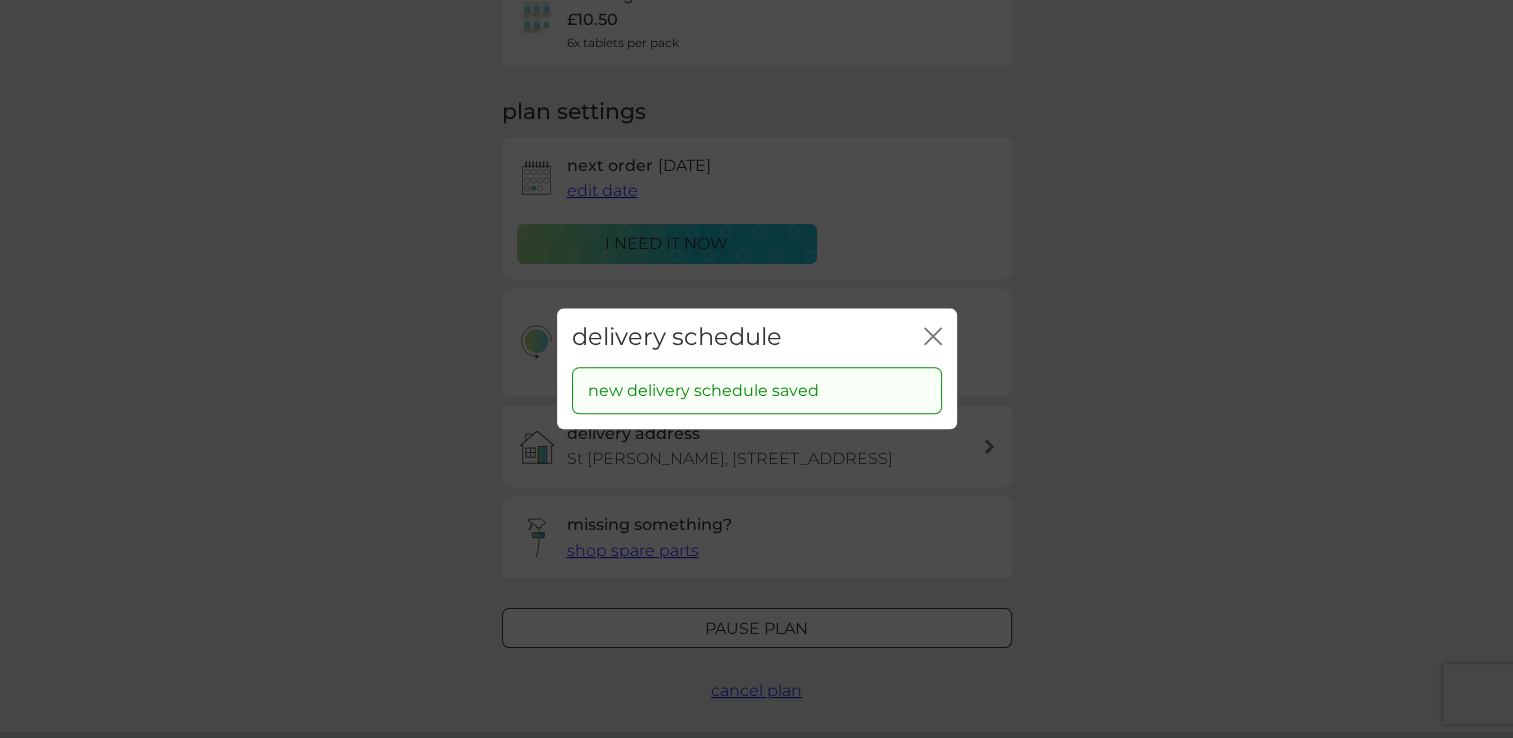 click on "delivery schedule close" at bounding box center [757, 337] 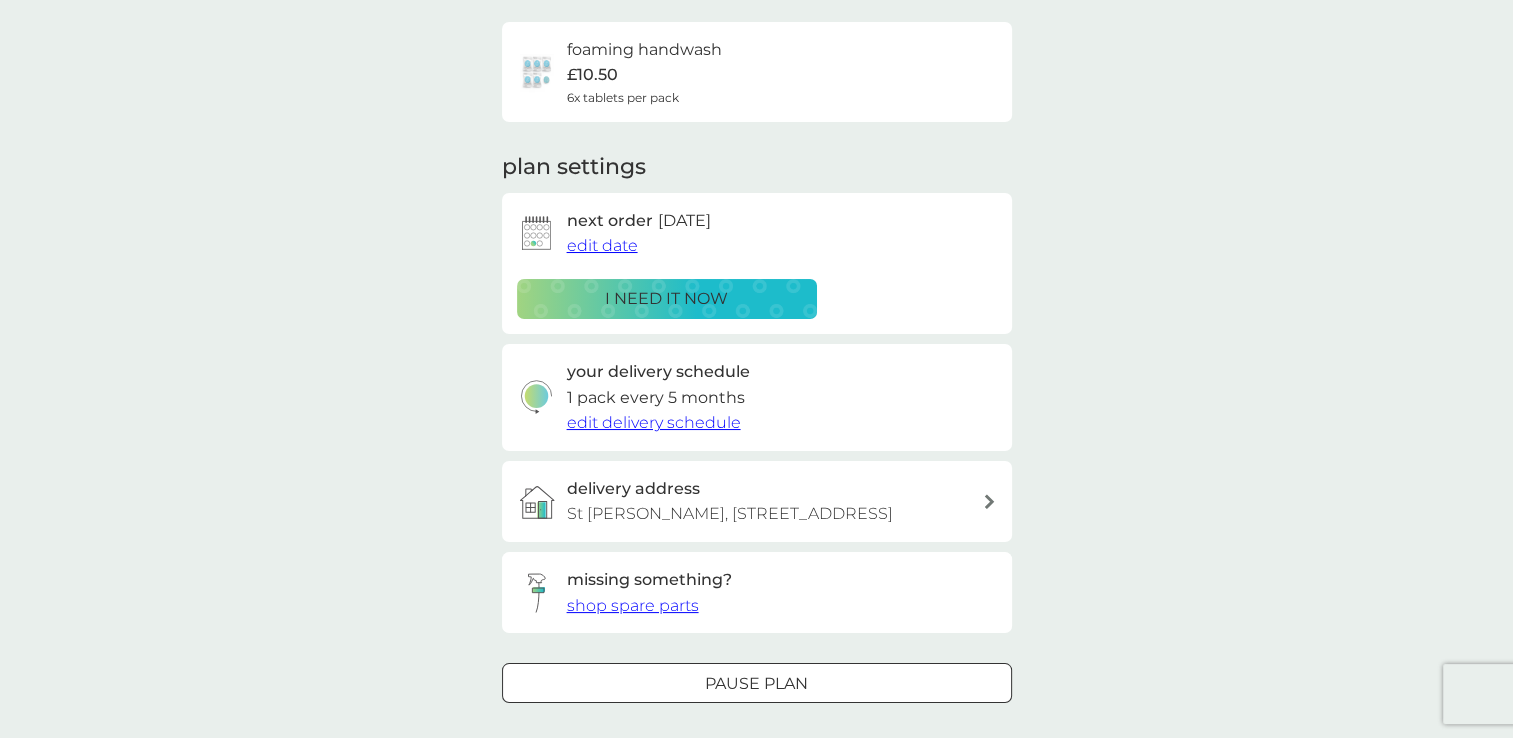 scroll, scrollTop: 100, scrollLeft: 0, axis: vertical 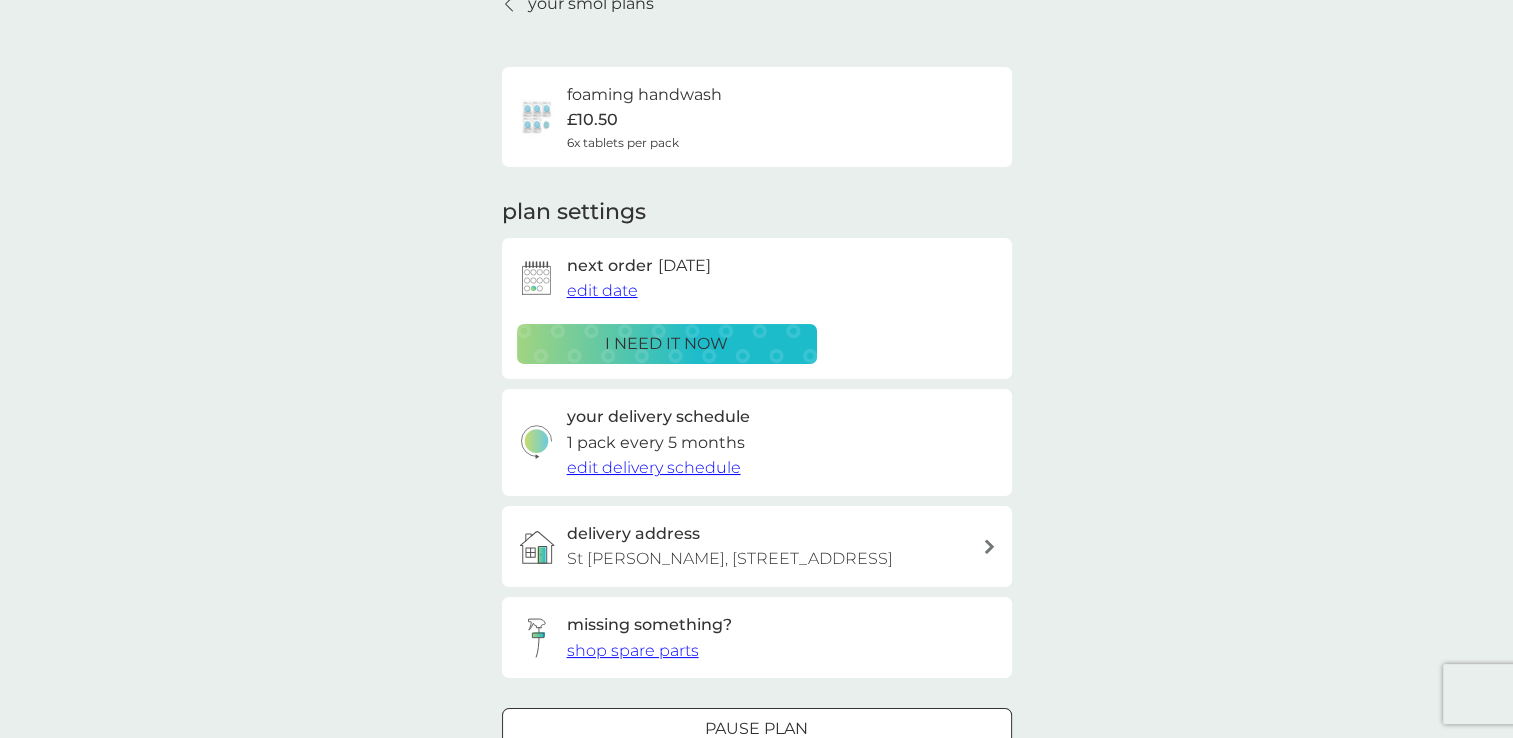 click on "edit date" at bounding box center (602, 290) 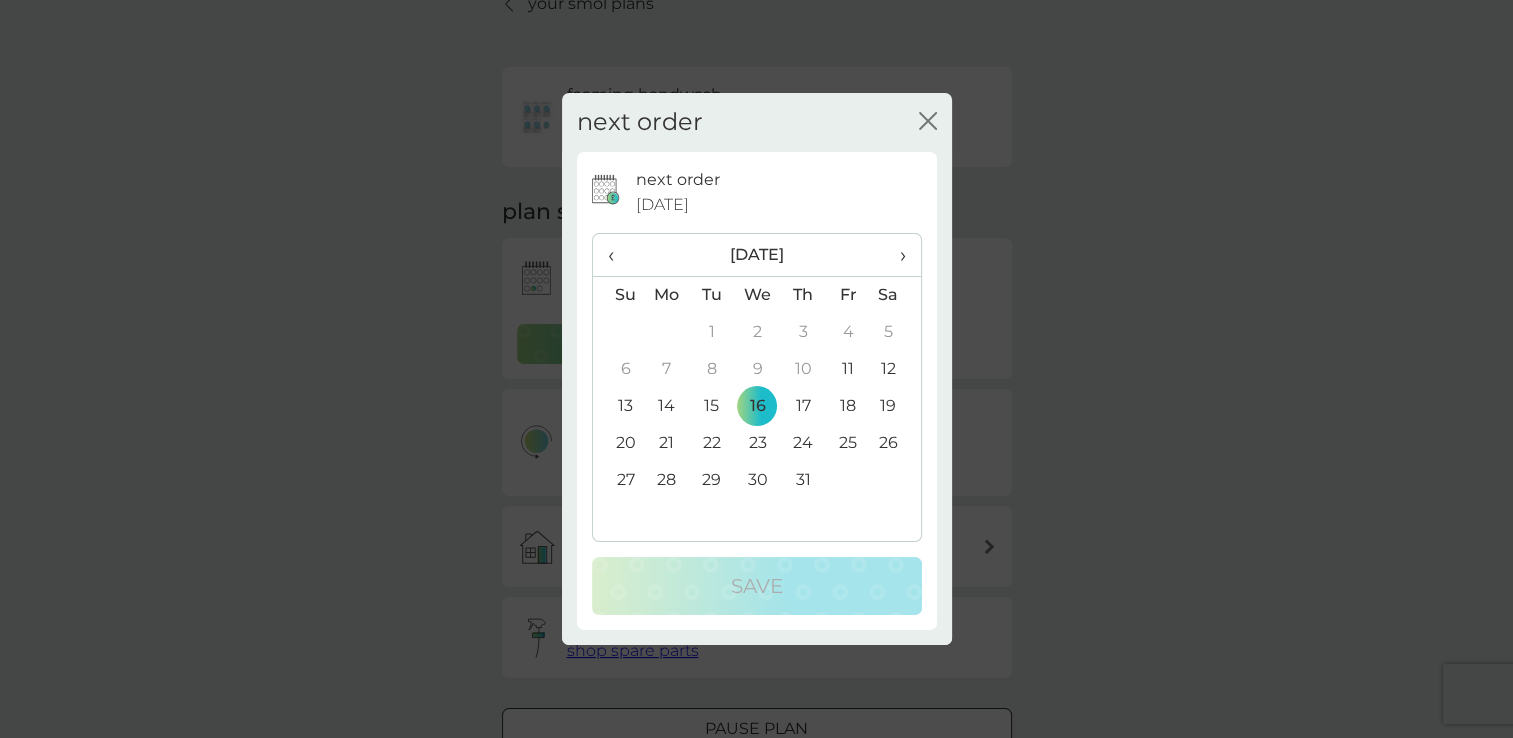 click on "›" at bounding box center [895, 255] 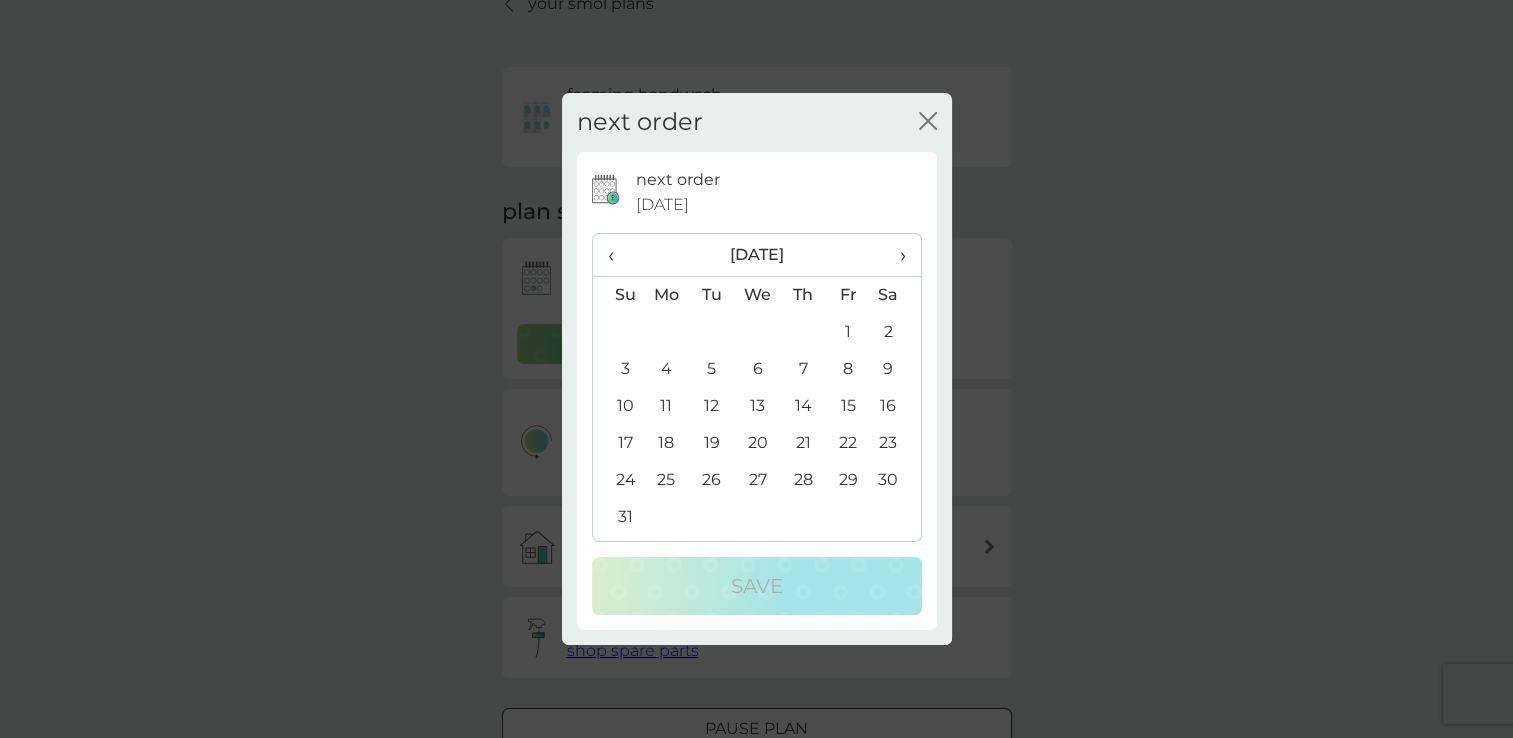 click on "17" at bounding box center [618, 443] 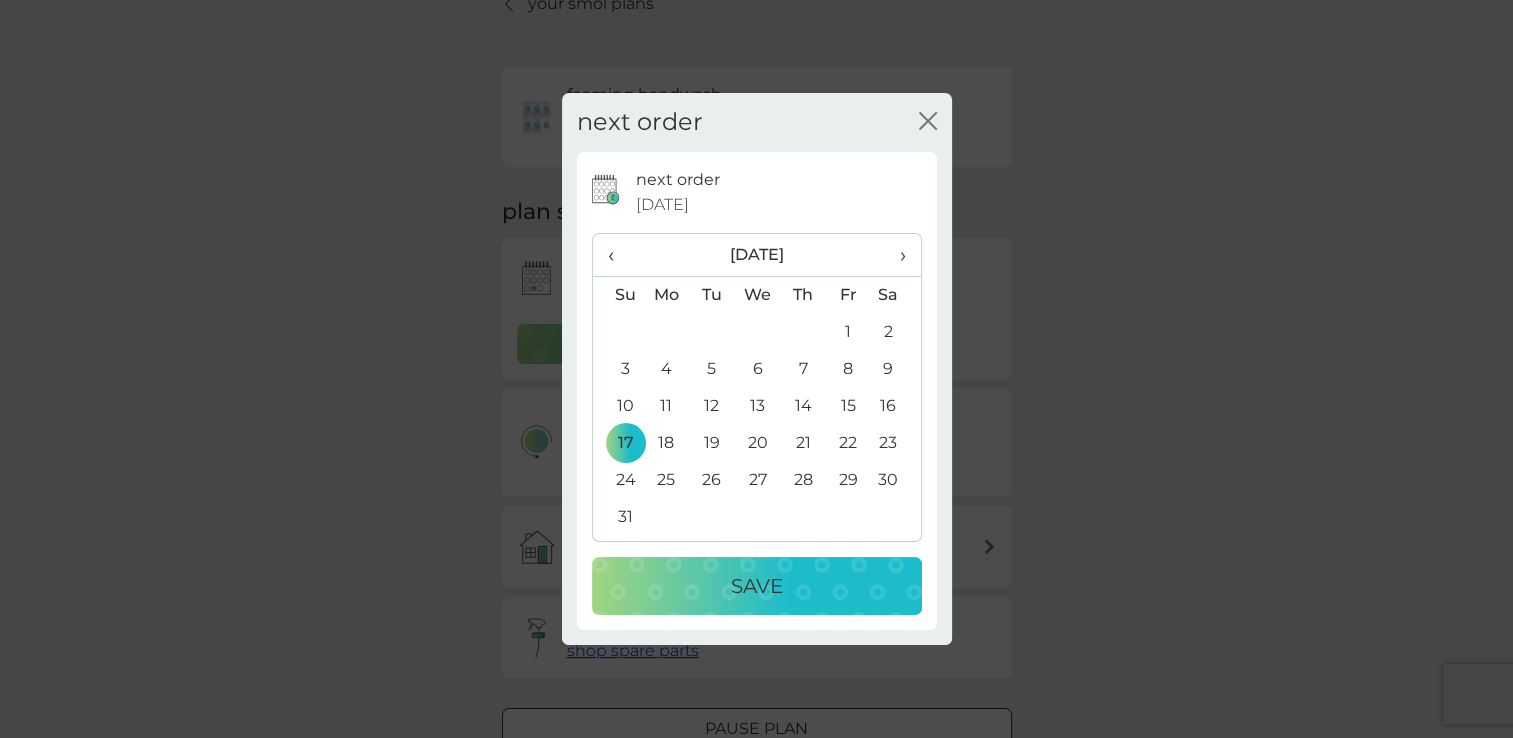 click on "Save" at bounding box center [757, 586] 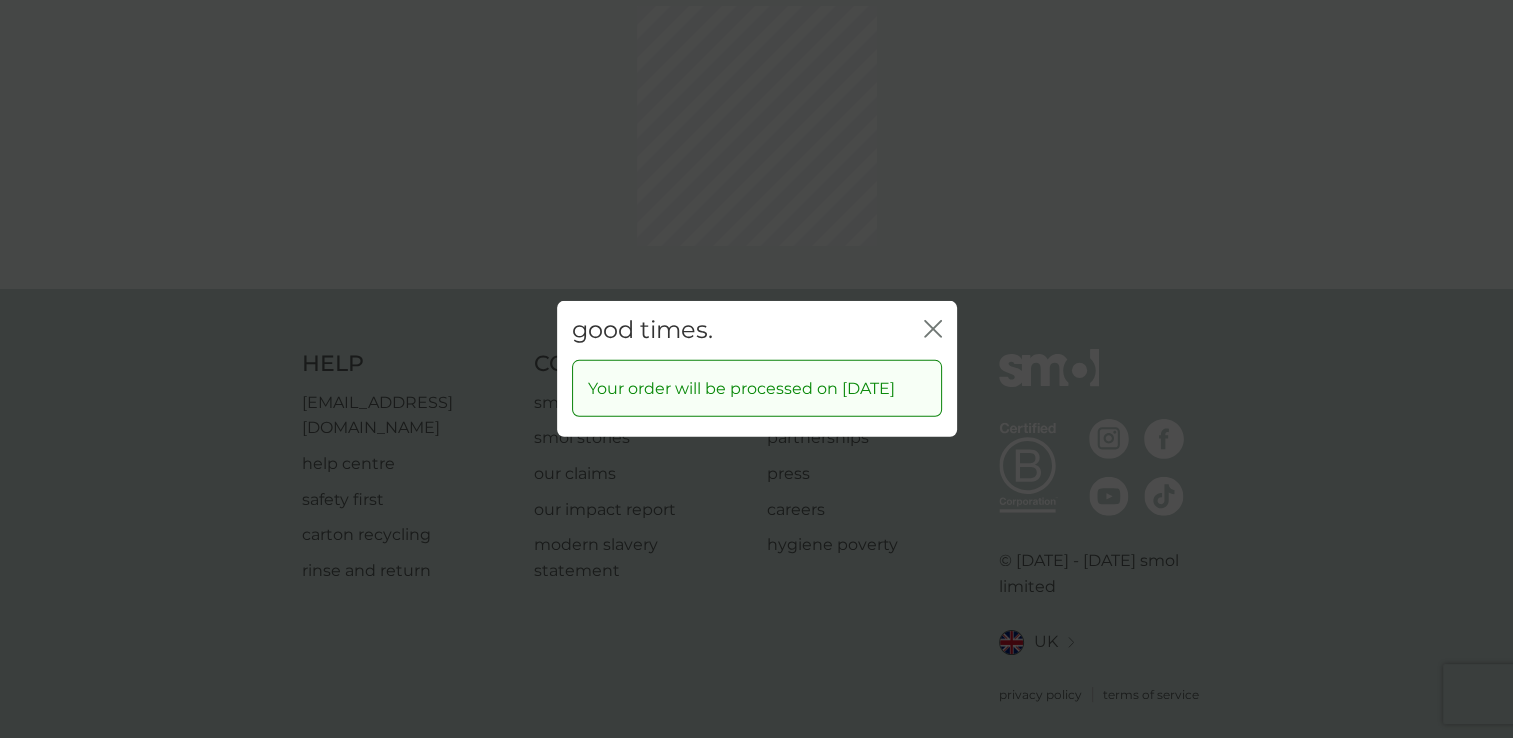 click on "good times. close Your order will be processed on [DATE]" at bounding box center [756, 369] 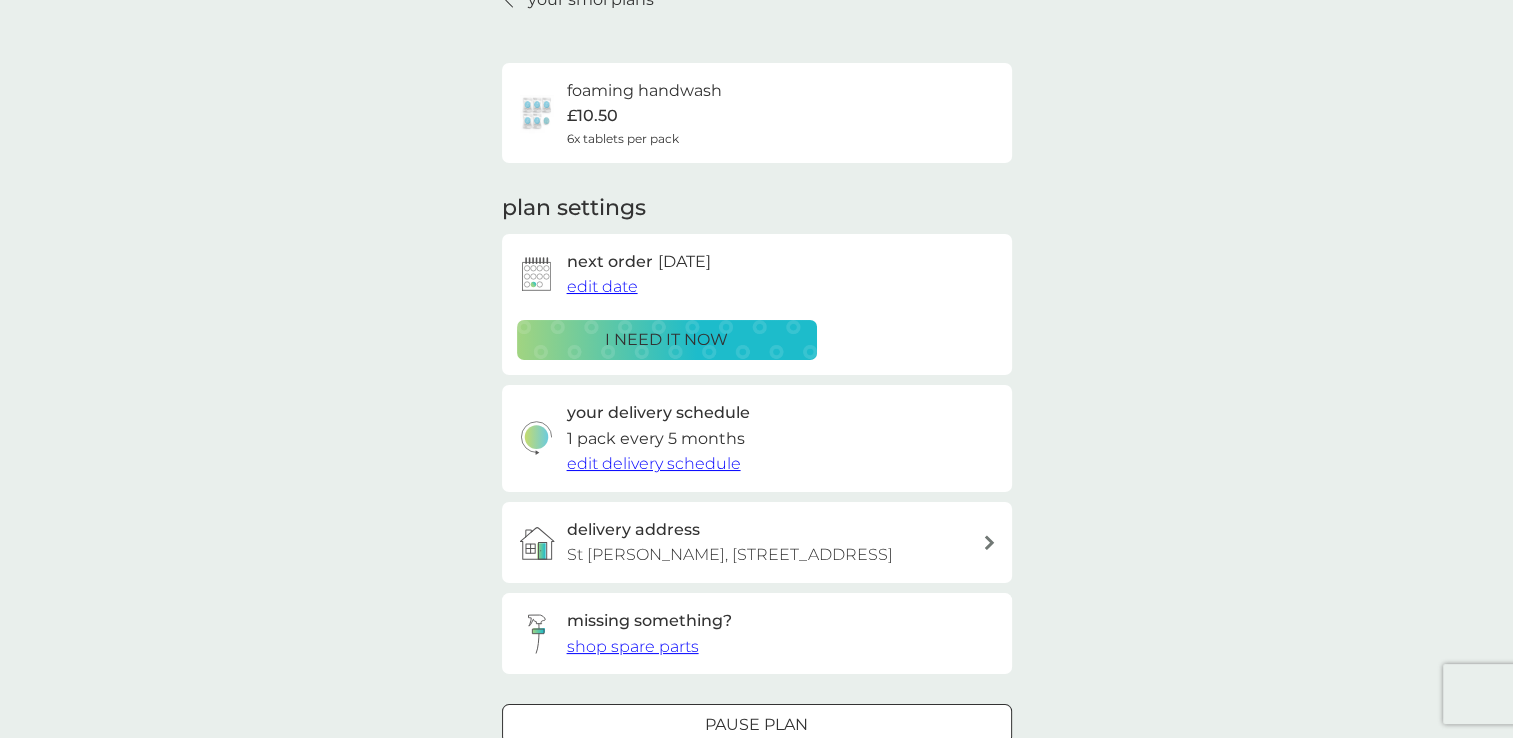 scroll, scrollTop: 0, scrollLeft: 0, axis: both 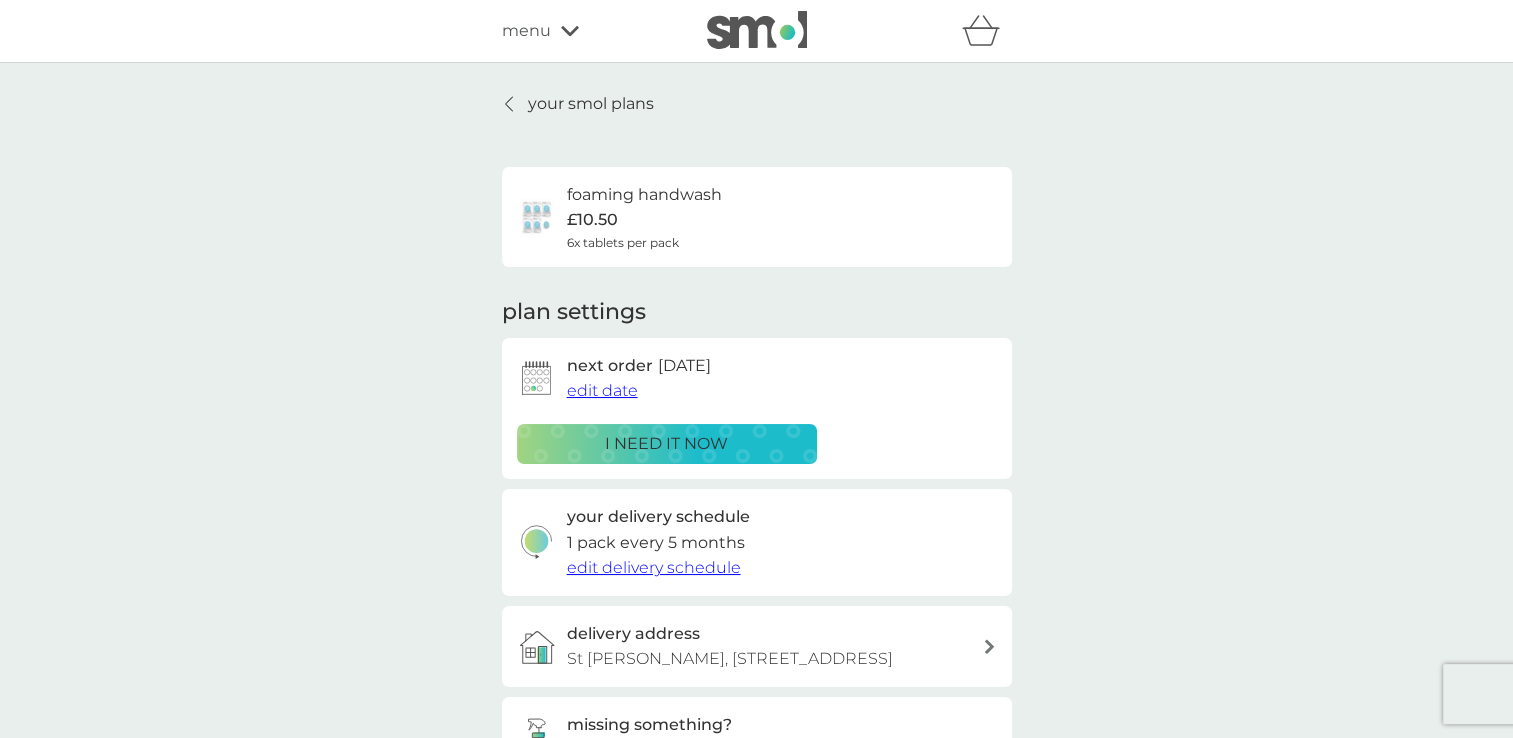 click 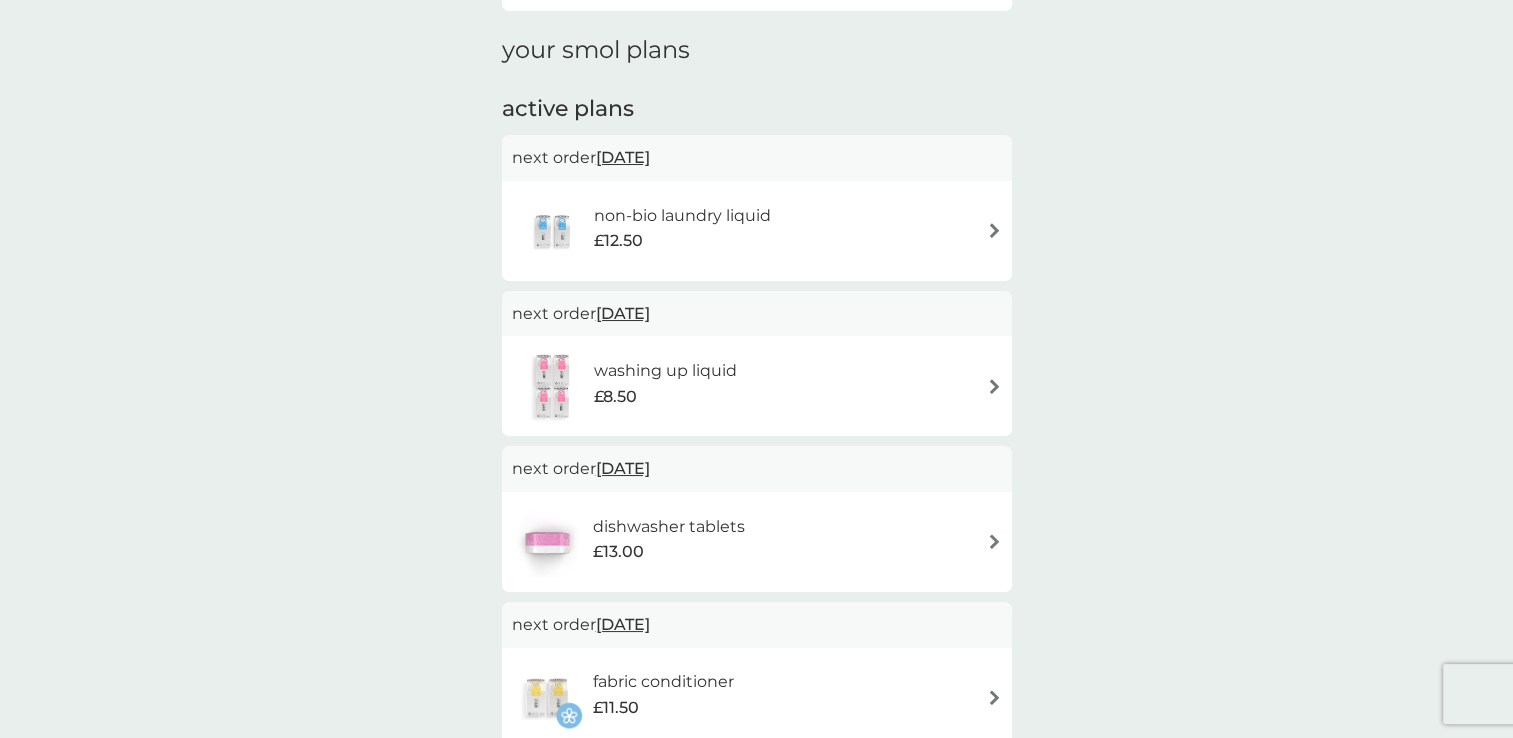 scroll, scrollTop: 400, scrollLeft: 0, axis: vertical 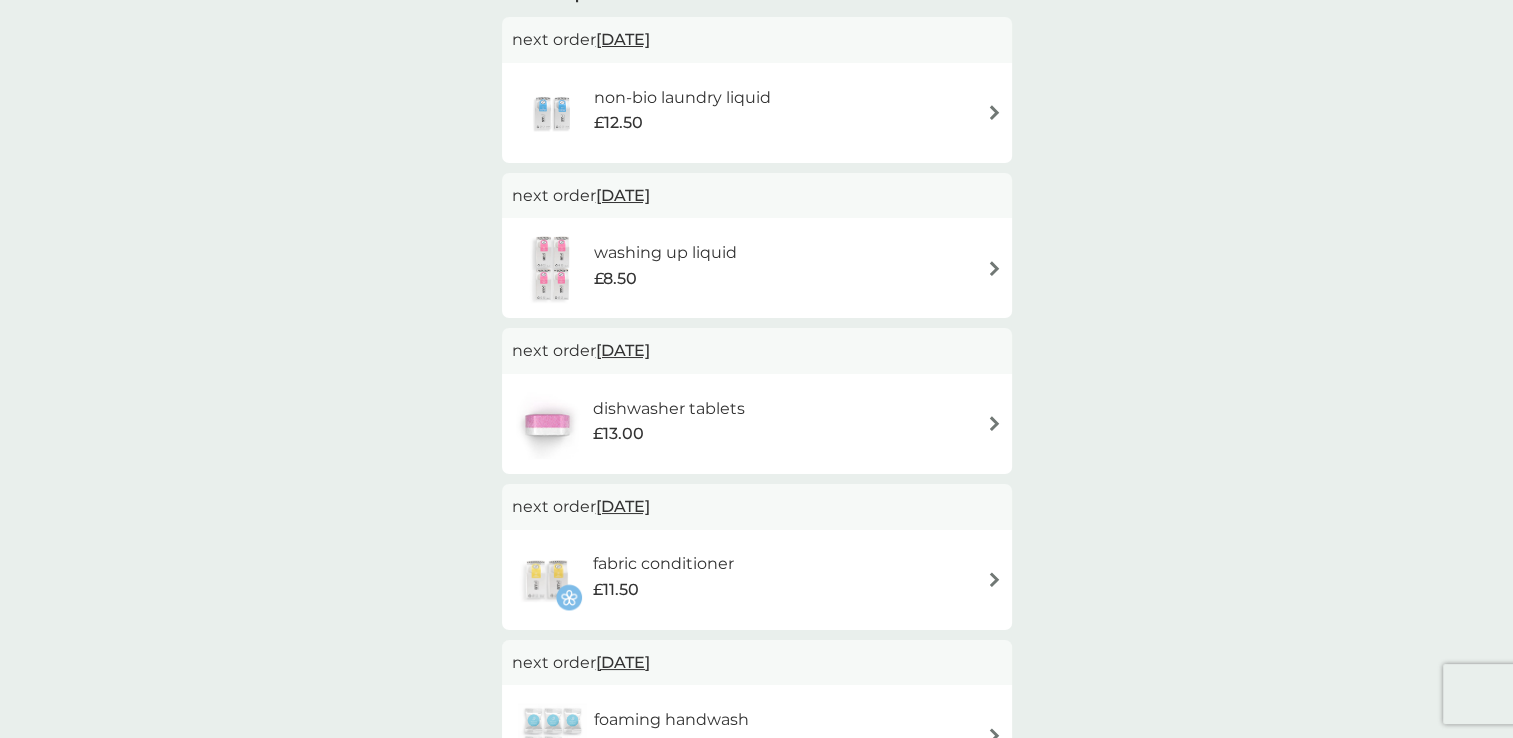 click at bounding box center [994, 268] 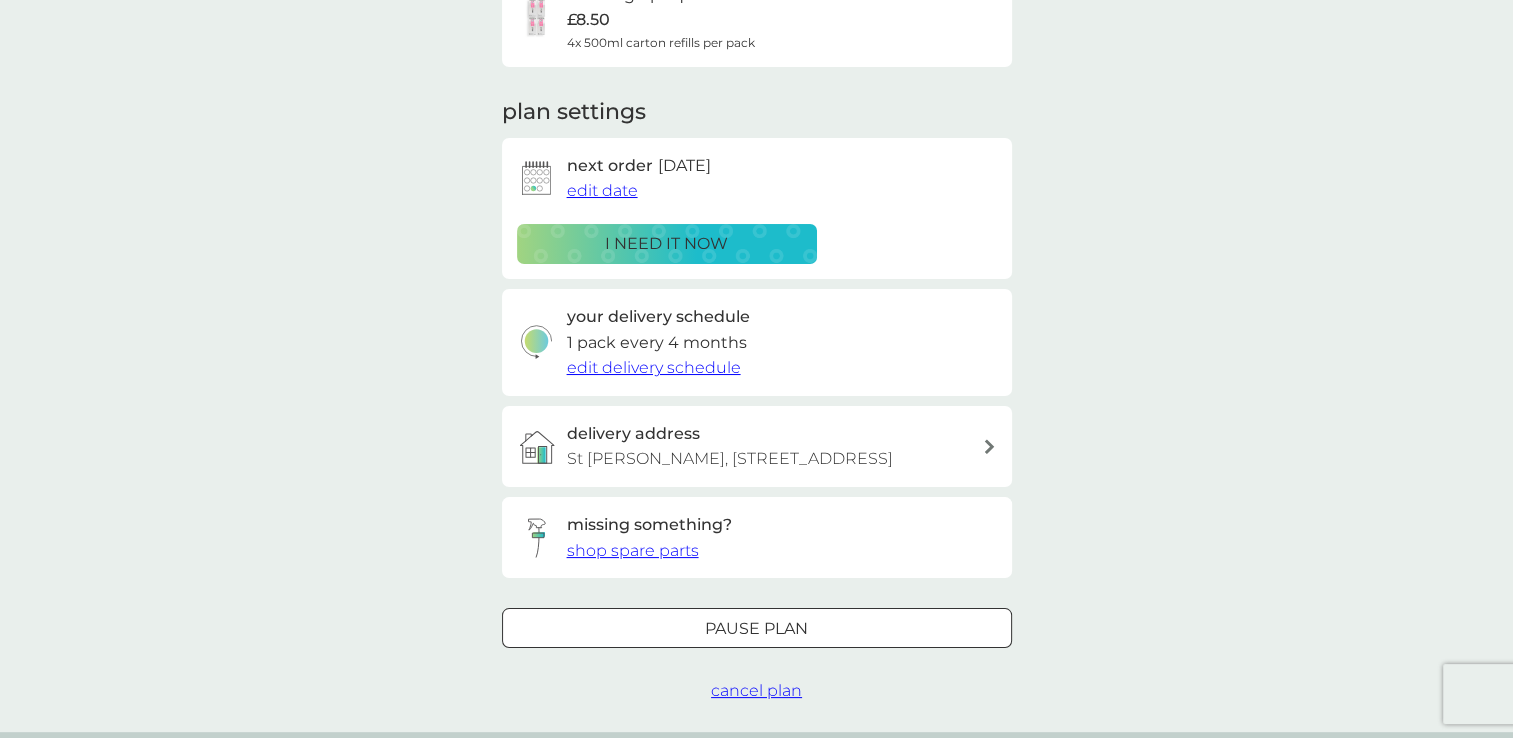 scroll, scrollTop: 300, scrollLeft: 0, axis: vertical 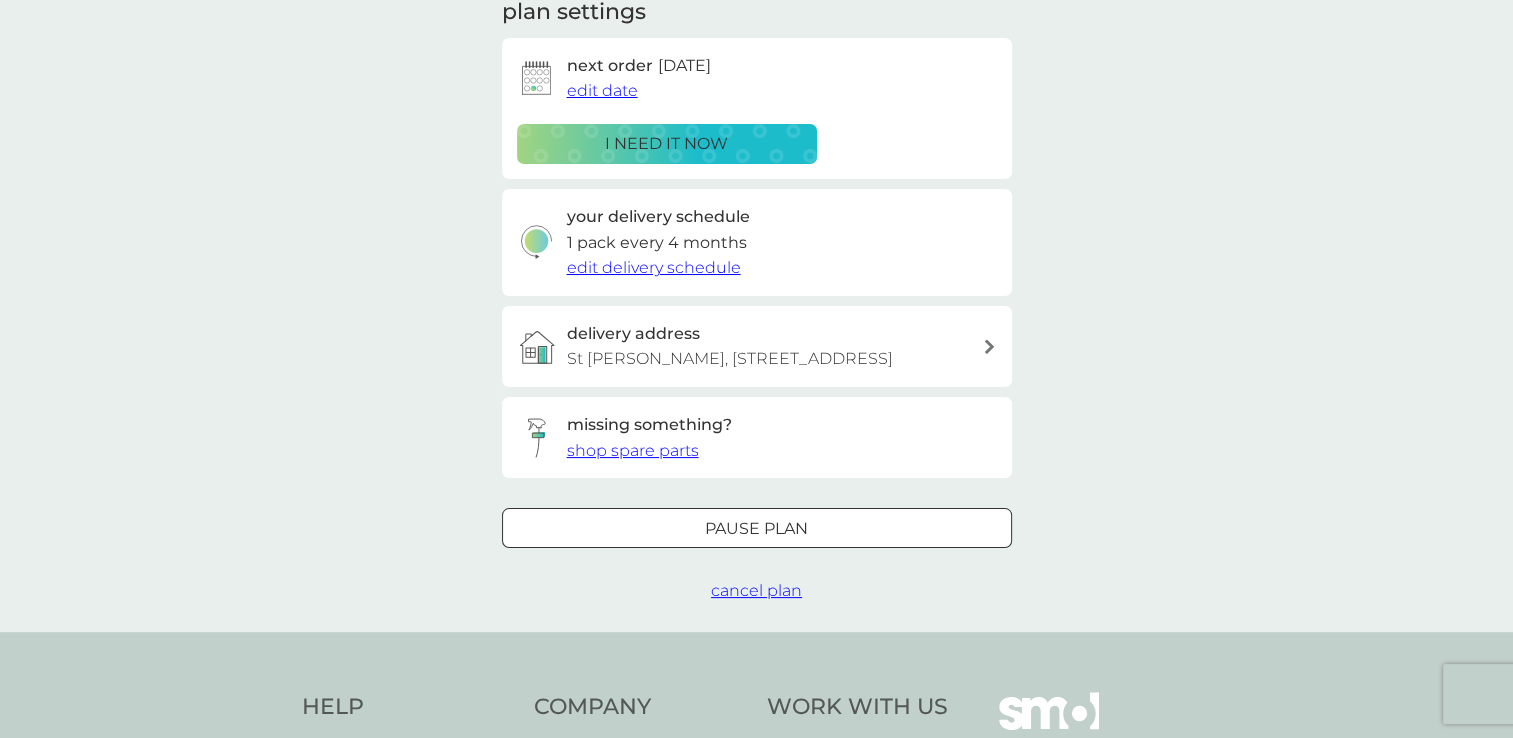click on "shop spare parts" at bounding box center [633, 450] 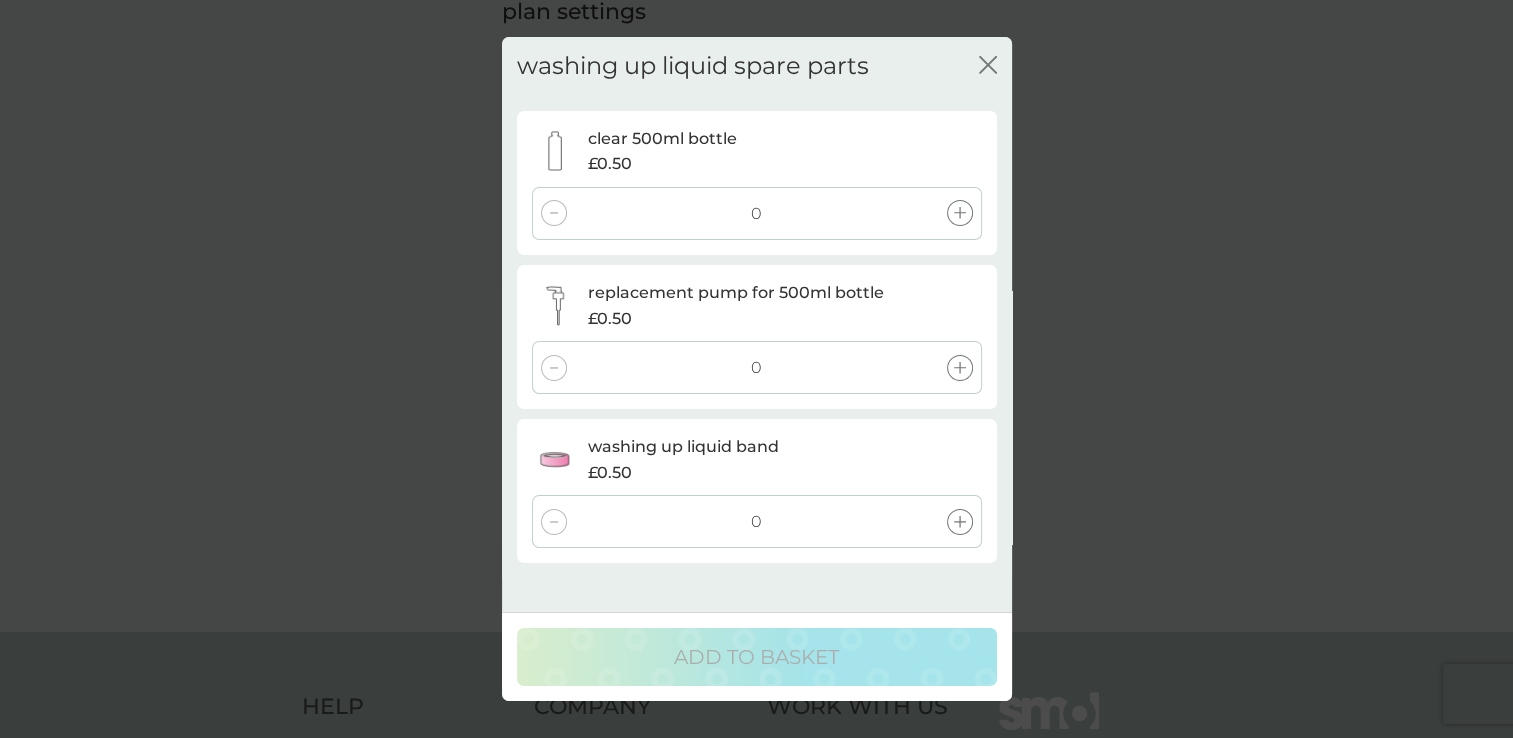 click at bounding box center [960, 368] 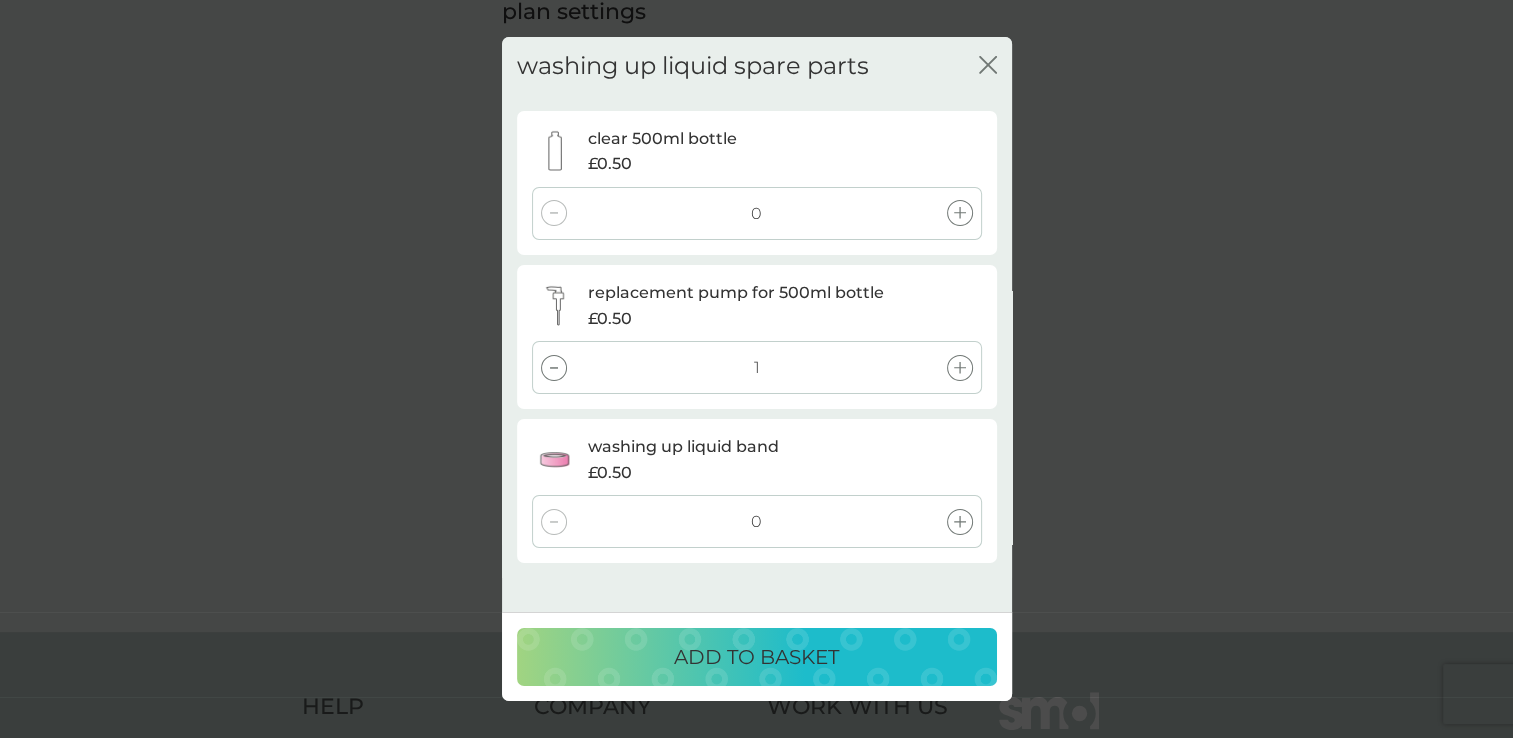 click 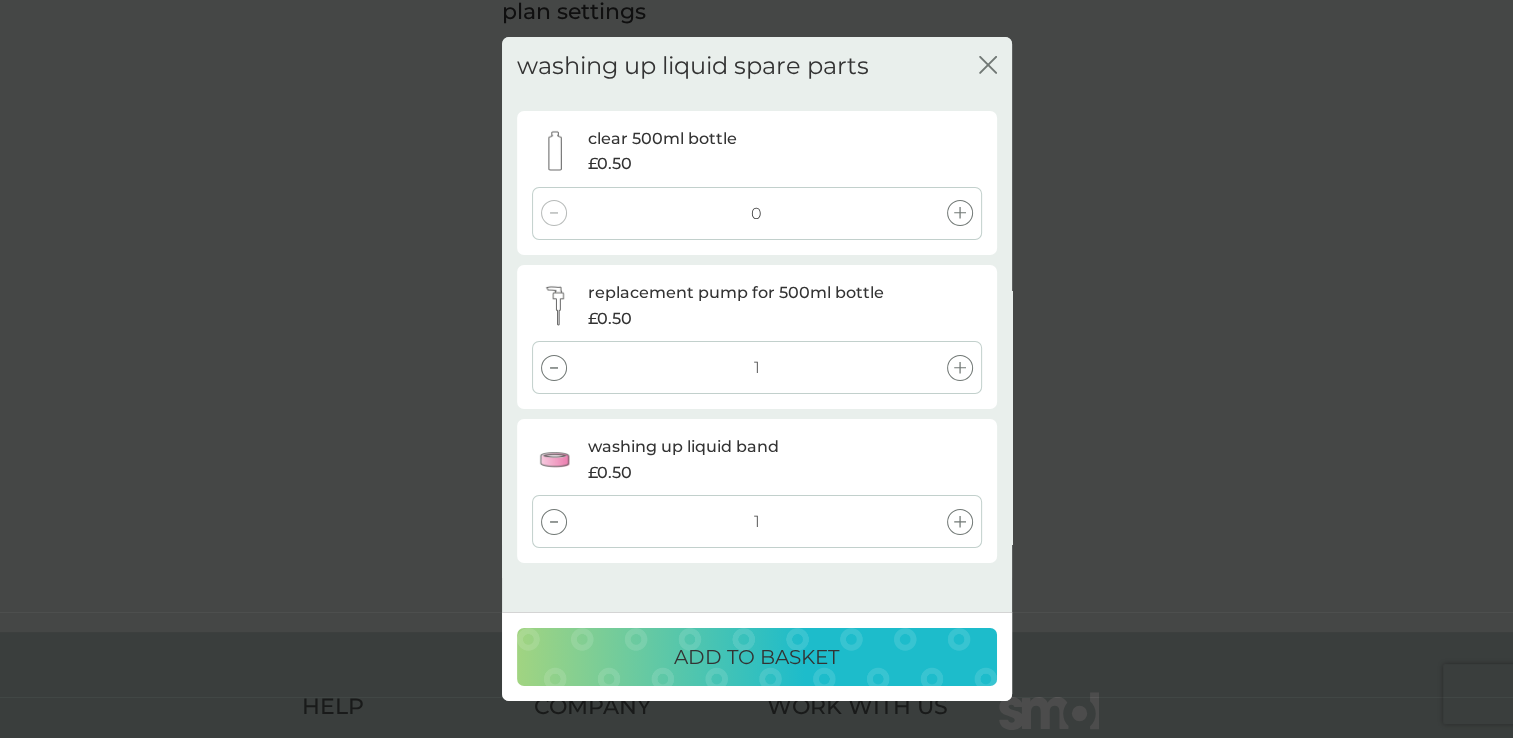 click at bounding box center [960, 213] 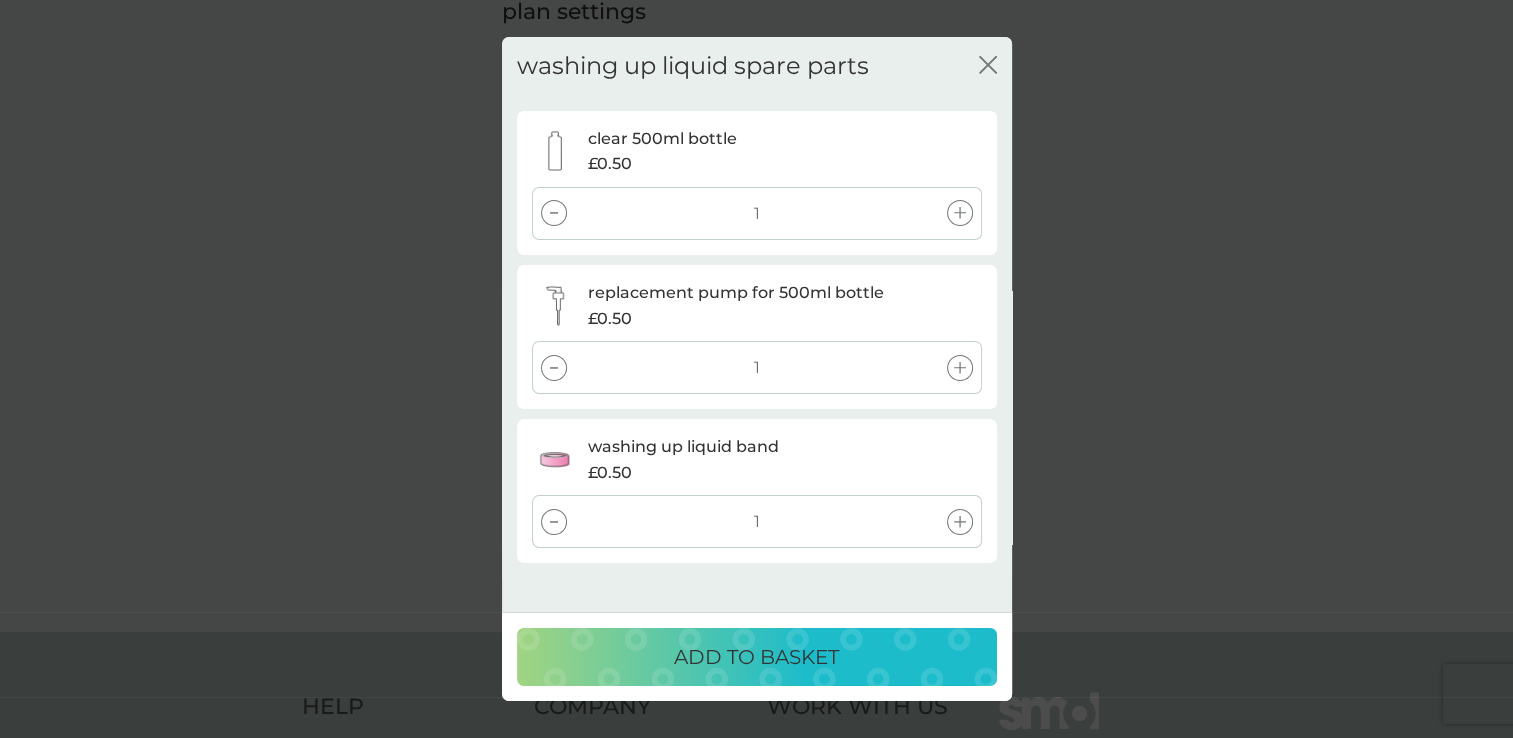 click on "ADD TO BASKET" at bounding box center [757, 657] 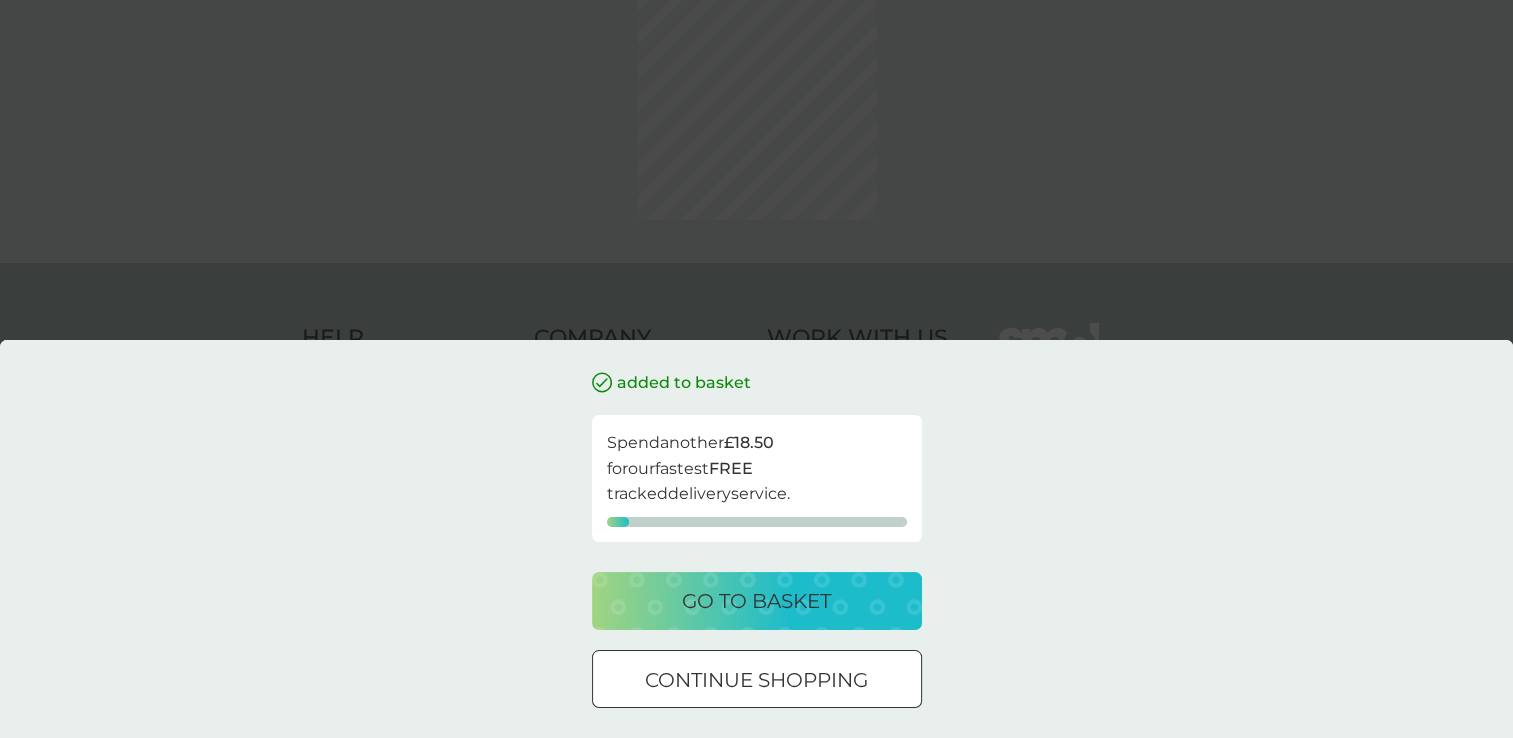 scroll, scrollTop: 0, scrollLeft: 0, axis: both 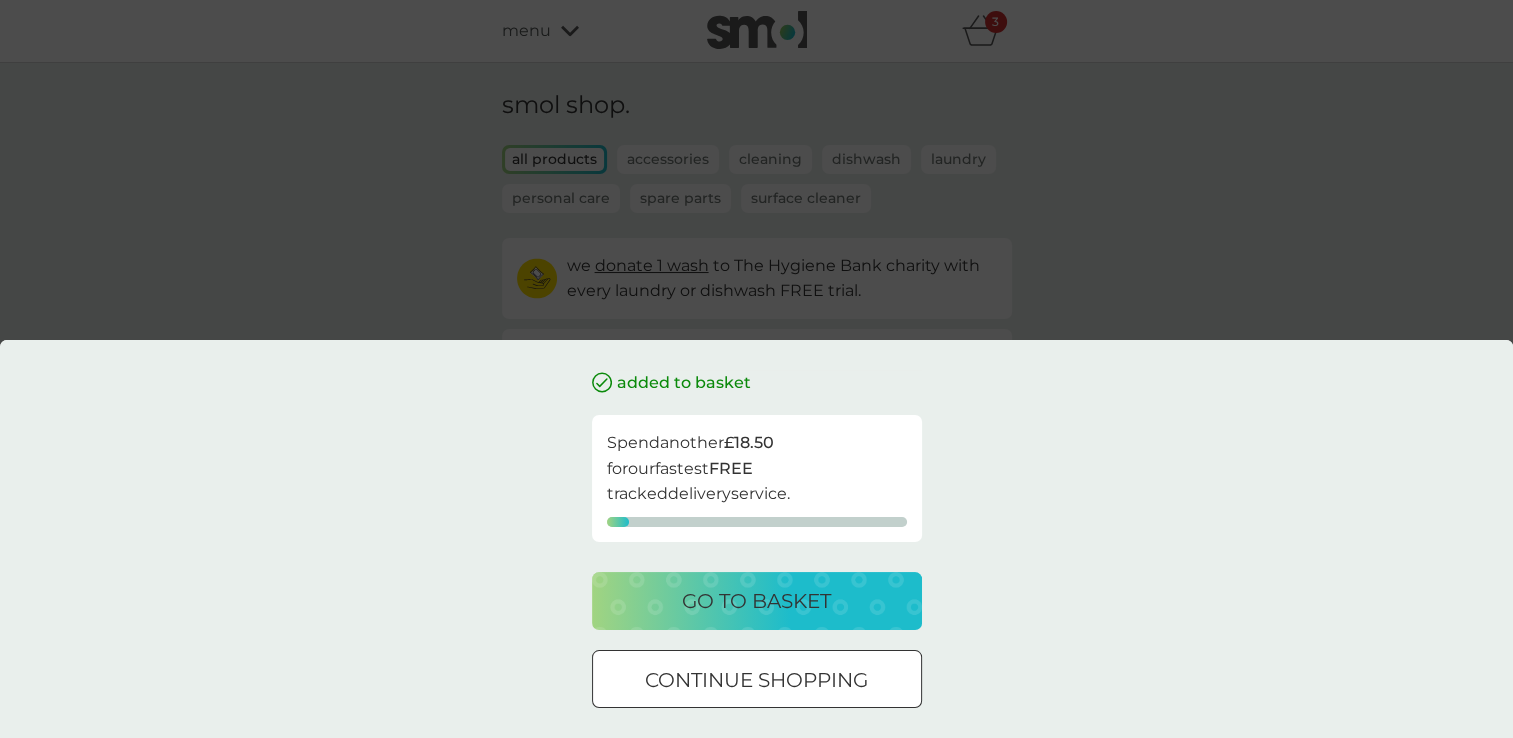 click on "continue shopping" at bounding box center [756, 680] 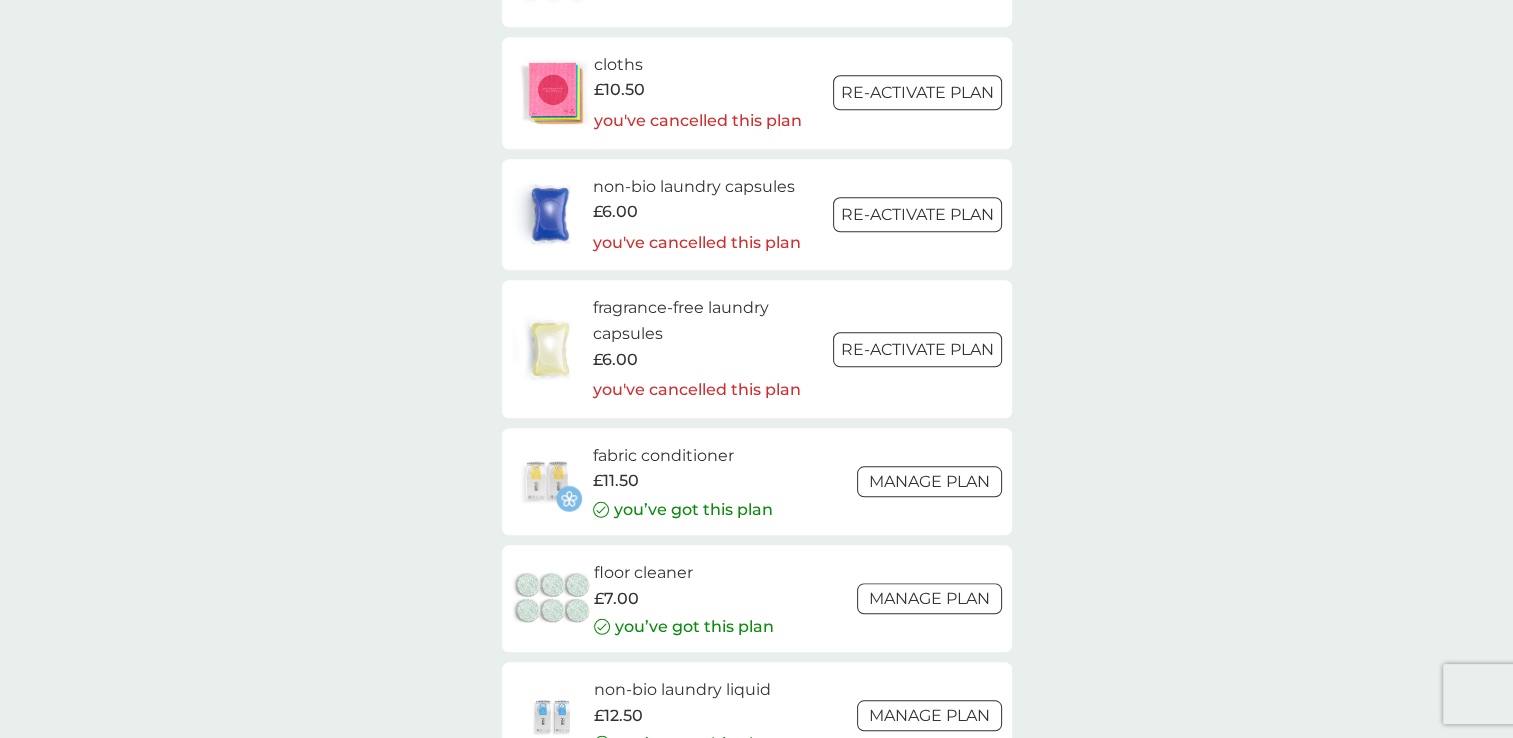 scroll, scrollTop: 2200, scrollLeft: 0, axis: vertical 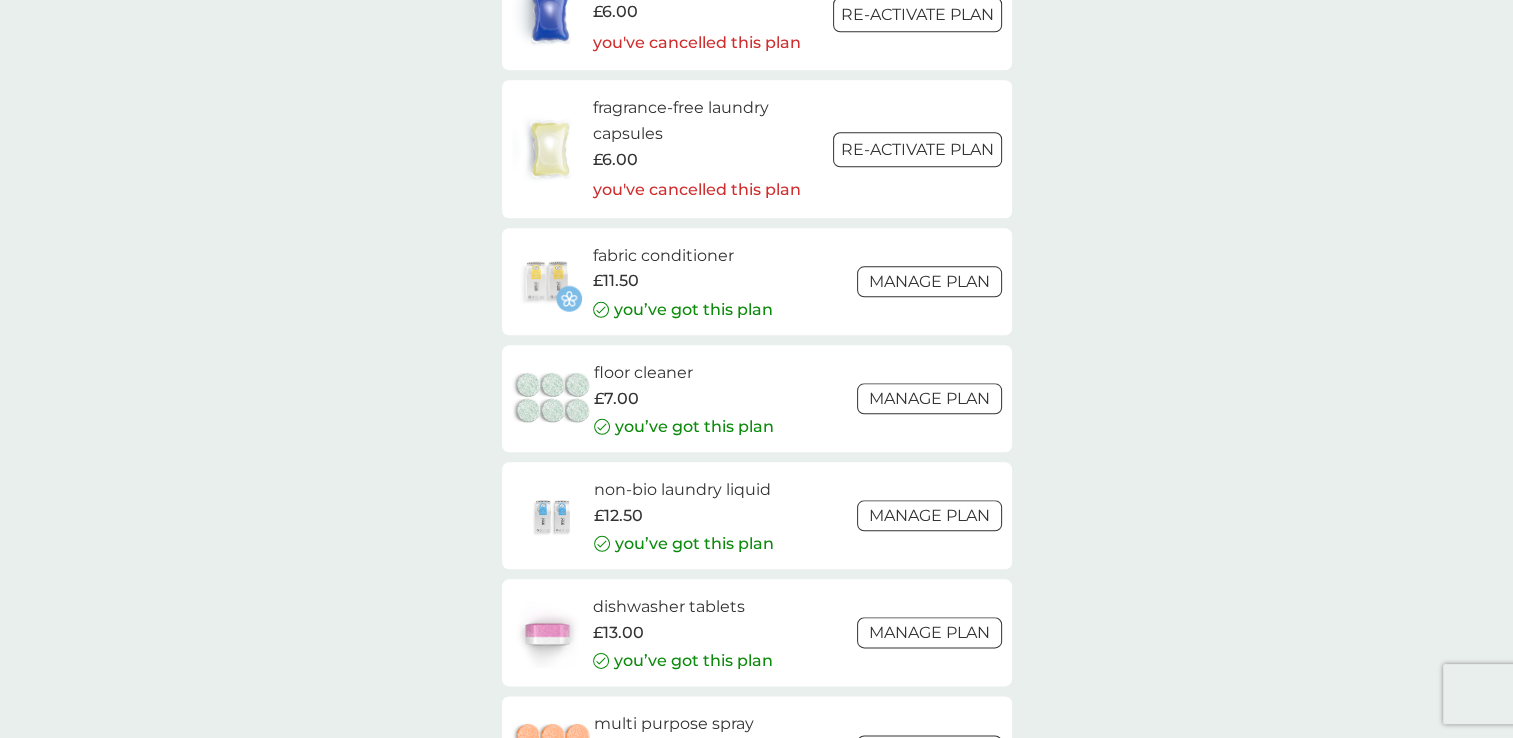 click on "Manage plan" at bounding box center (929, 398) 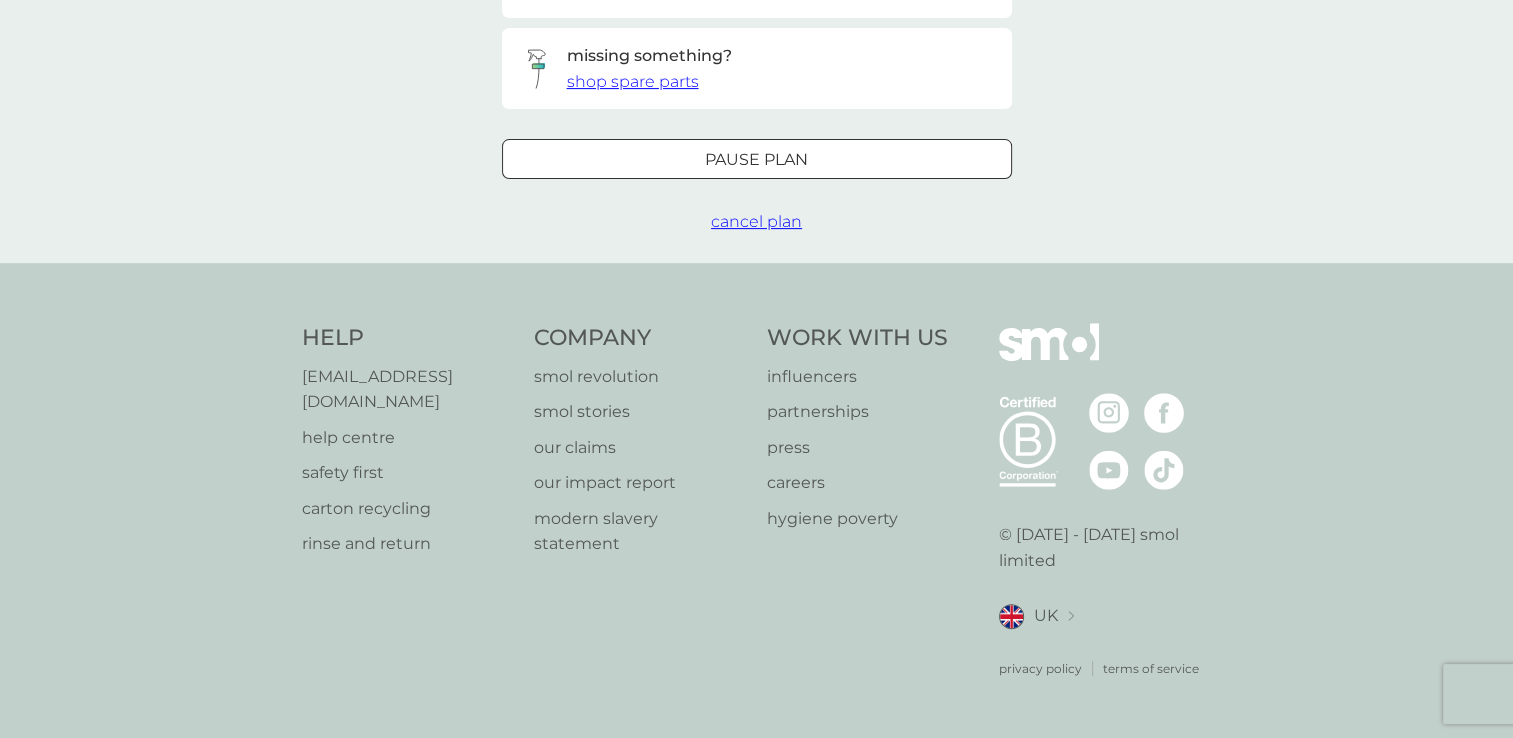 scroll, scrollTop: 0, scrollLeft: 0, axis: both 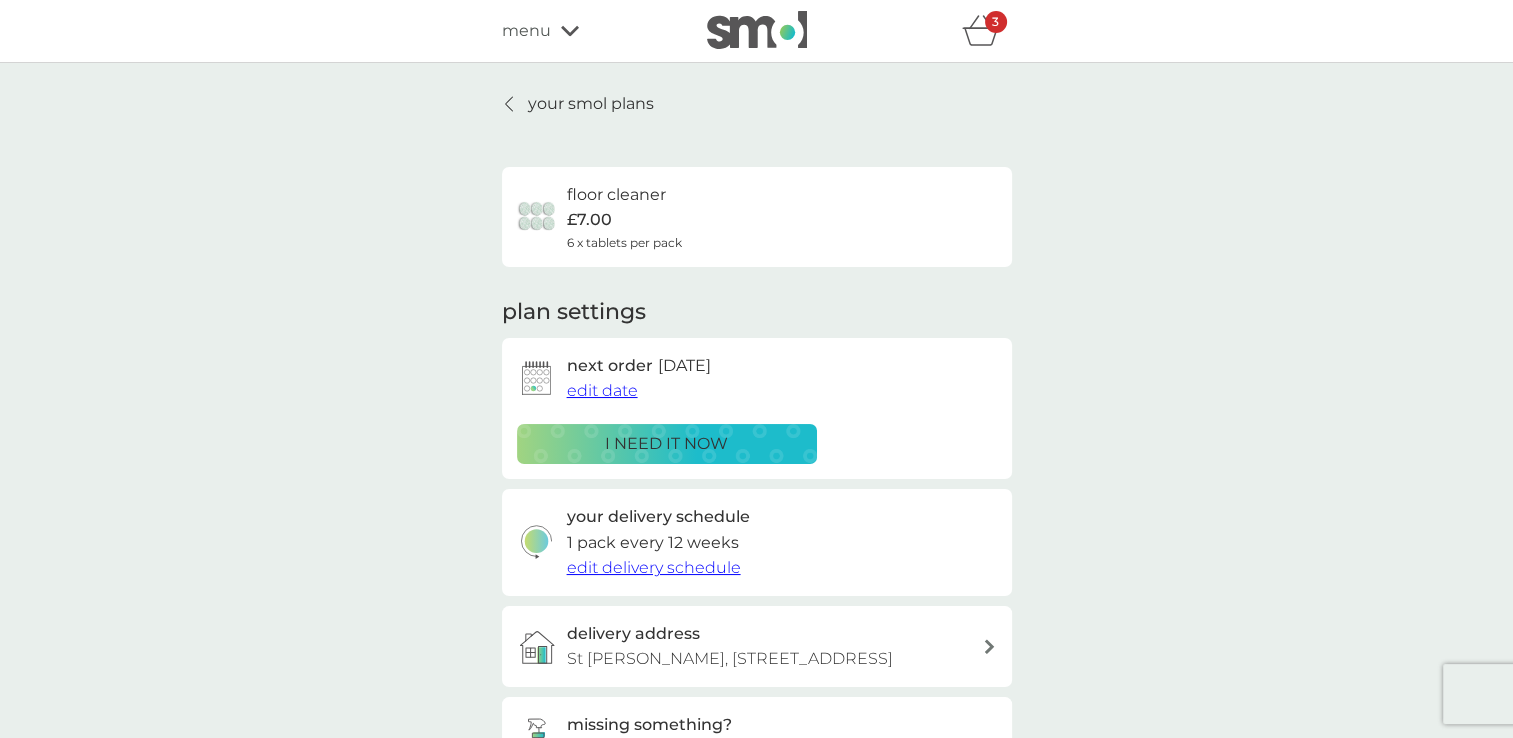click at bounding box center (510, 104) 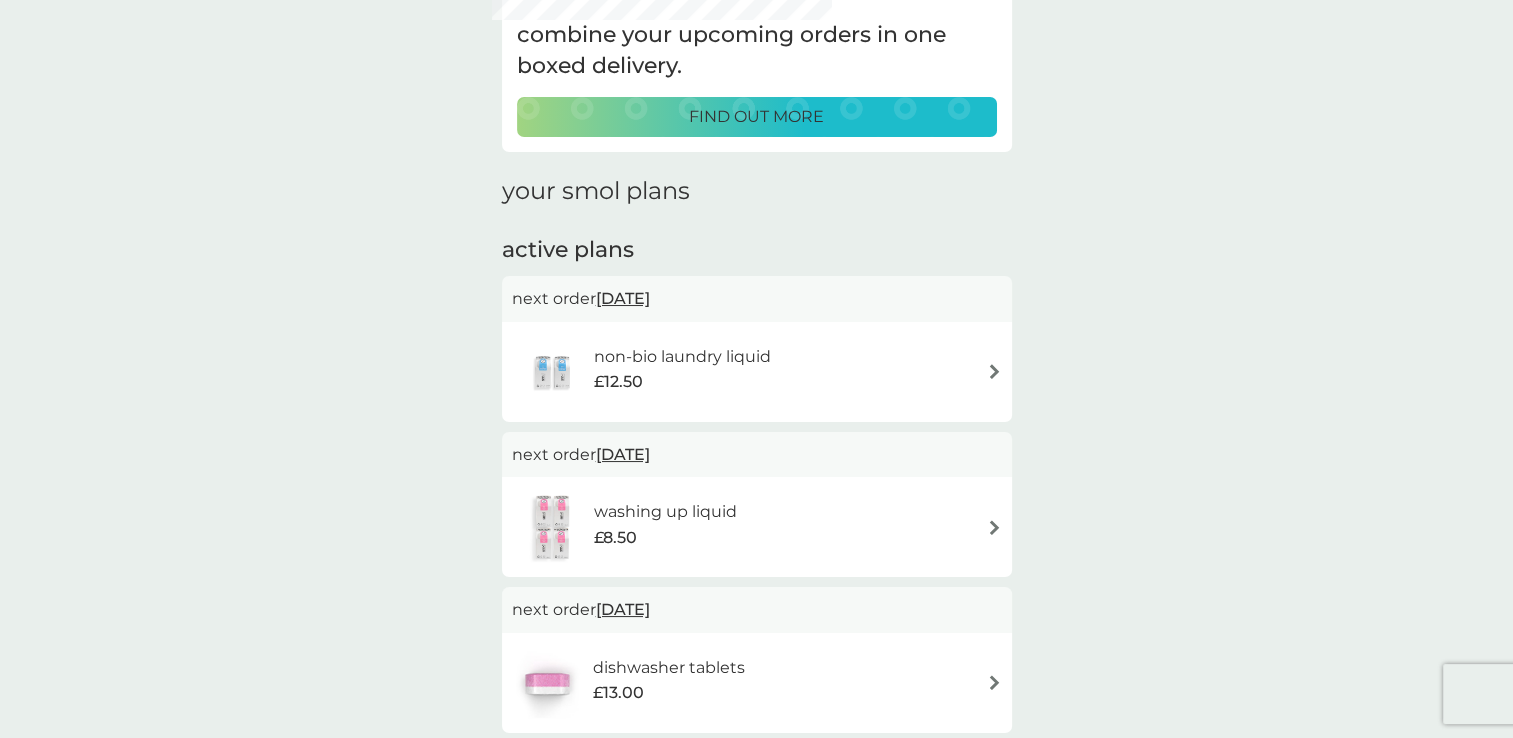 scroll, scrollTop: 0, scrollLeft: 0, axis: both 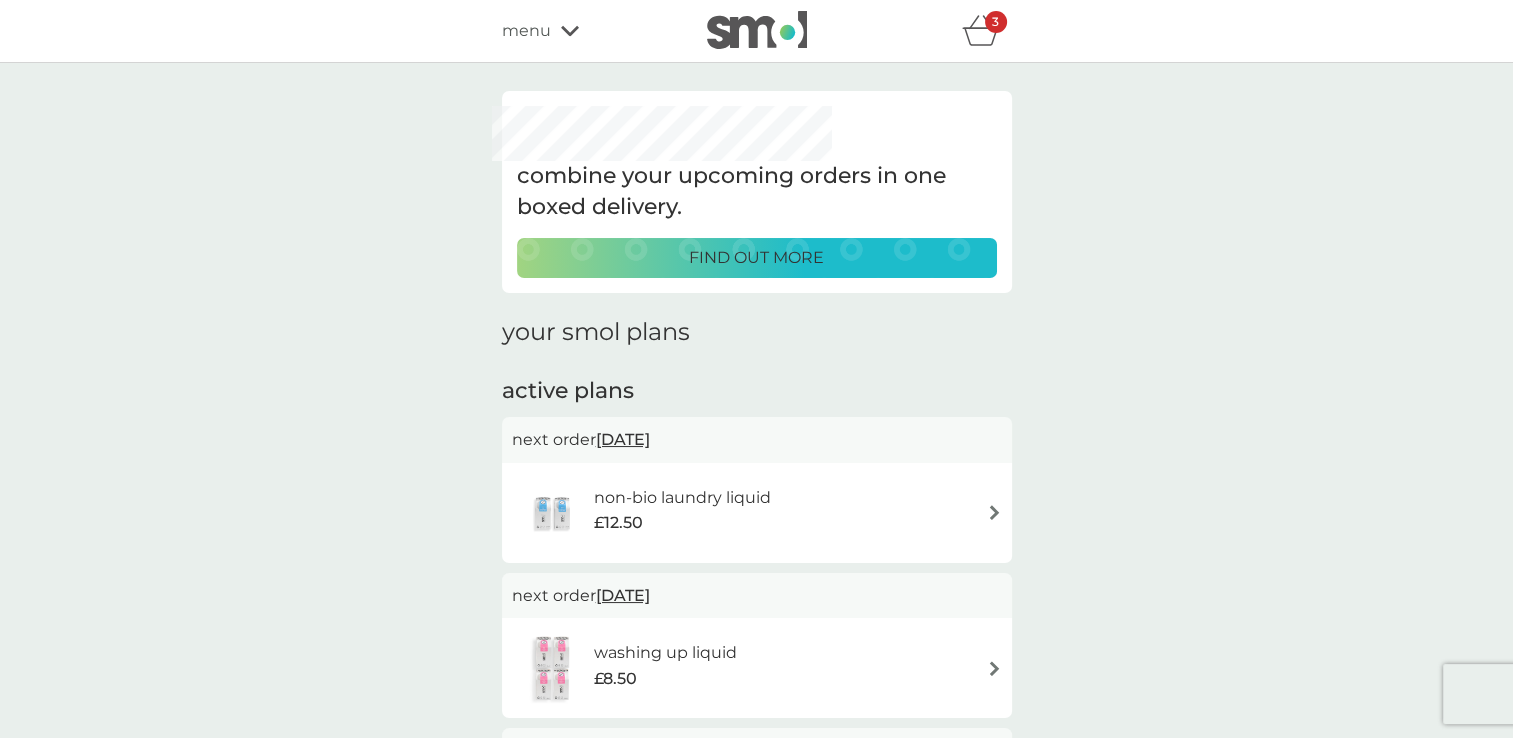 click on "find out more" at bounding box center (756, 258) 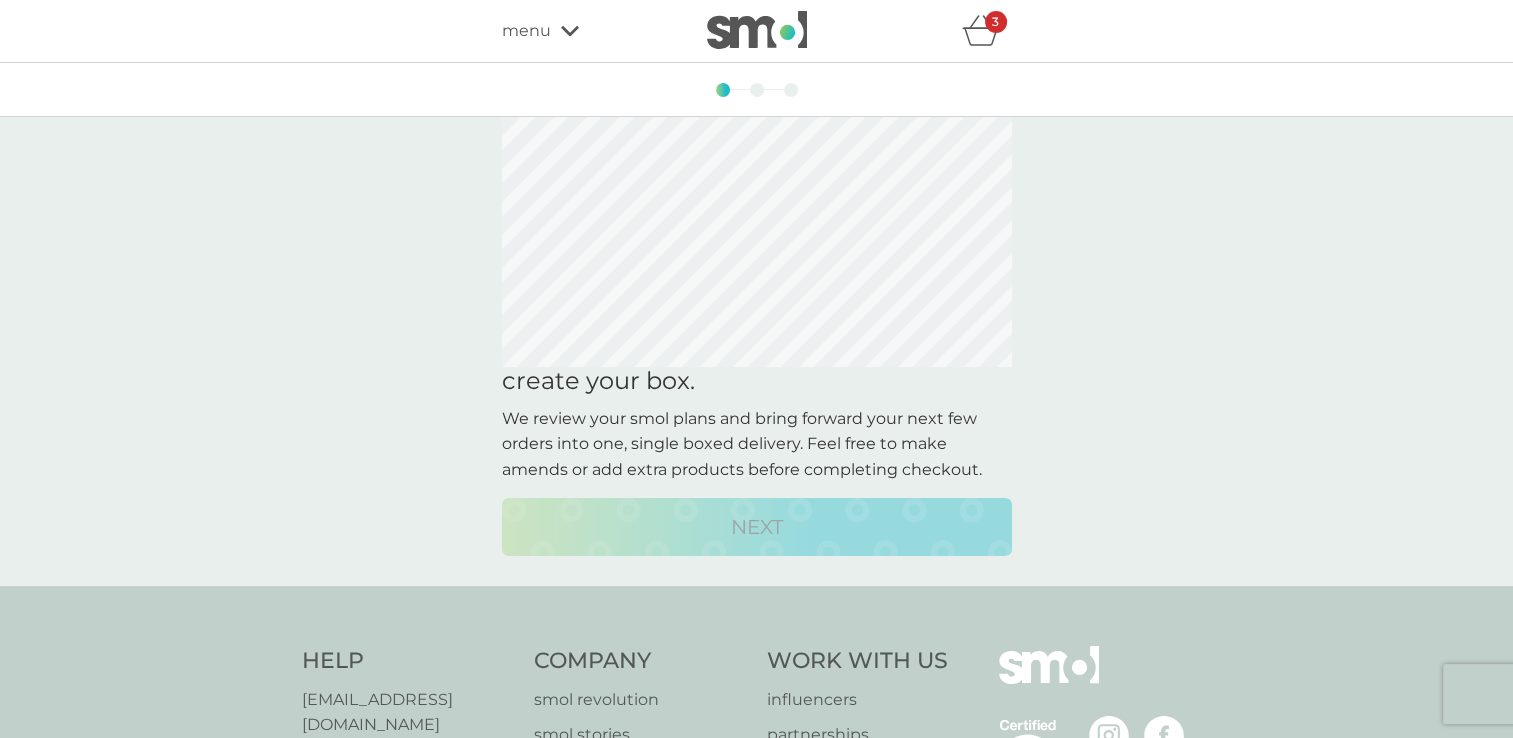 click 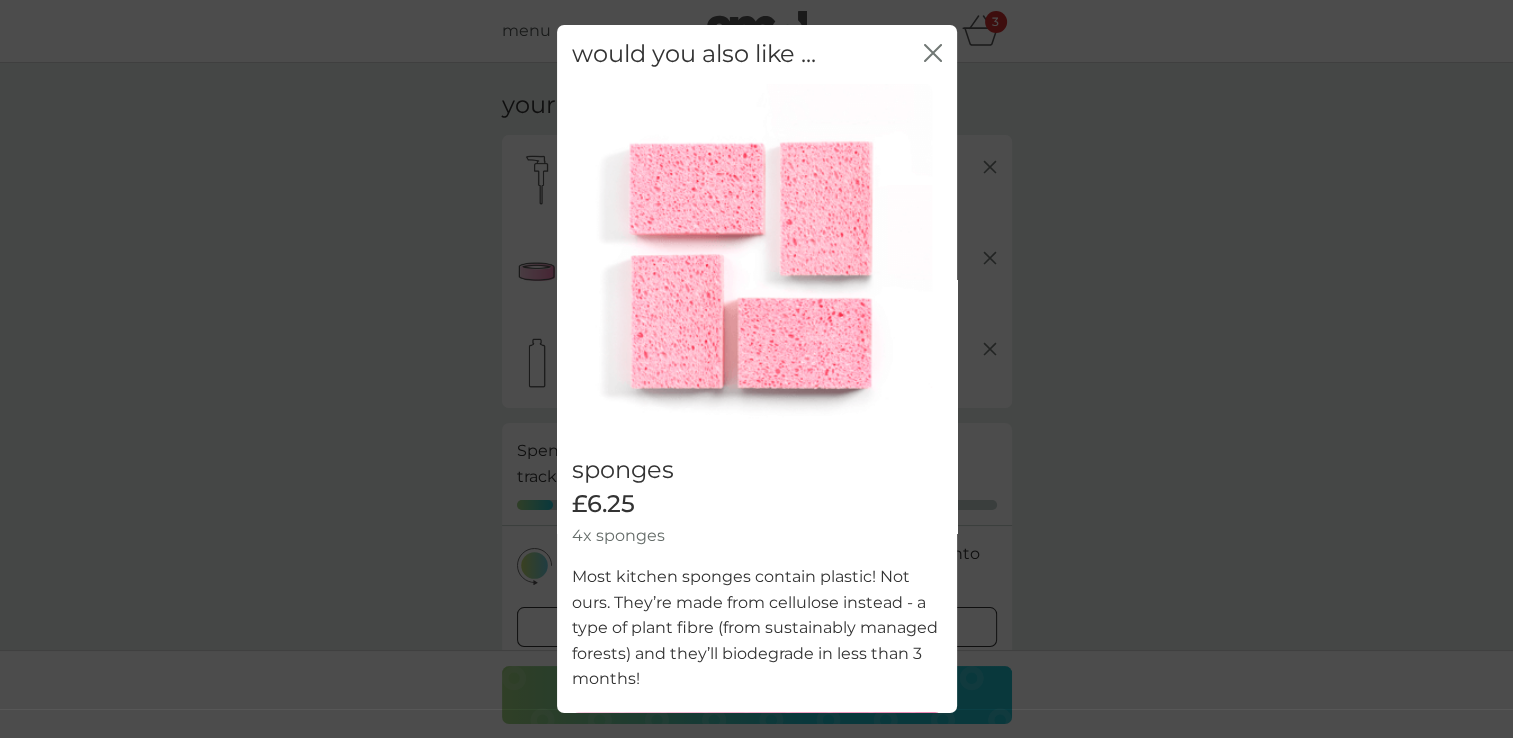 click on "close" 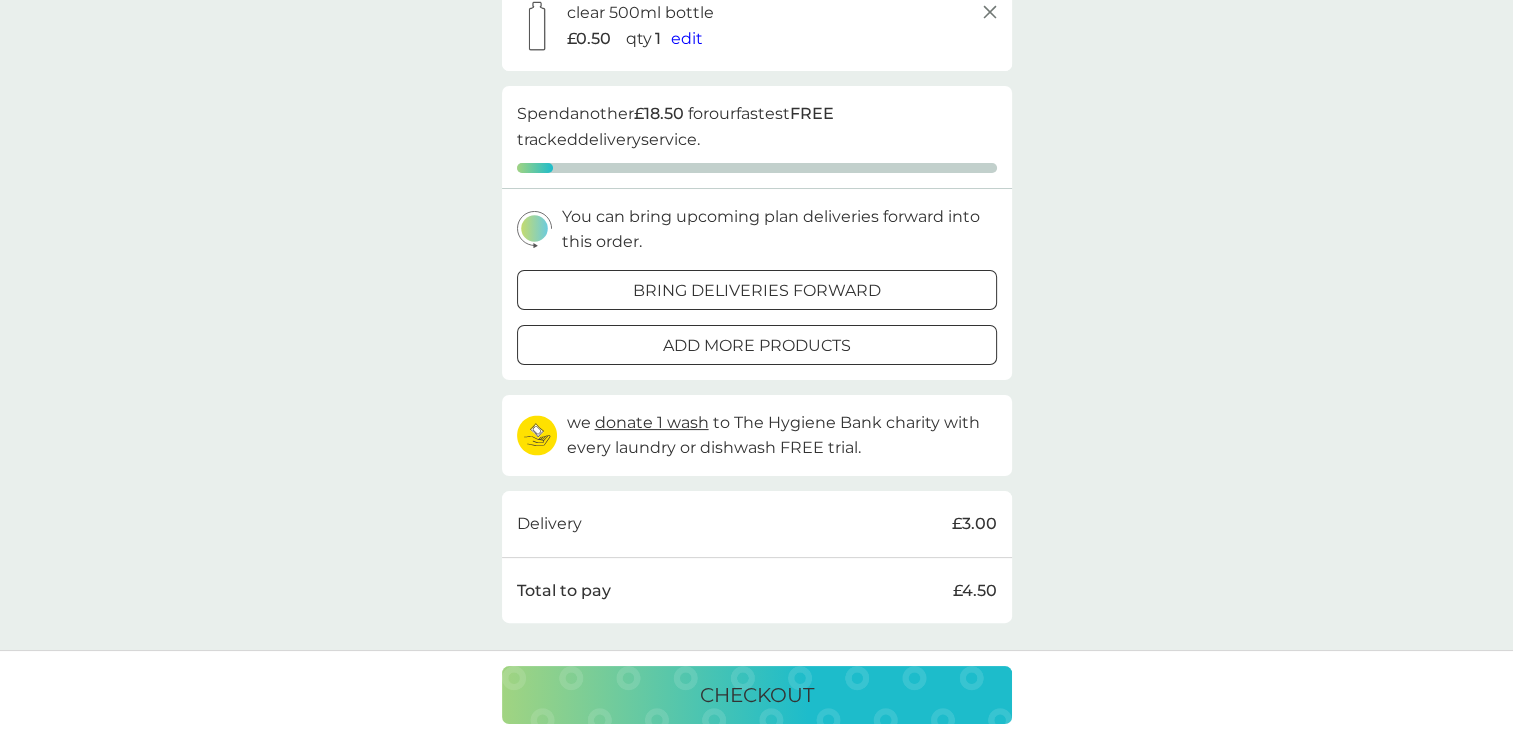 scroll, scrollTop: 300, scrollLeft: 0, axis: vertical 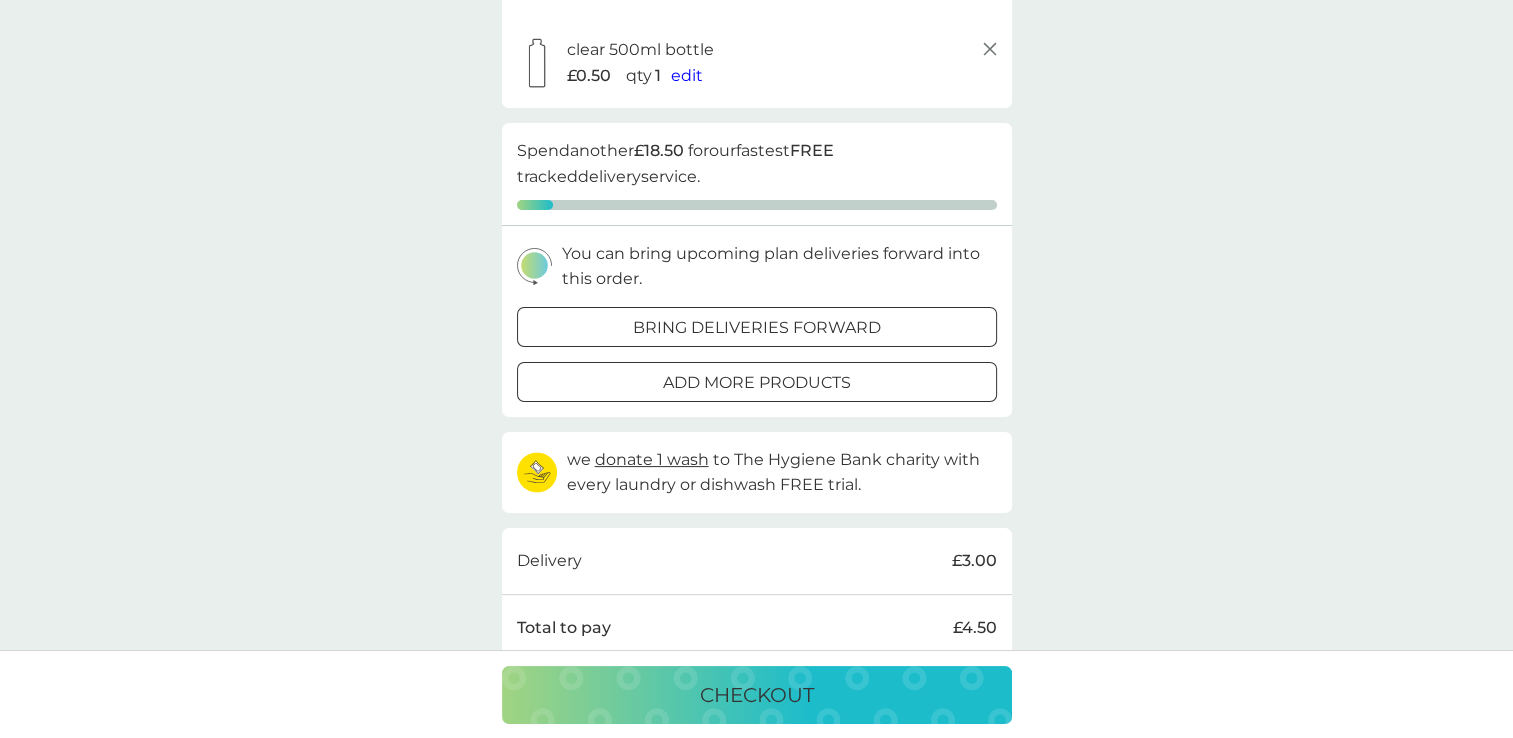 click on "bring deliveries forward" at bounding box center [757, 328] 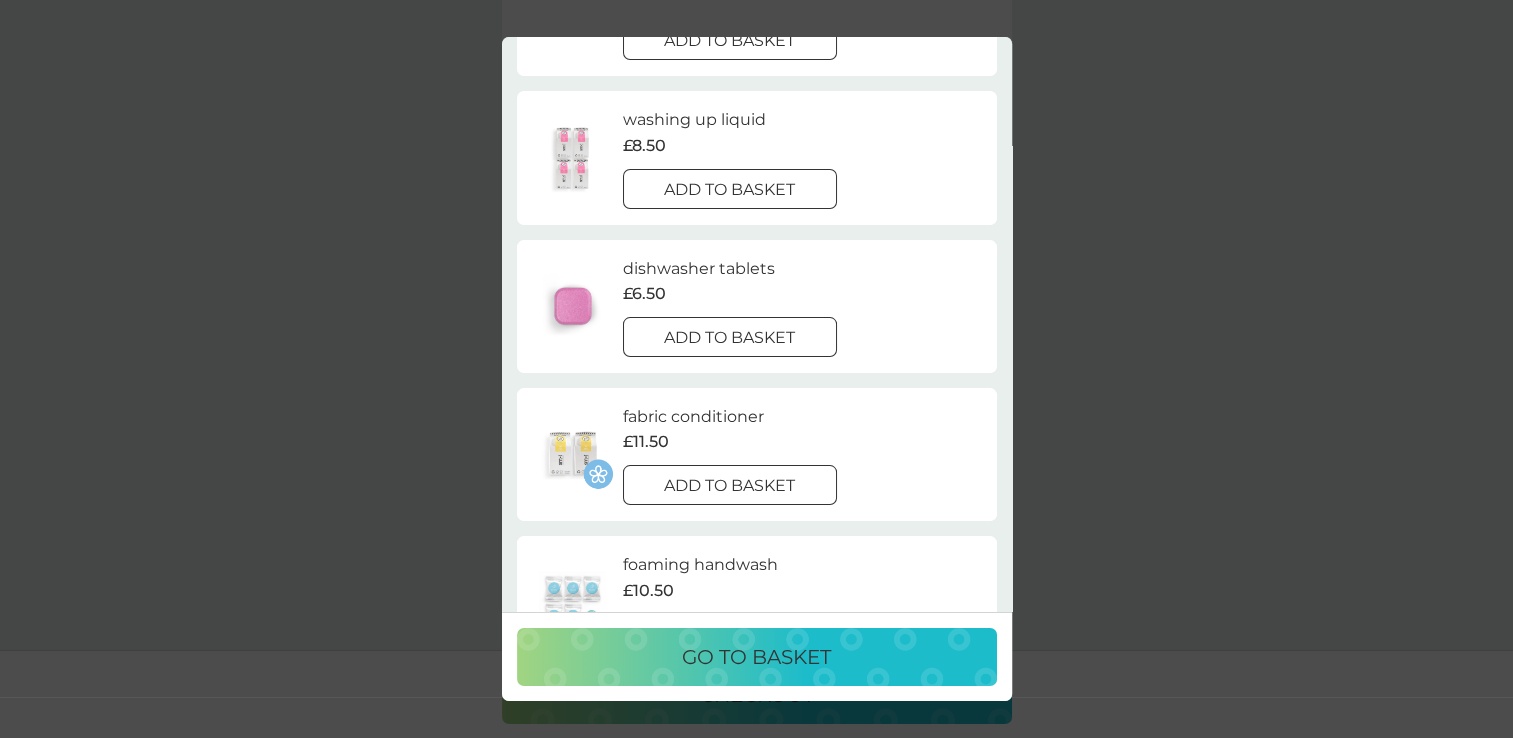 scroll, scrollTop: 500, scrollLeft: 0, axis: vertical 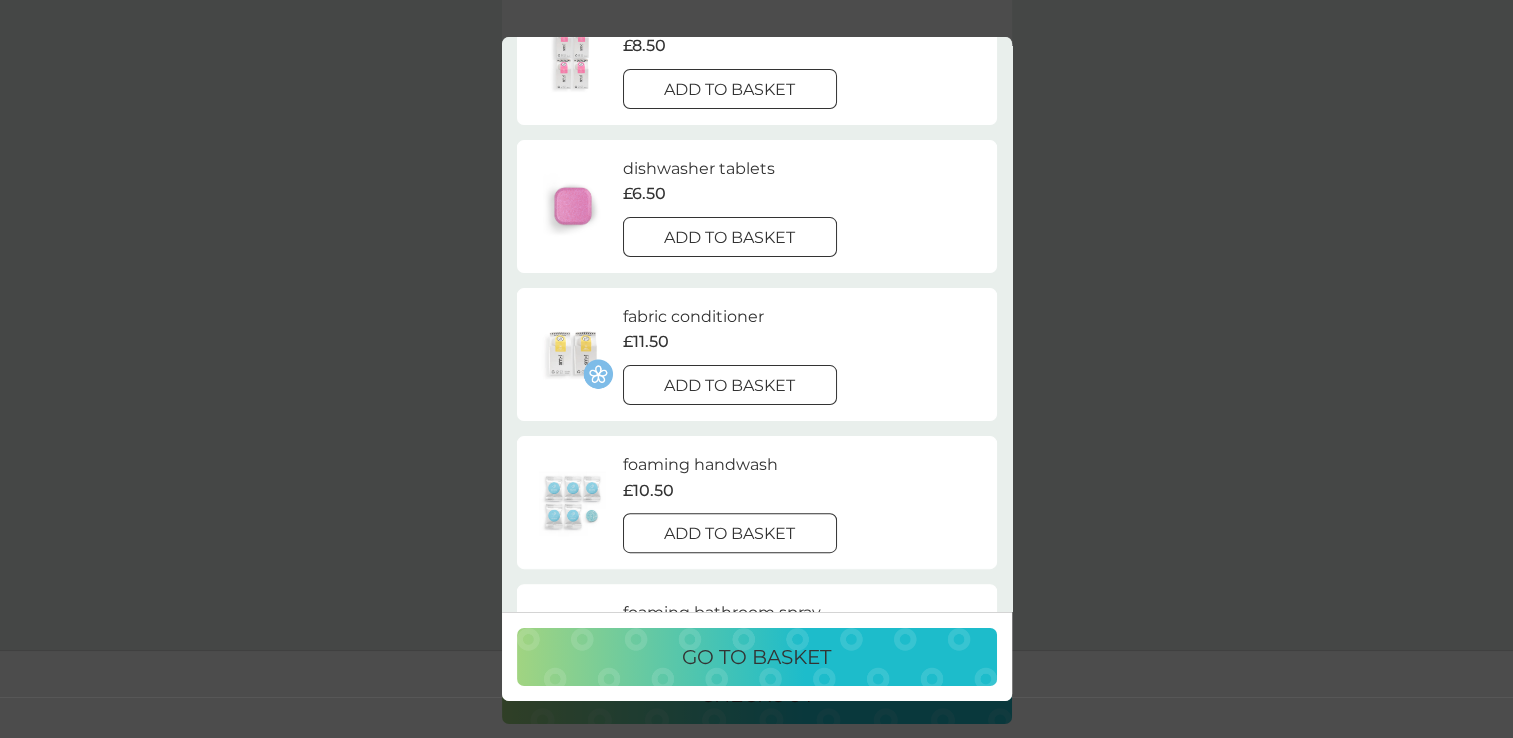 click on "add to basket" at bounding box center [729, 386] 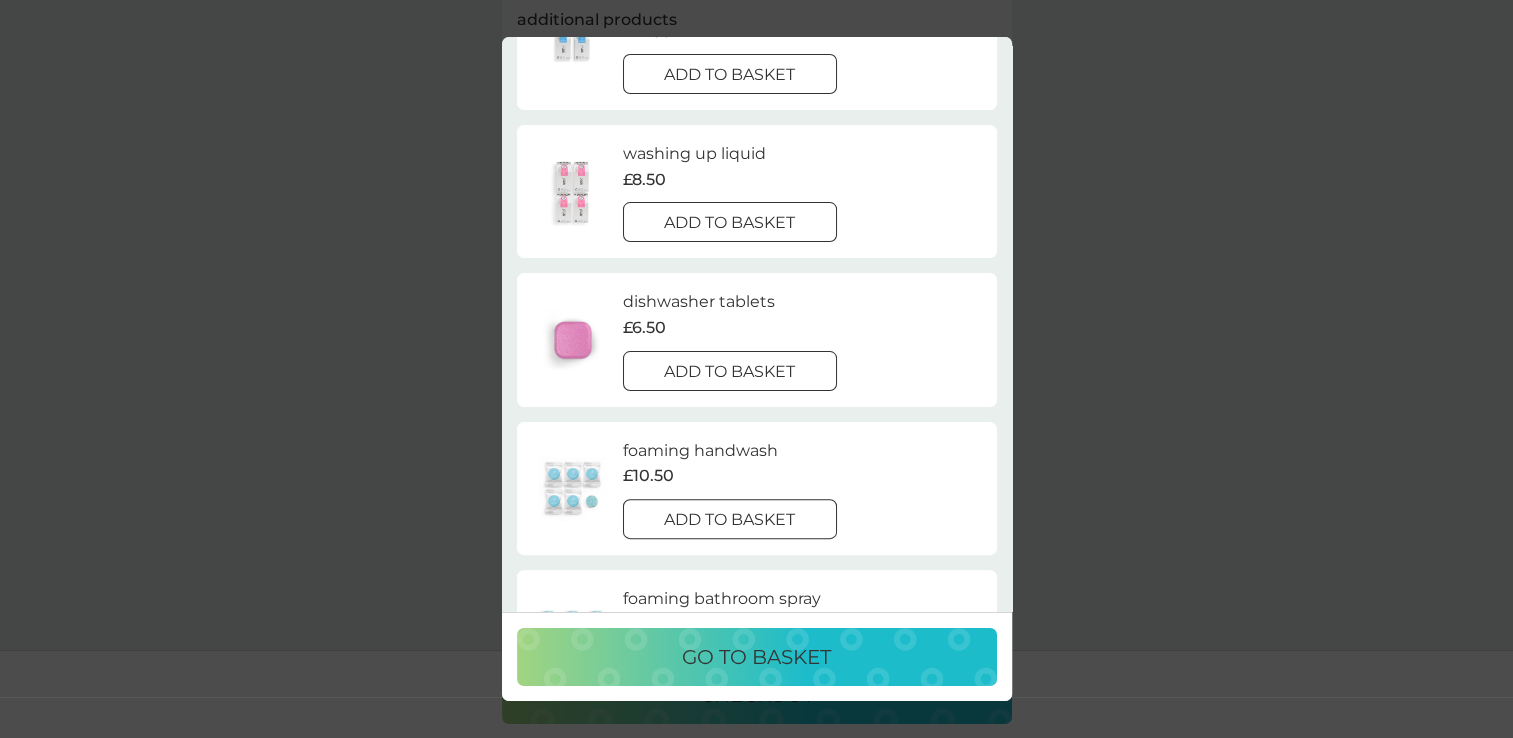 scroll, scrollTop: 508, scrollLeft: 0, axis: vertical 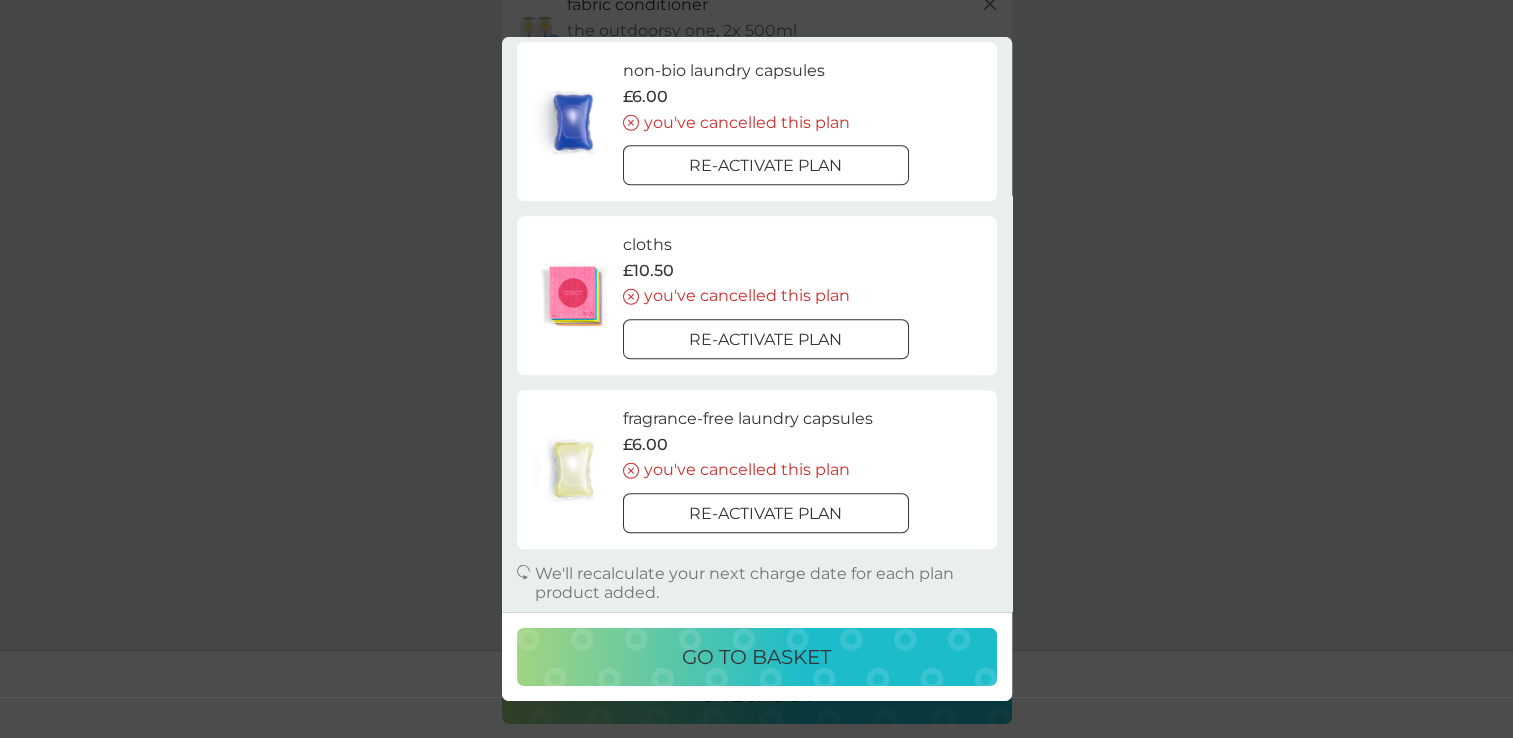 click on "go to basket" at bounding box center [756, 657] 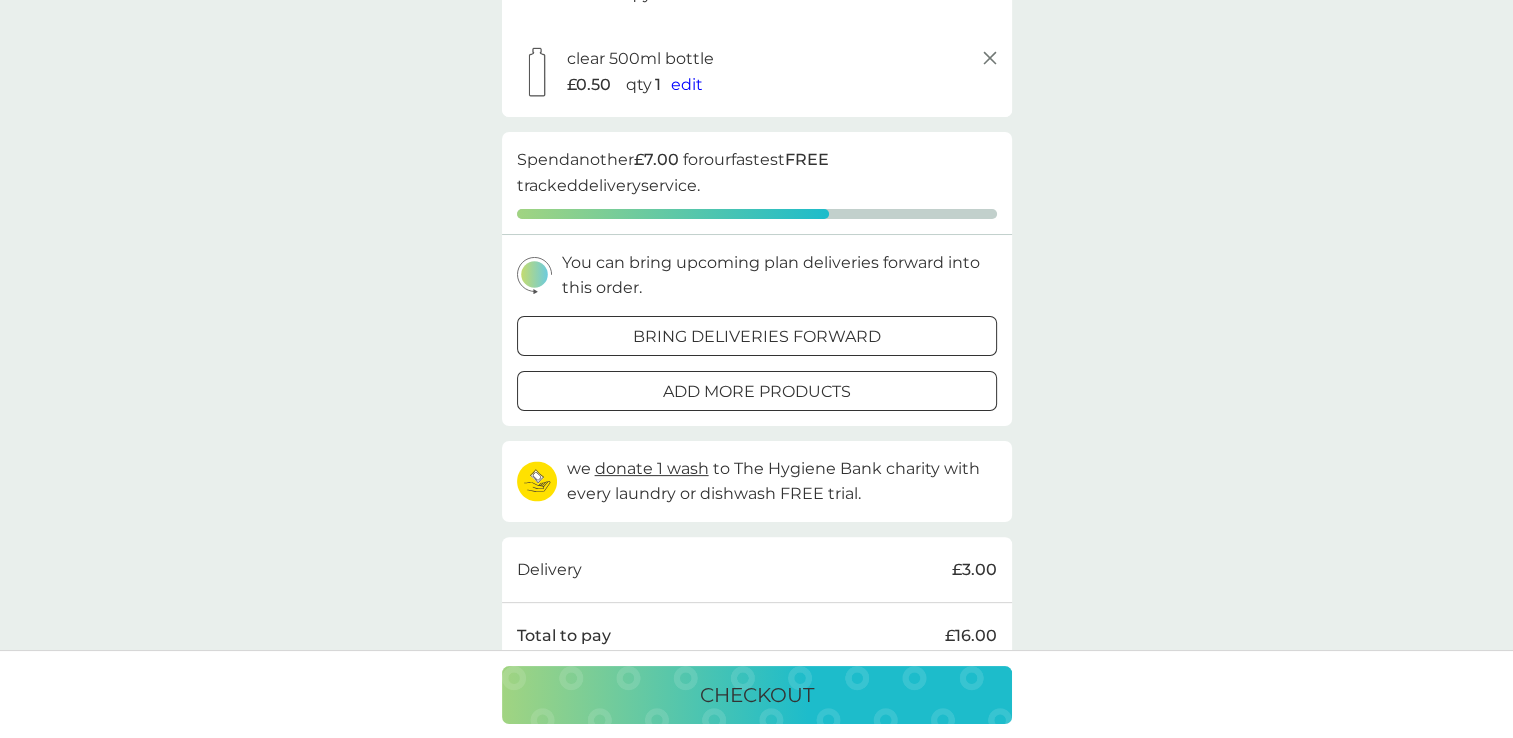 scroll, scrollTop: 500, scrollLeft: 0, axis: vertical 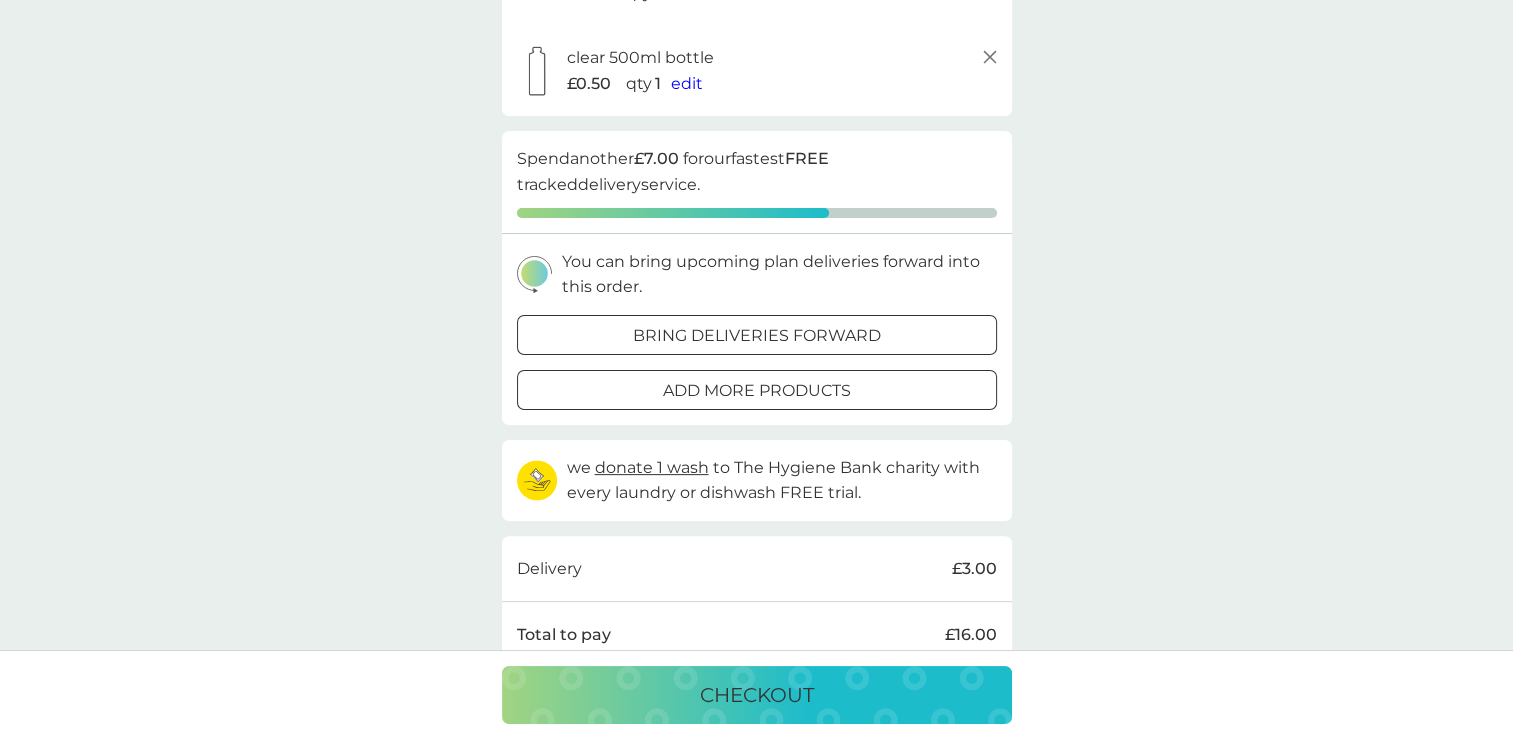 click on "add more products" at bounding box center (757, 391) 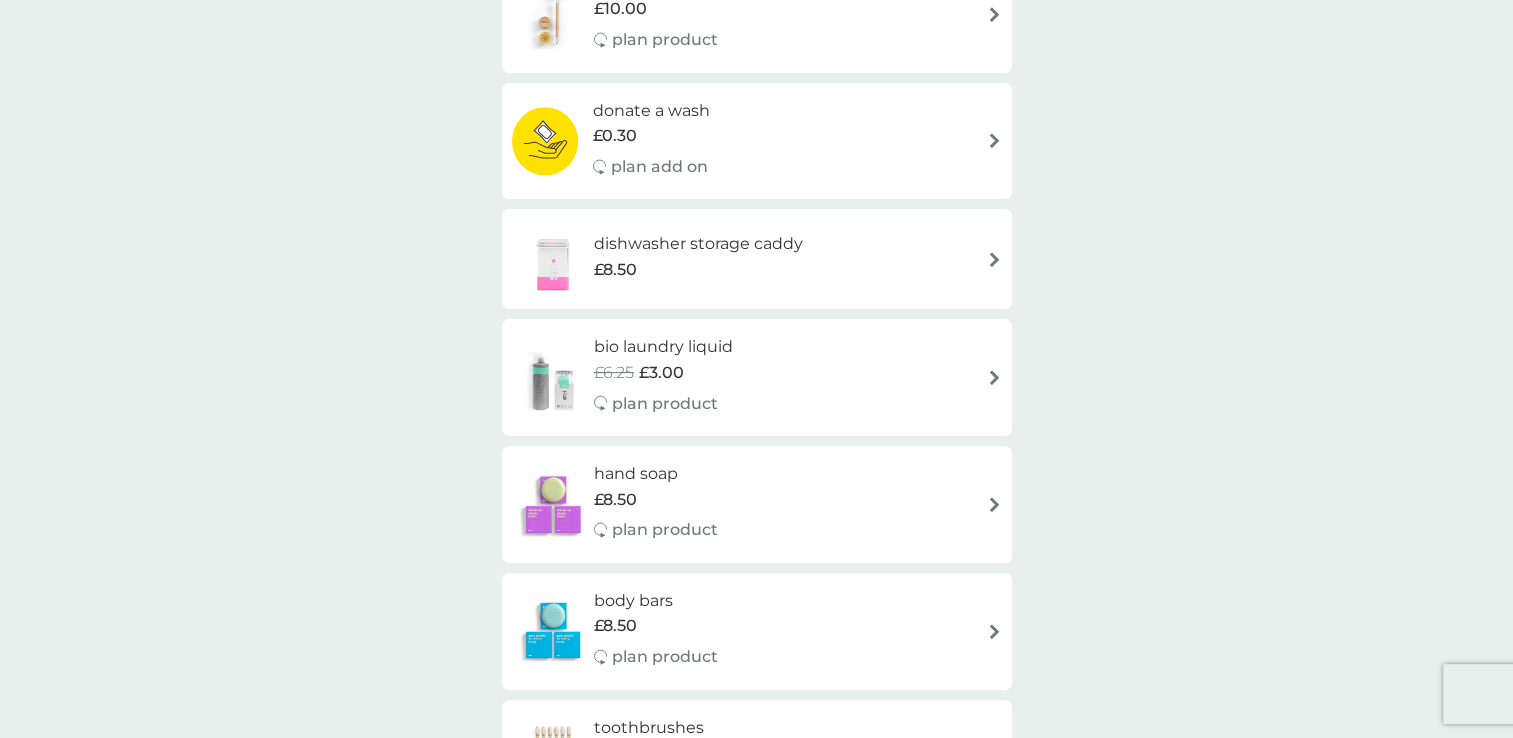 scroll, scrollTop: 0, scrollLeft: 0, axis: both 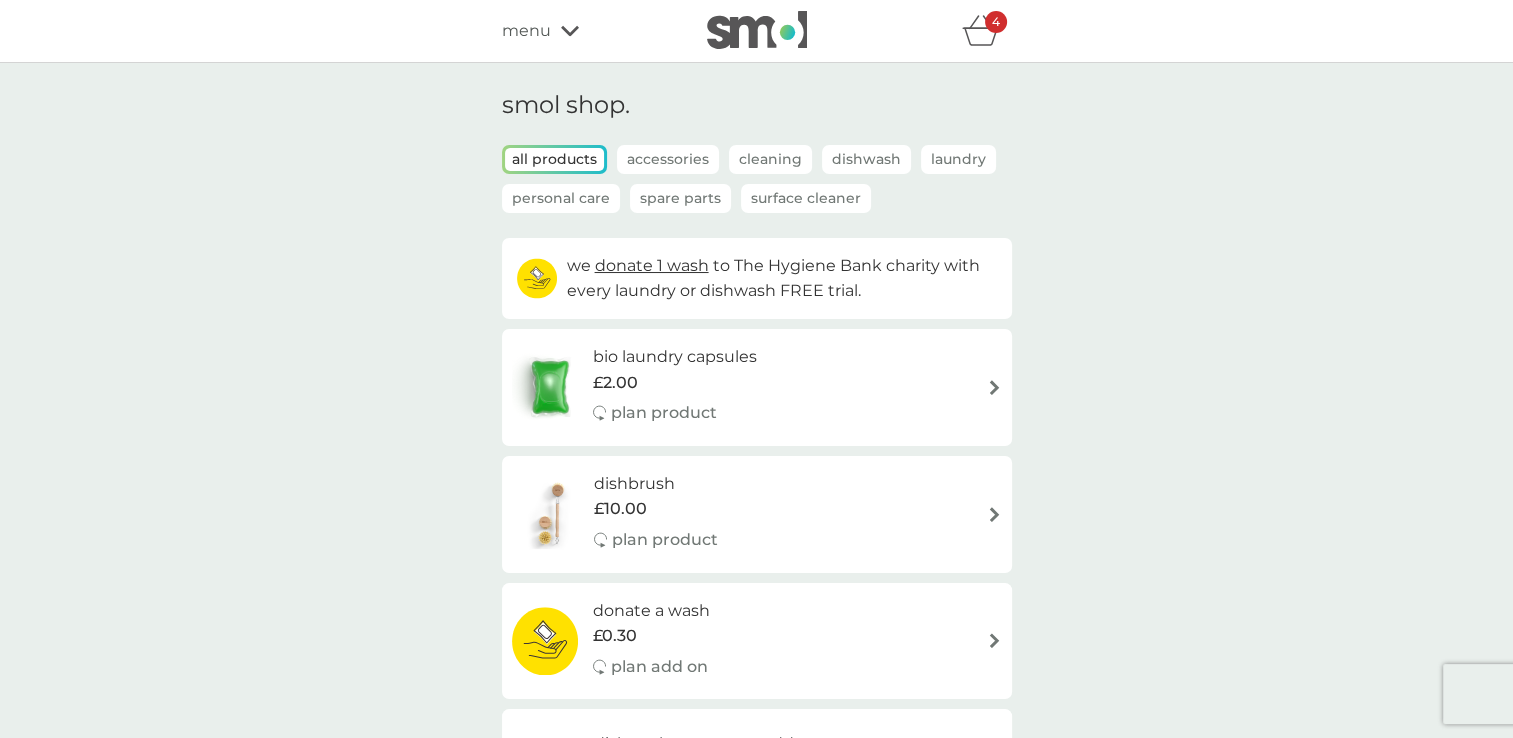 click on "Accessories" at bounding box center [668, 159] 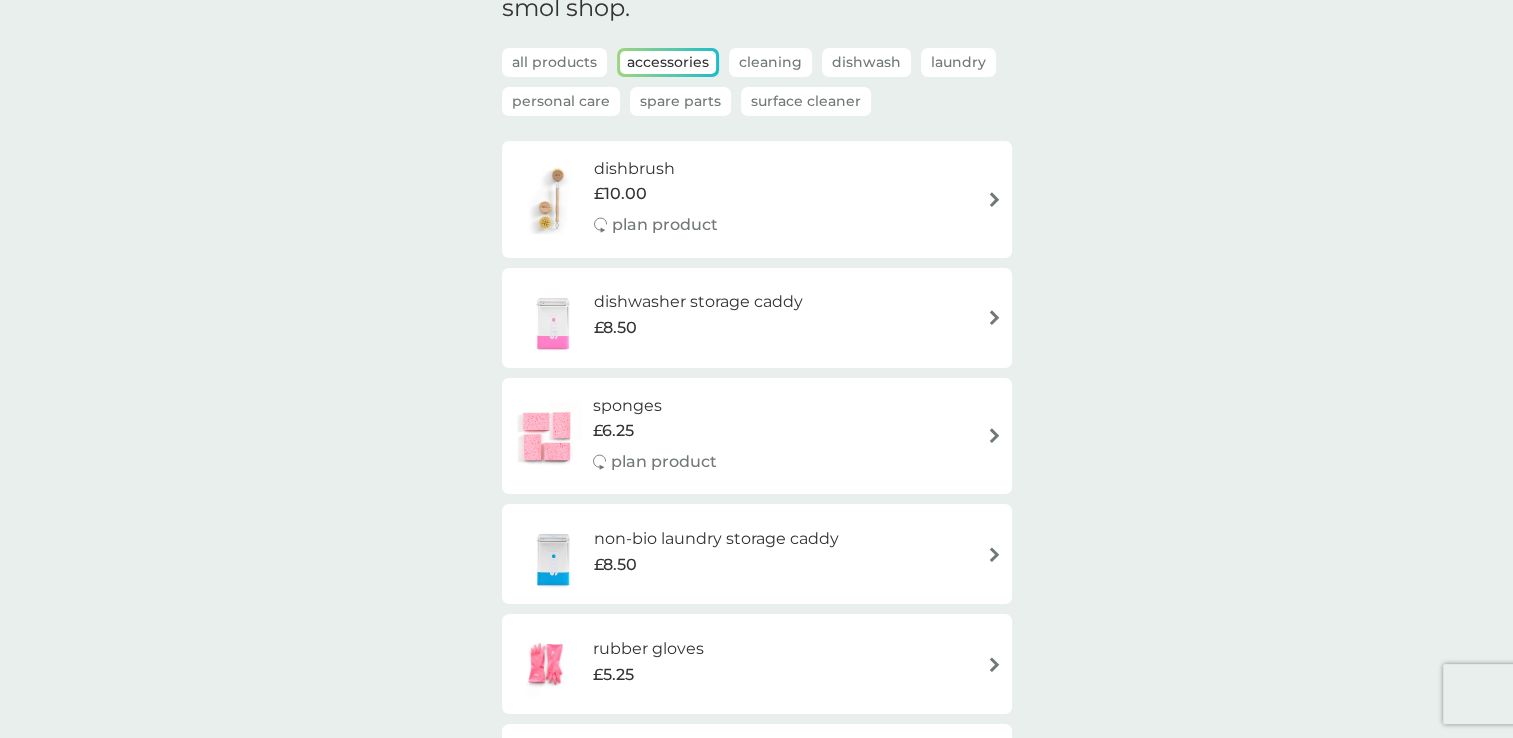scroll, scrollTop: 0, scrollLeft: 0, axis: both 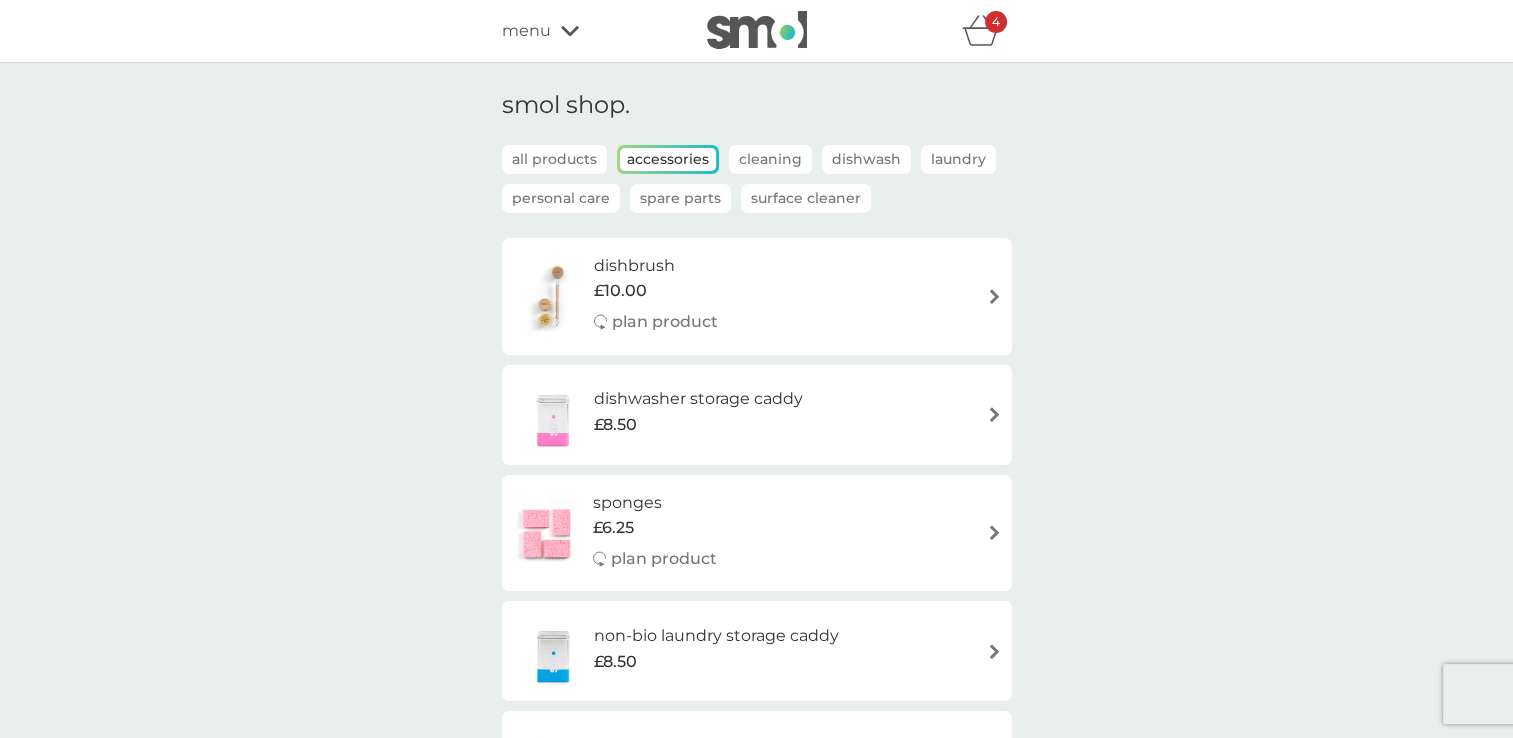click on "Personal Care" at bounding box center (561, 198) 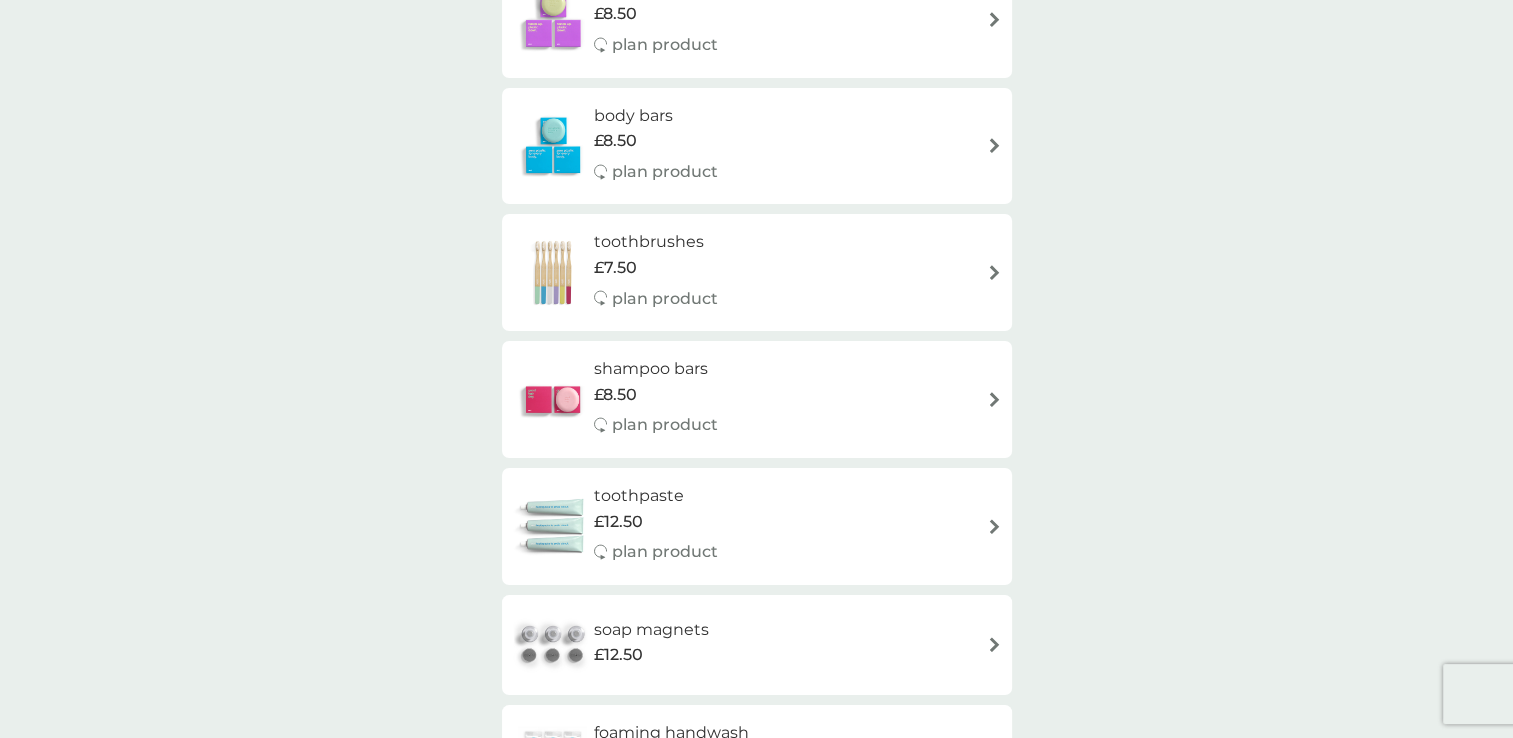 scroll, scrollTop: 300, scrollLeft: 0, axis: vertical 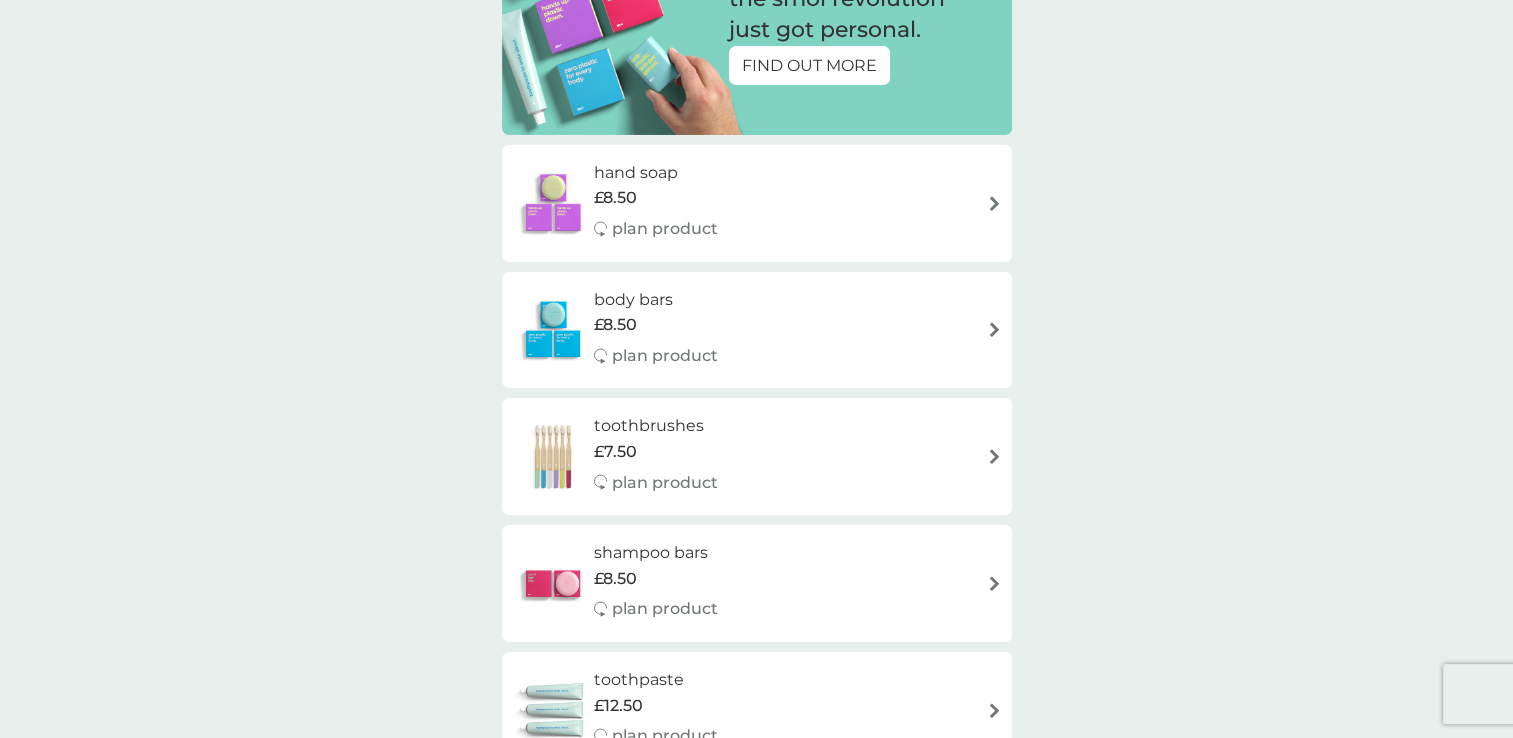 click at bounding box center [994, 456] 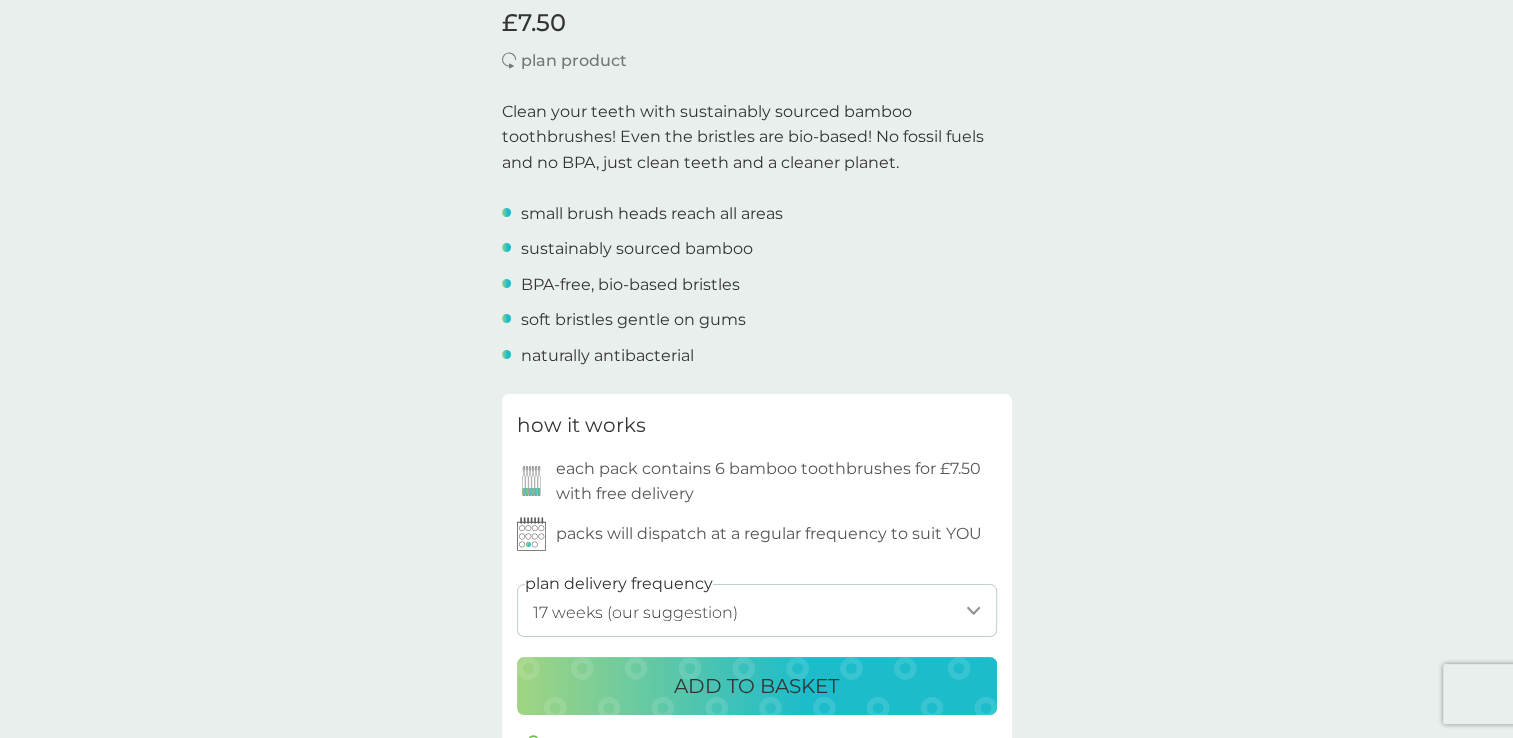 scroll, scrollTop: 600, scrollLeft: 0, axis: vertical 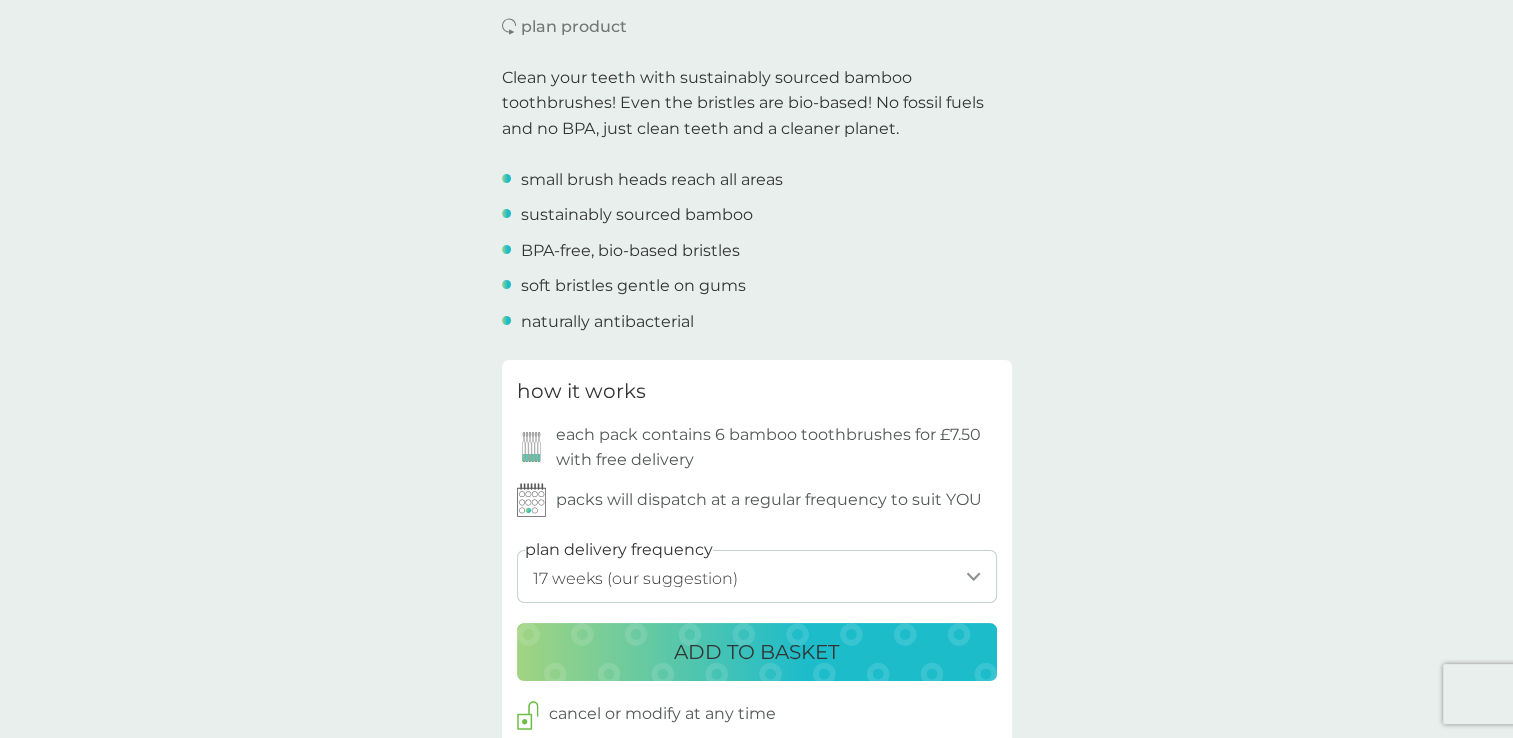 click on "1 week  2 weeks  3 weeks  4 weeks  5 weeks  6 weeks  7 weeks  8 weeks  9 weeks  10 weeks  11 weeks  12 weeks  13 weeks  14 weeks  15 weeks  16 weeks  17 weeks (our suggestion) 18 weeks  19 weeks  20 weeks  21 weeks  22 weeks  23 weeks  24 weeks  25 weeks  26 weeks  27 weeks  28 weeks  29 weeks  30 weeks  31 weeks  32 weeks  33 weeks  34 weeks  35 weeks" at bounding box center [757, 576] 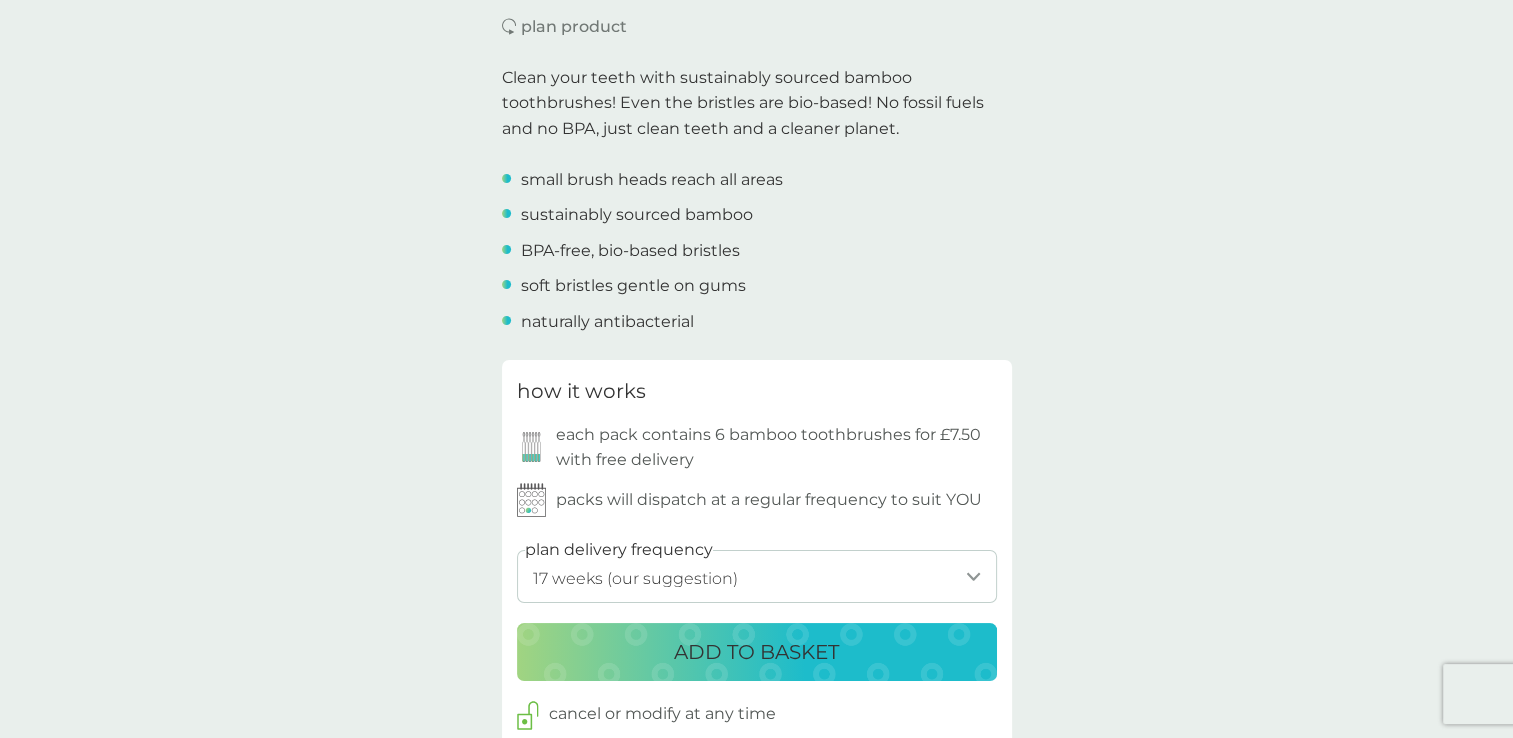 click on "ADD TO BASKET" at bounding box center (757, 652) 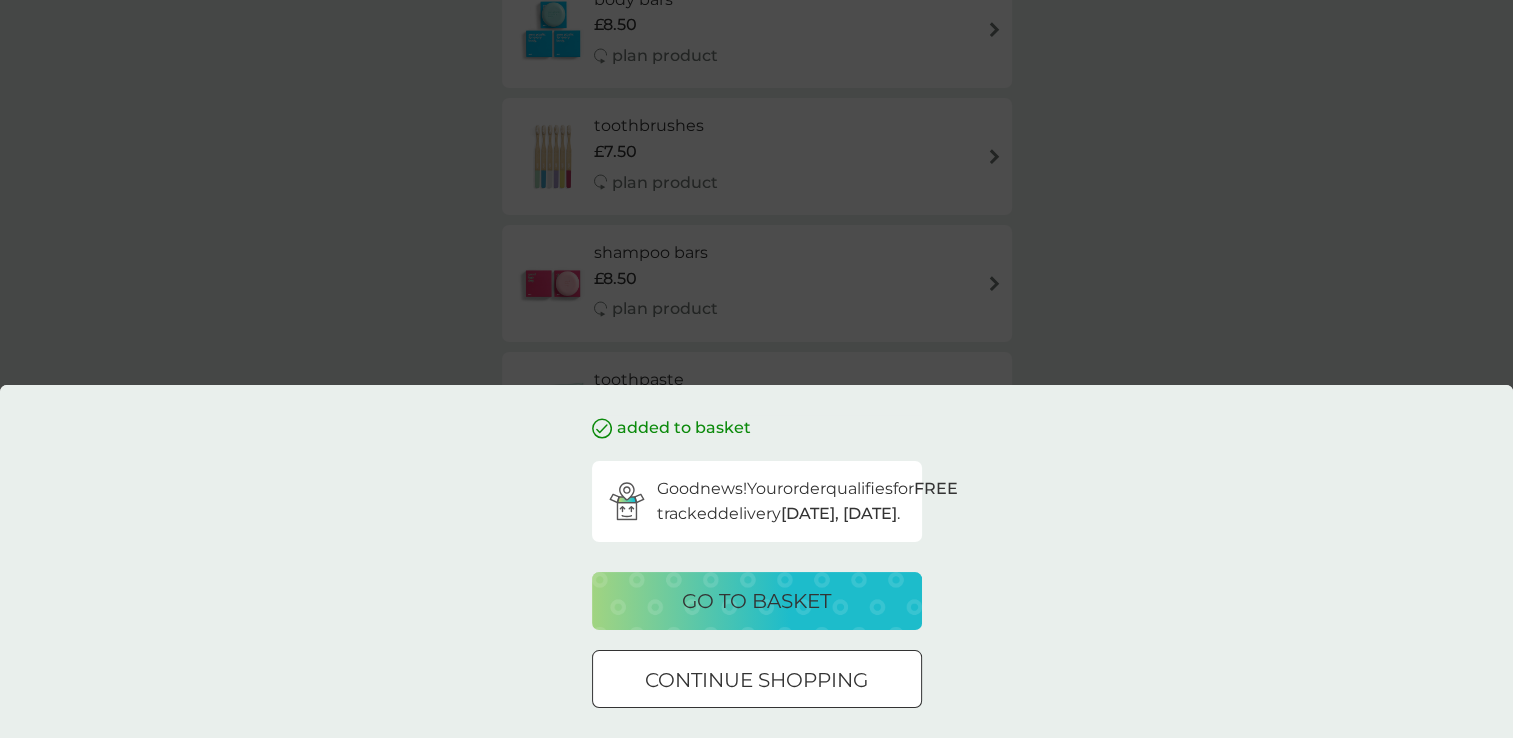 scroll, scrollTop: 0, scrollLeft: 0, axis: both 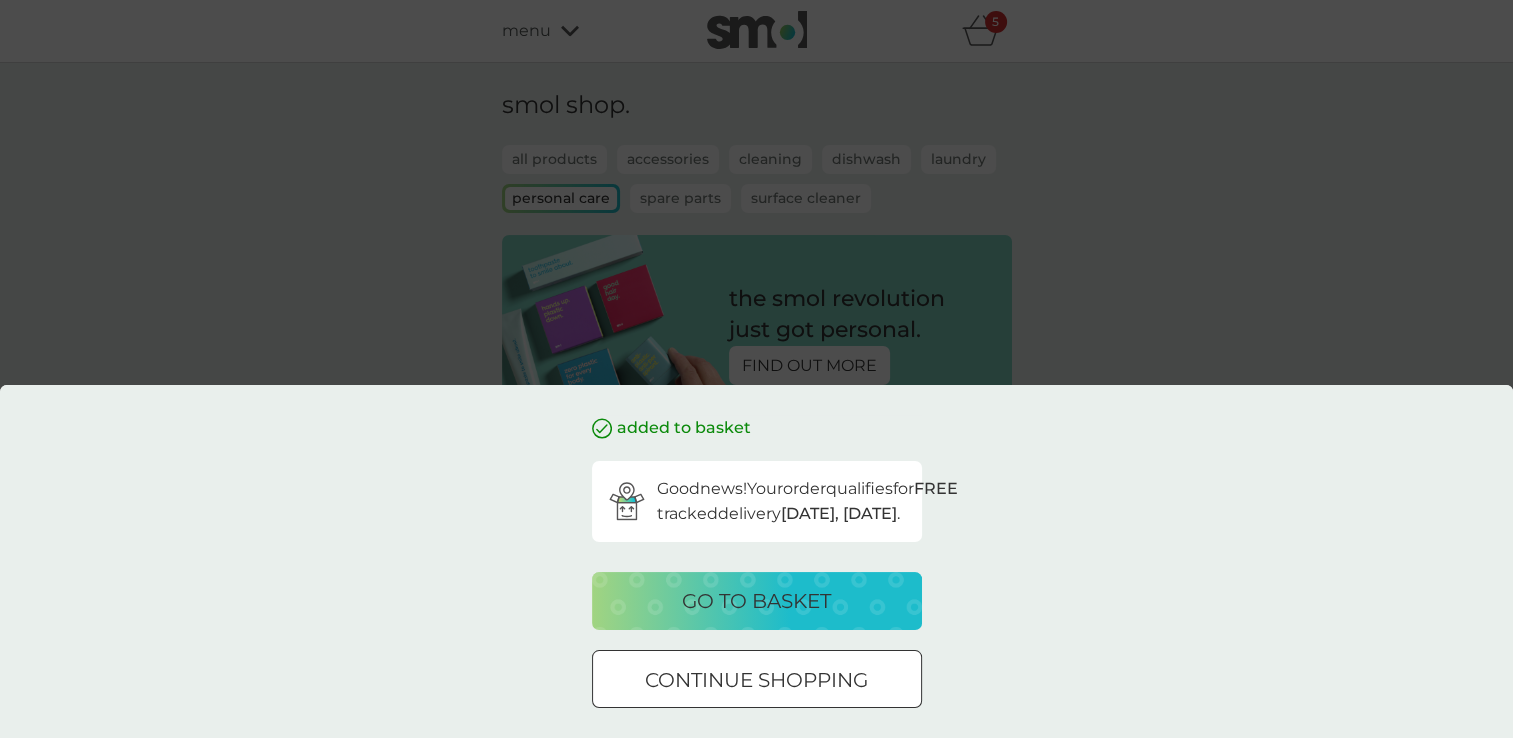 click on "continue shopping" at bounding box center (756, 680) 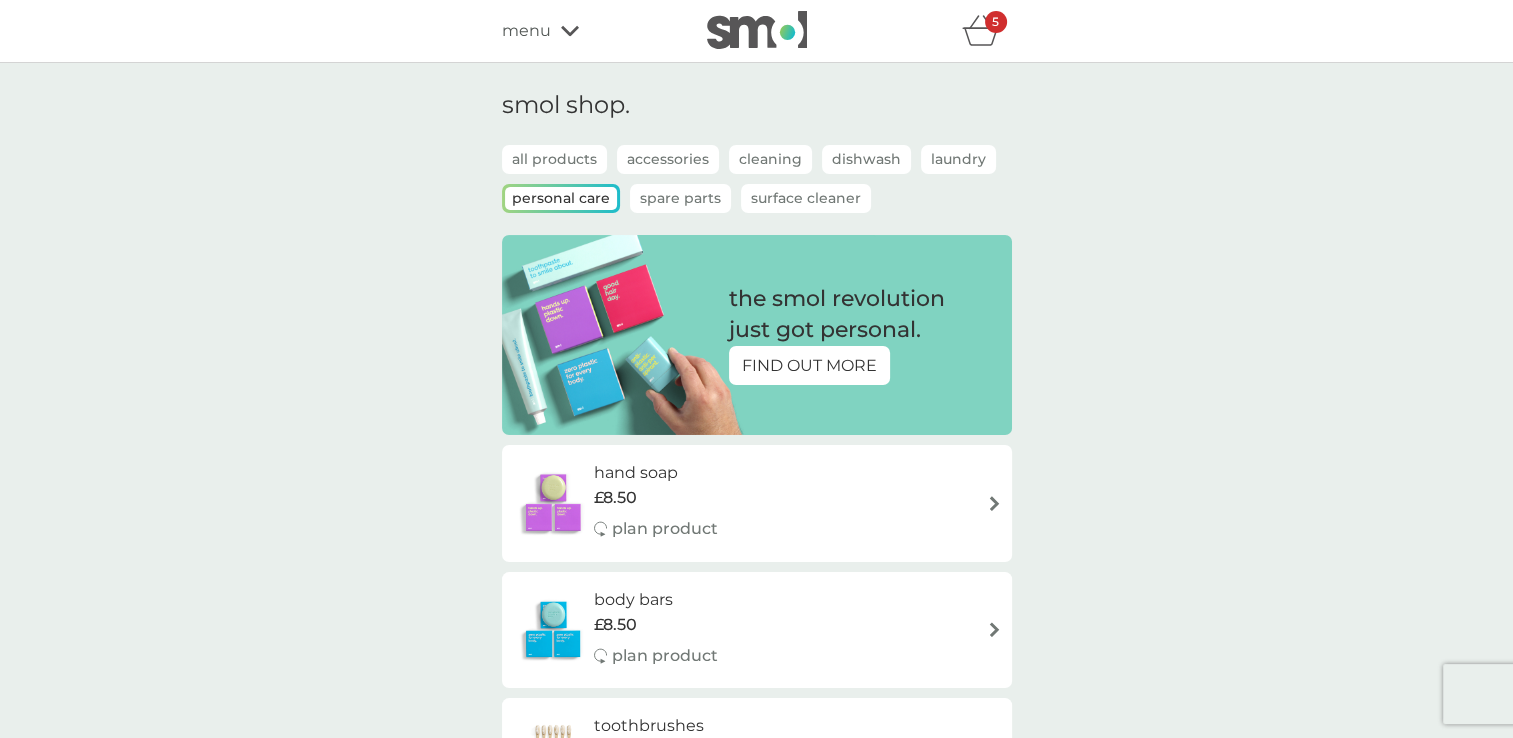 click 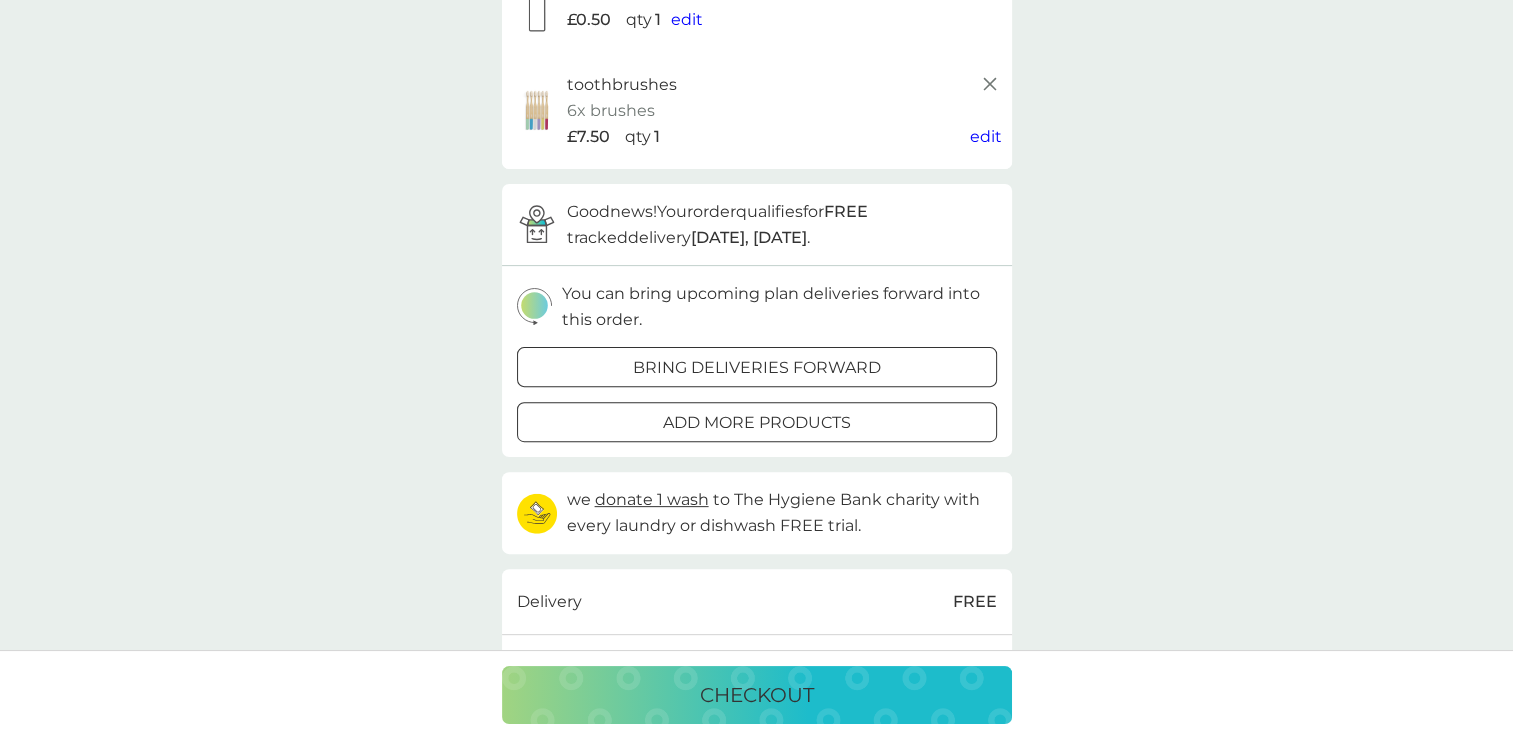 scroll, scrollTop: 600, scrollLeft: 0, axis: vertical 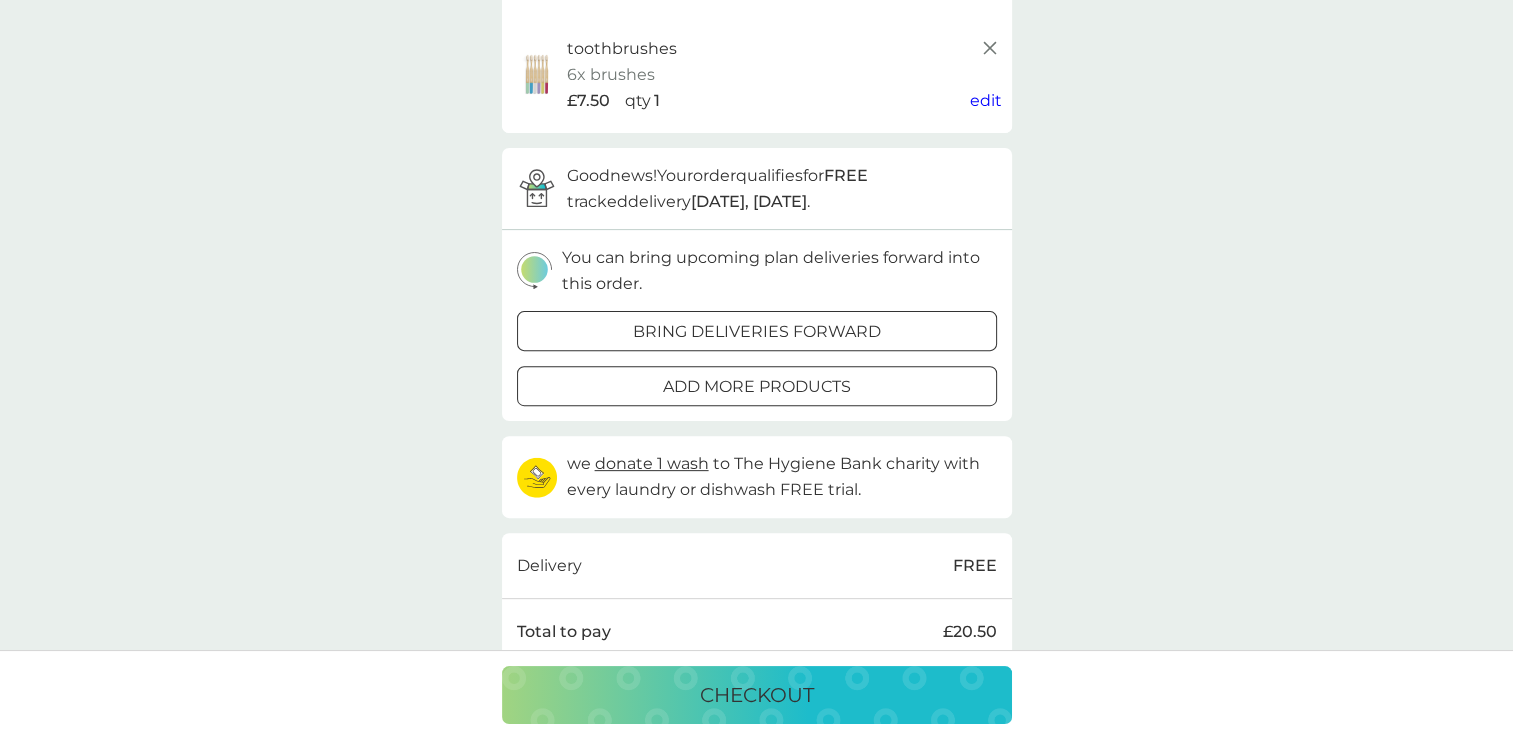 click on "checkout" at bounding box center (757, 695) 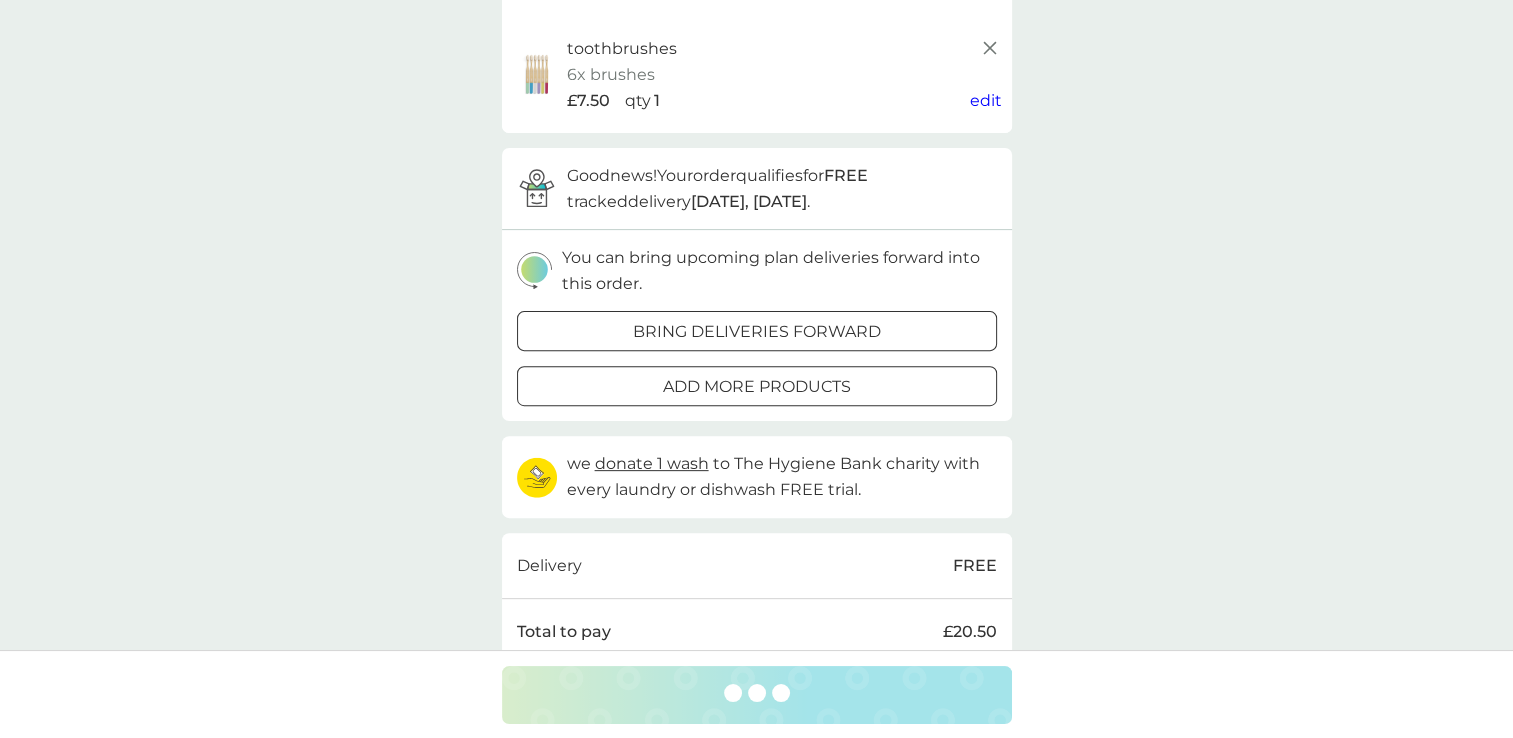 scroll, scrollTop: 0, scrollLeft: 0, axis: both 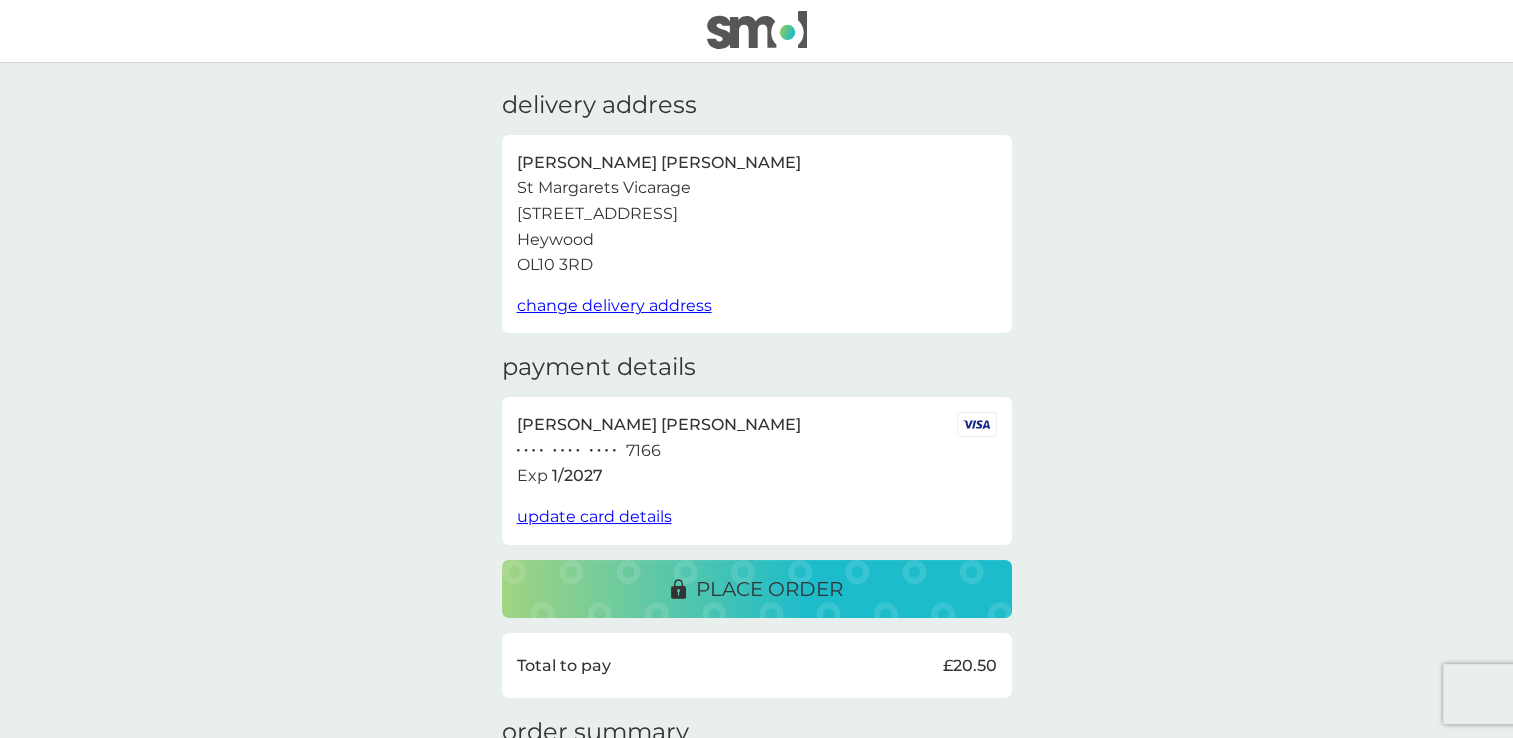 click on "place order" at bounding box center [757, 589] 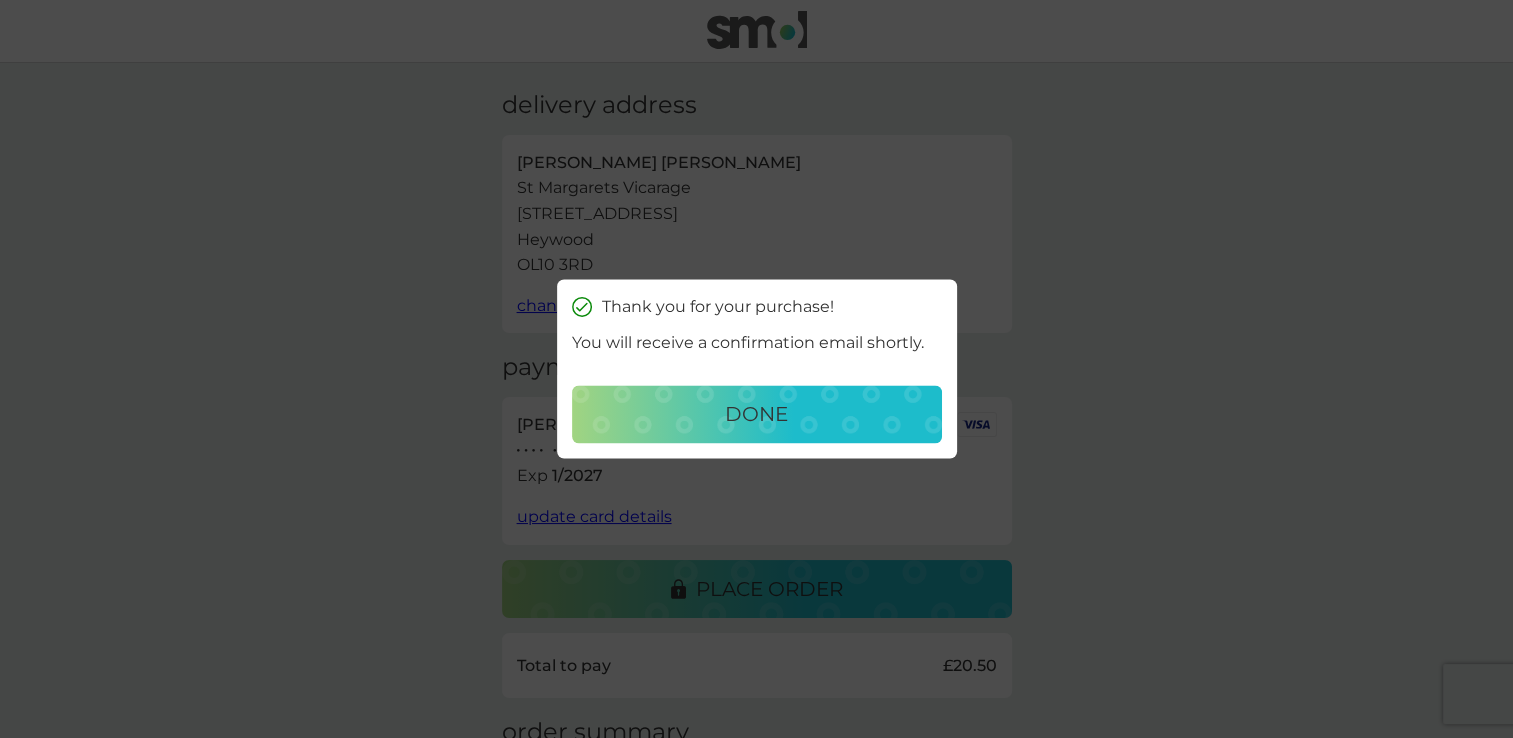 click on "done" at bounding box center (757, 415) 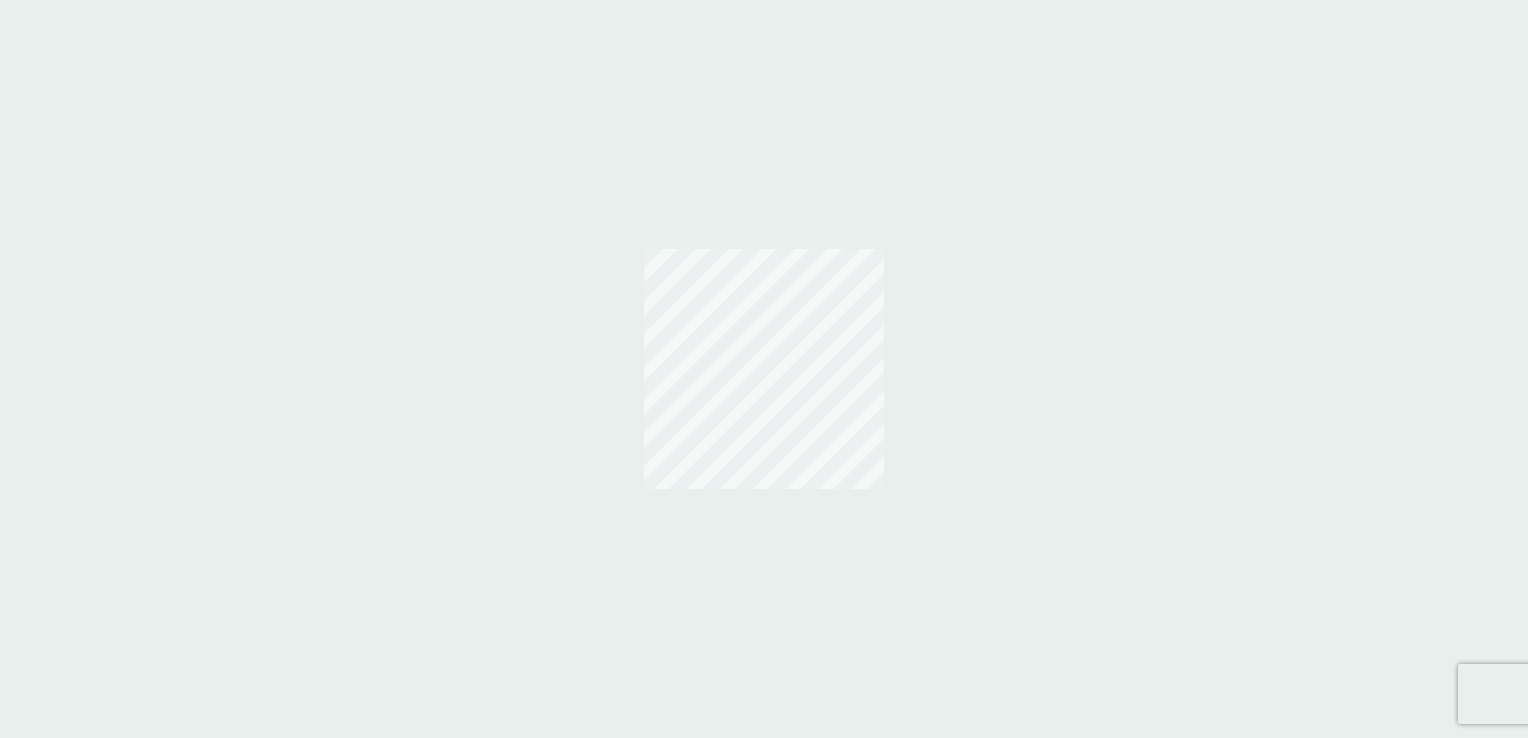scroll, scrollTop: 0, scrollLeft: 0, axis: both 